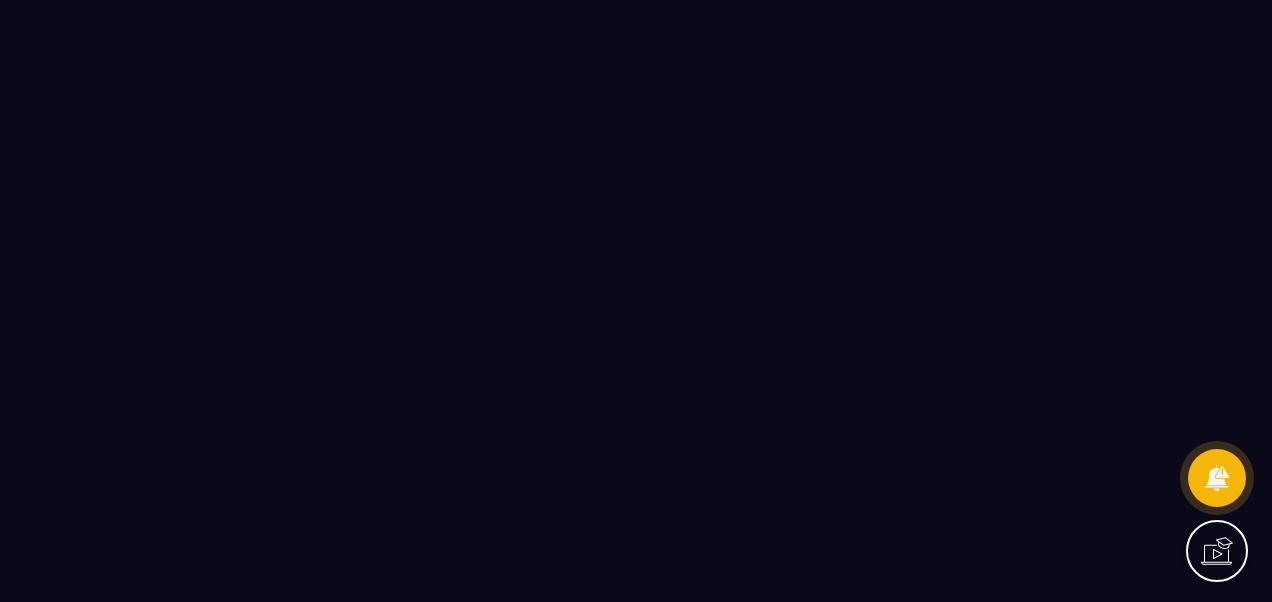 scroll, scrollTop: 0, scrollLeft: 0, axis: both 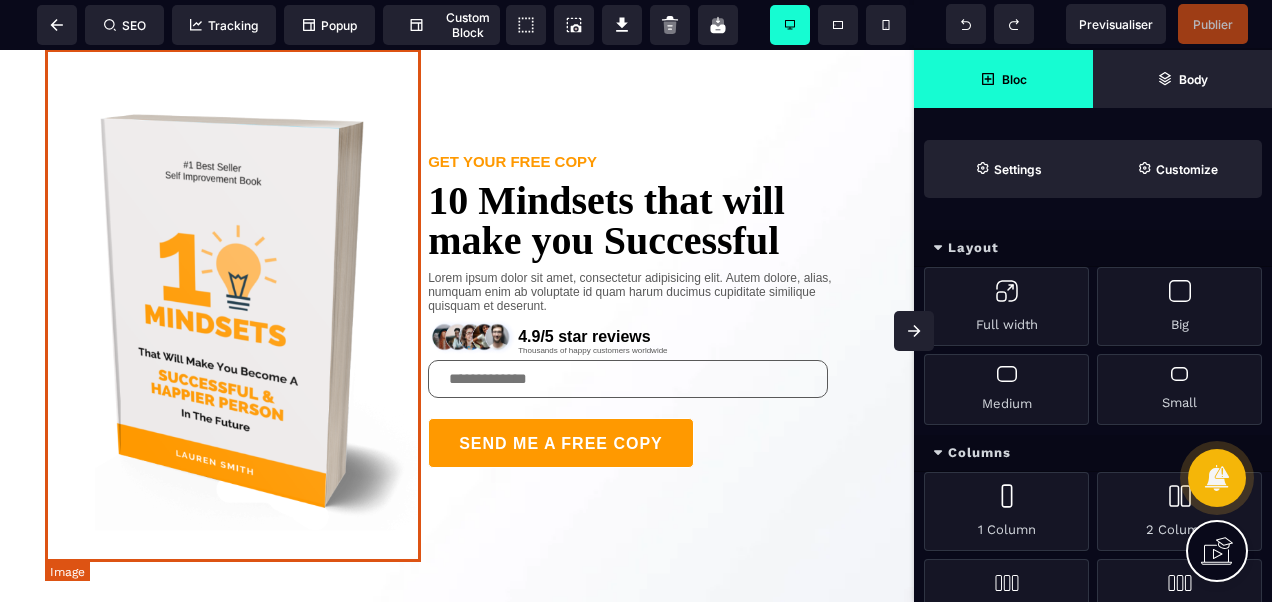 click at bounding box center (236, 310) 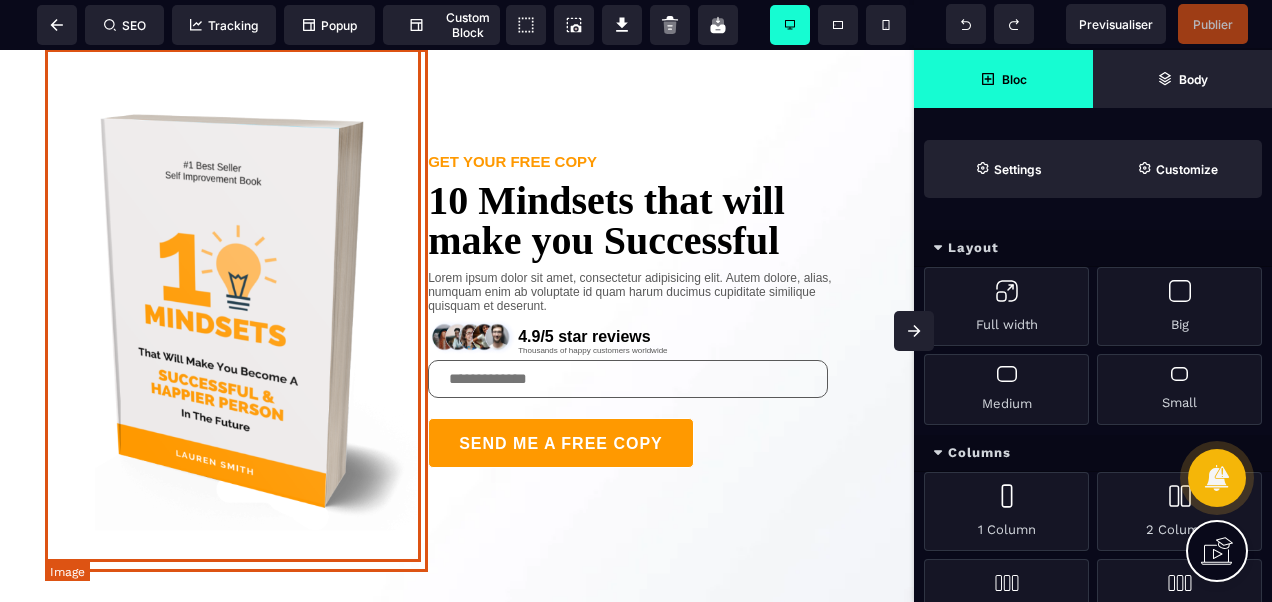 select 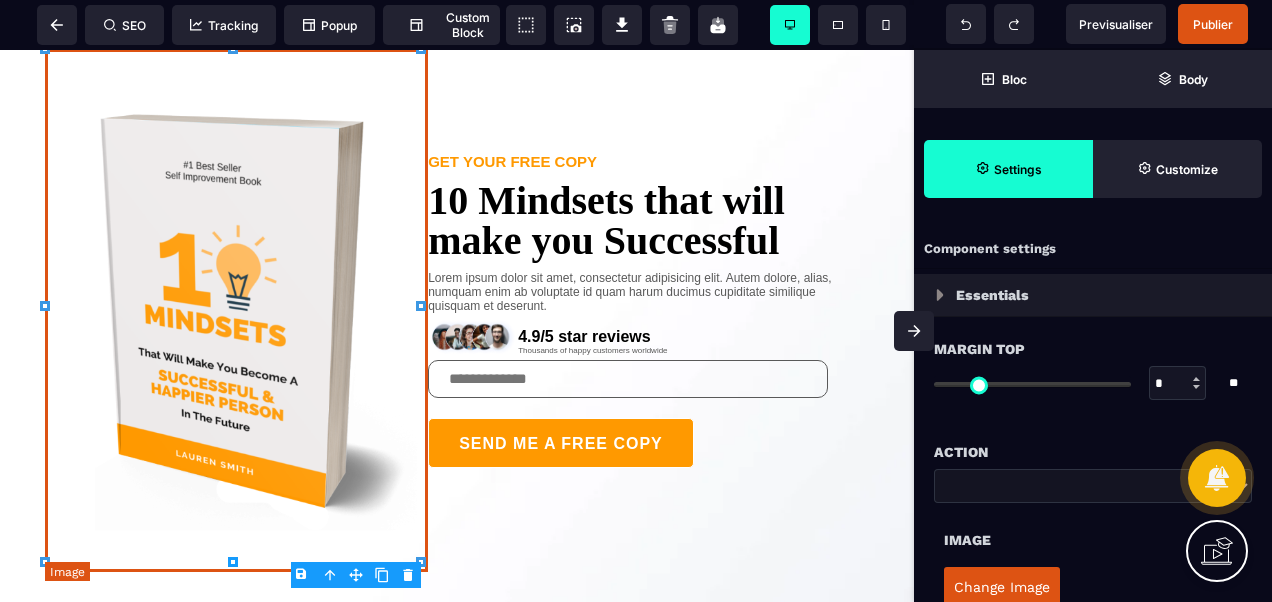 type on "****" 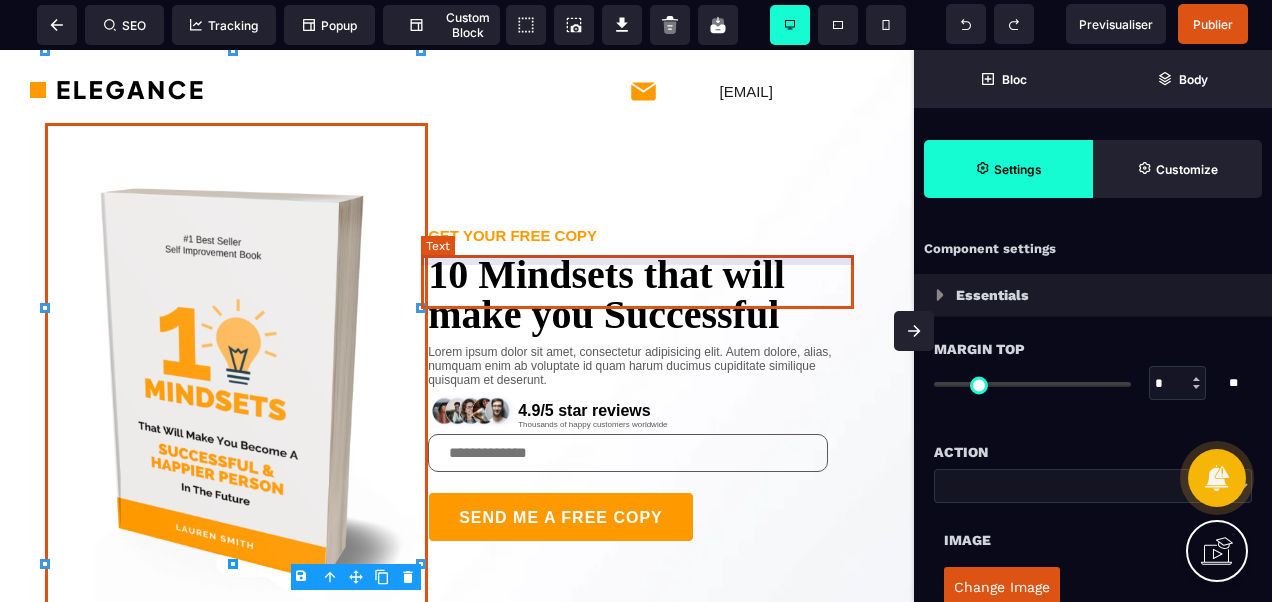 scroll, scrollTop: 0, scrollLeft: 0, axis: both 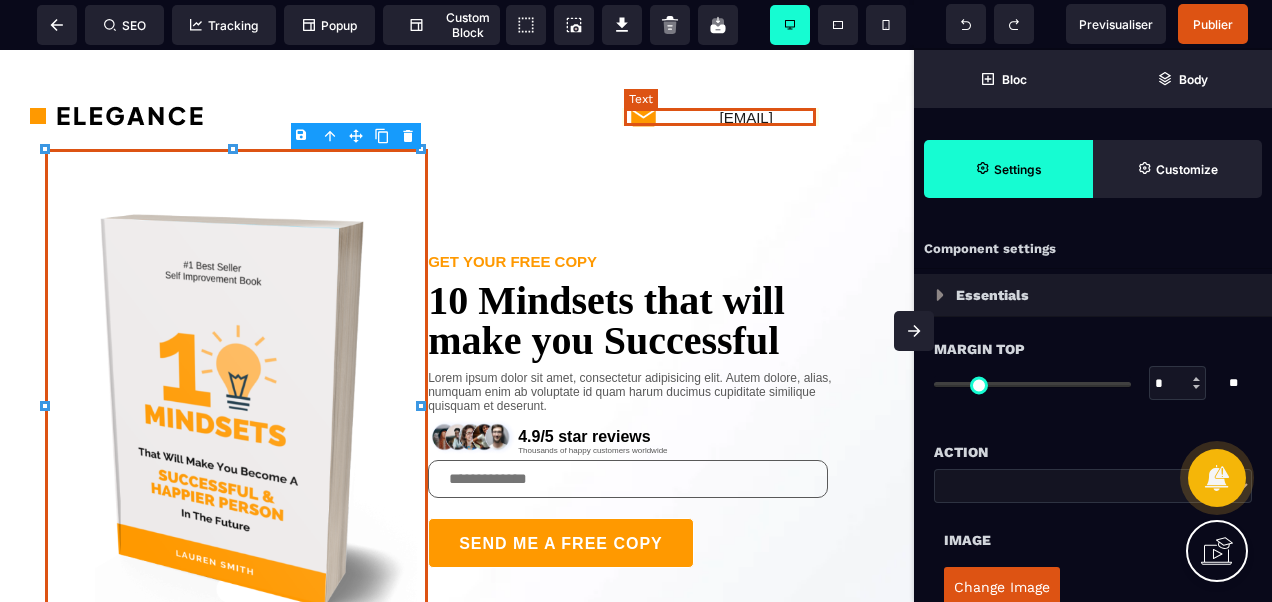 click on "[EMAIL]" at bounding box center (745, 117) 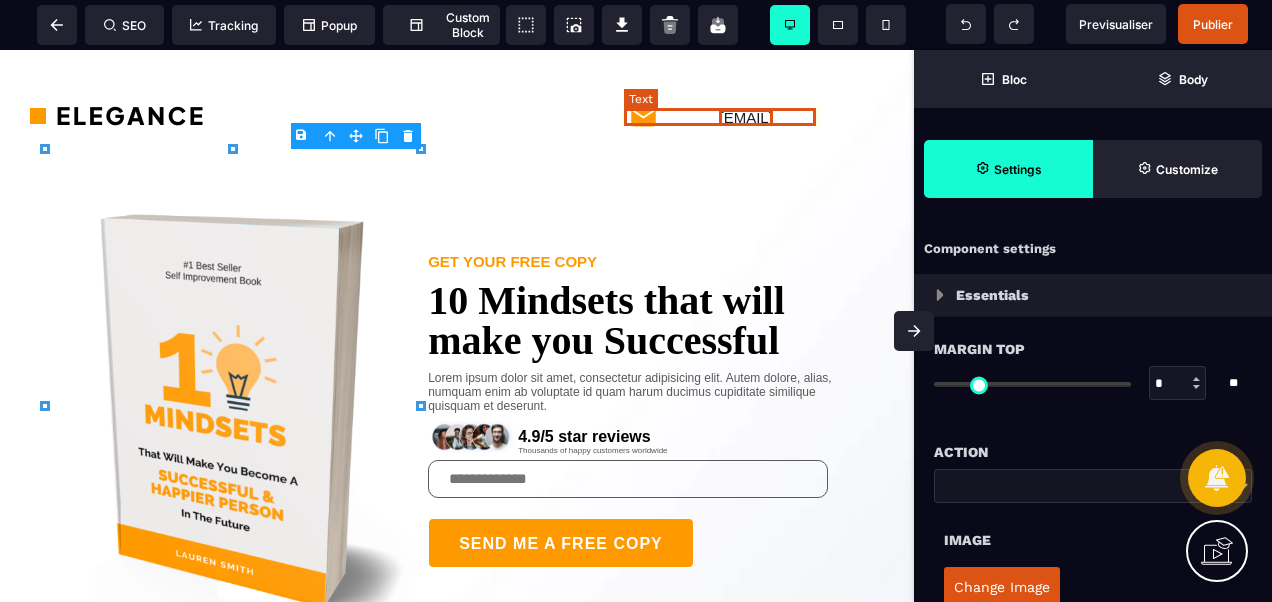 select on "***" 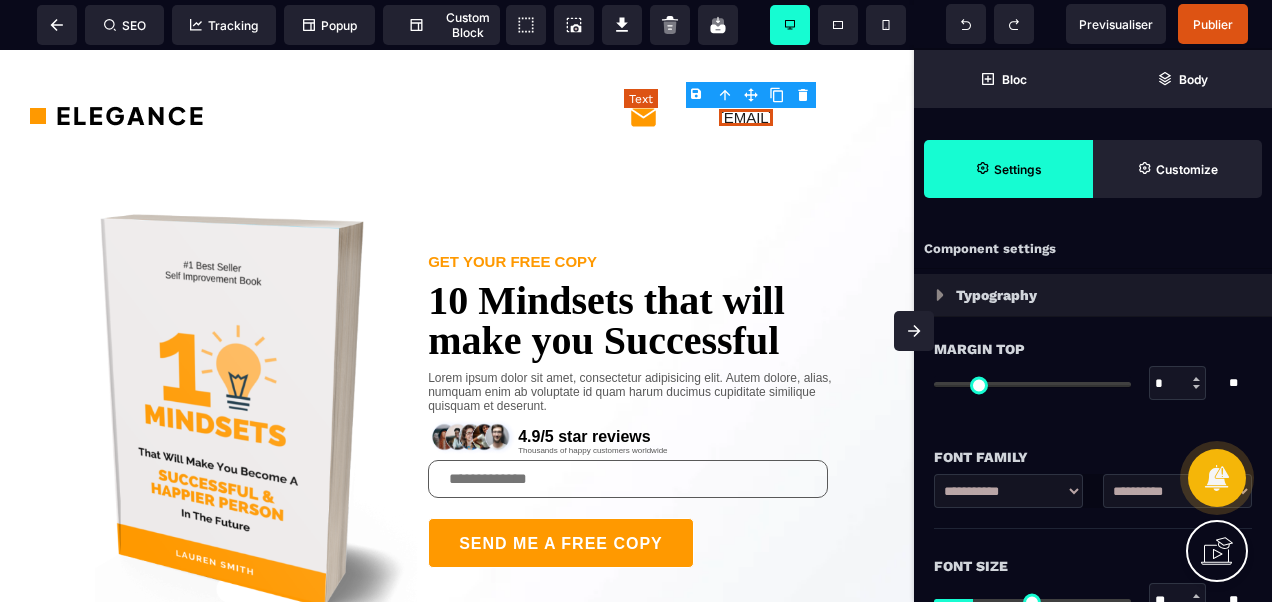 type on "*" 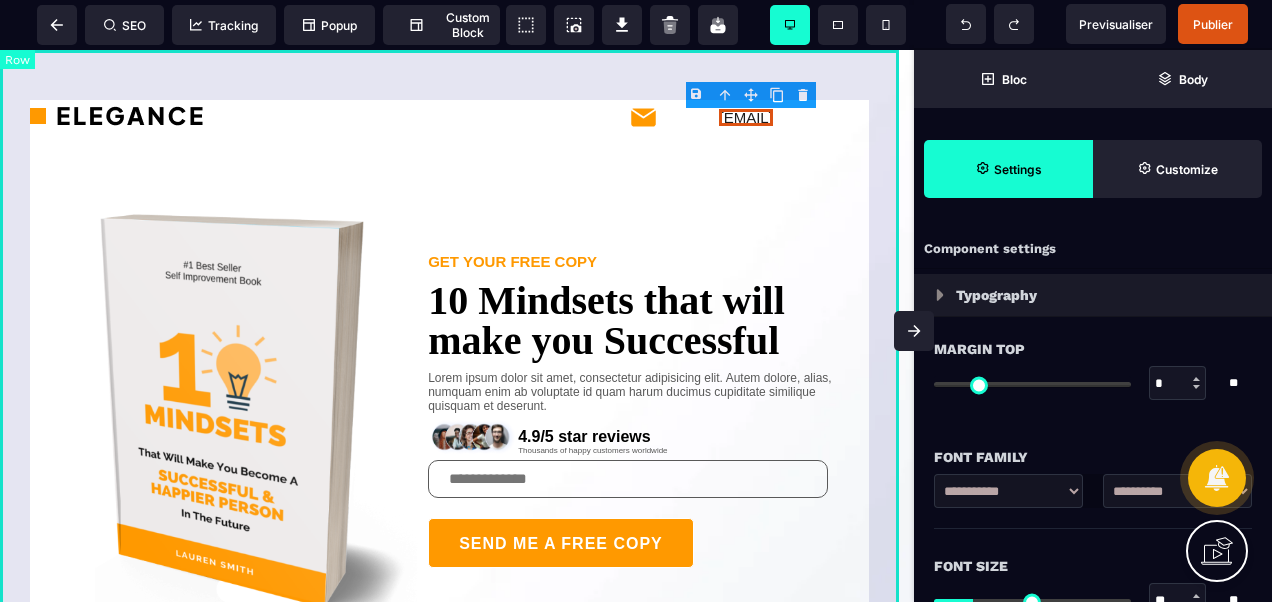 click on "[EMAIL] GET YOUR FREE COPY 10 Mindsets that will make you Successful Lorem ipsum dolor sit amet, consectetur adipisicing elit. Autem dolore, alias, numquam enim ab voluptate id quam harum ducimus cupiditate similique quisquam et deserunt. 4.9/5 star reviews Thousands of happy customers worldwide SEND ME A FREE COPY" at bounding box center [457, 418] 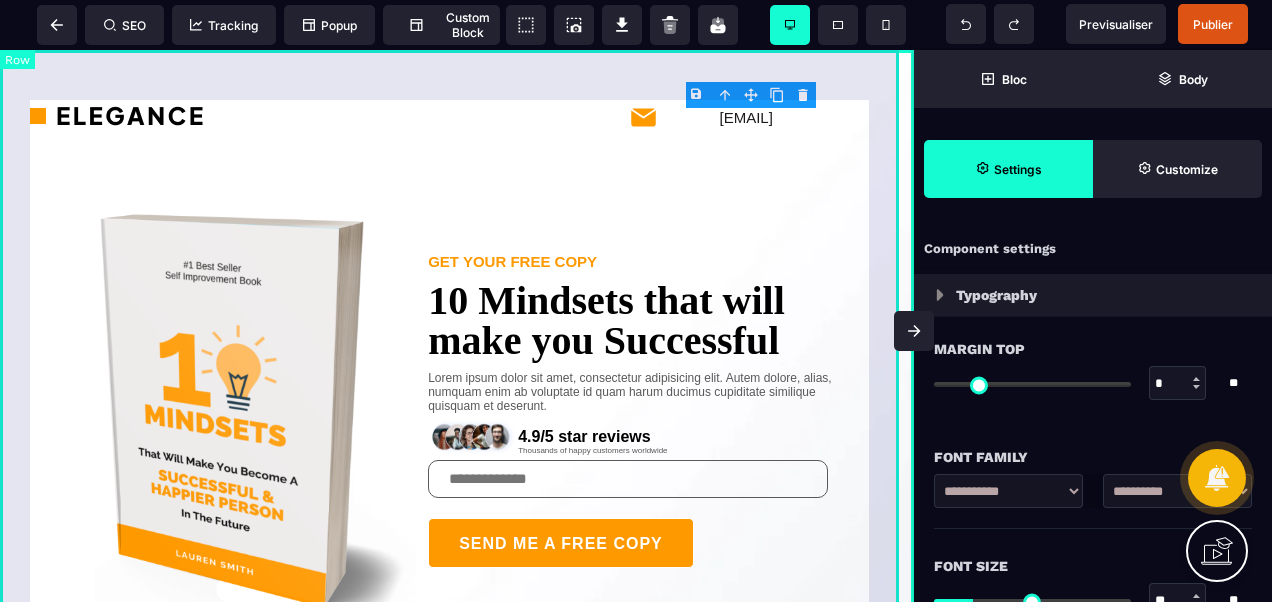 select on "*********" 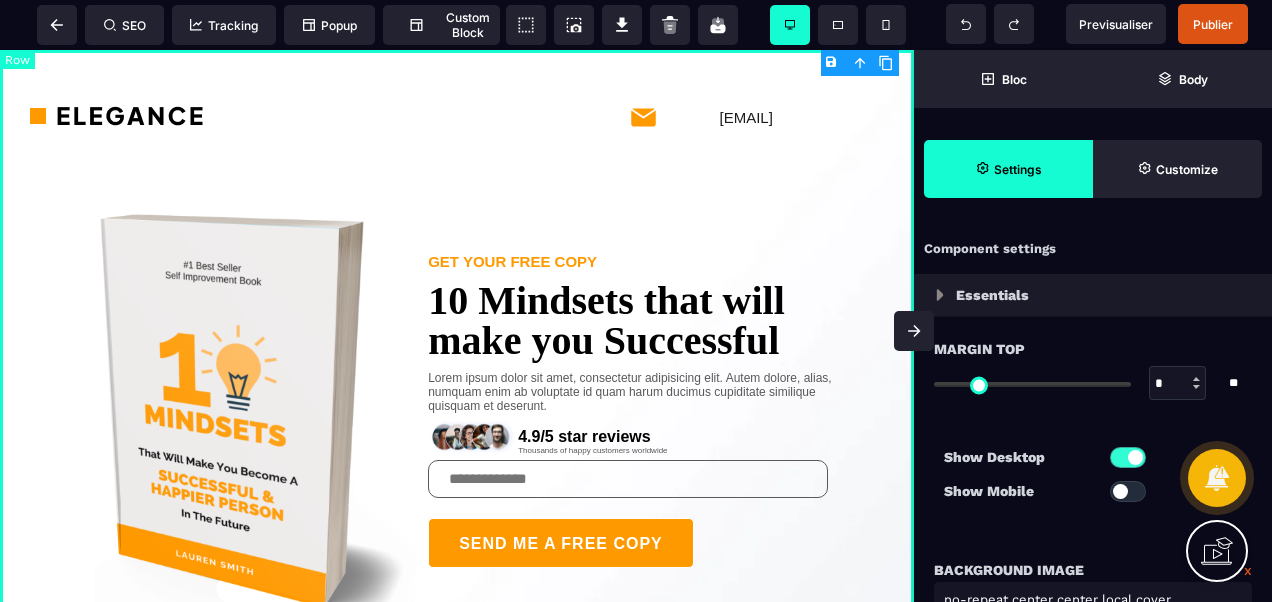 type on "*" 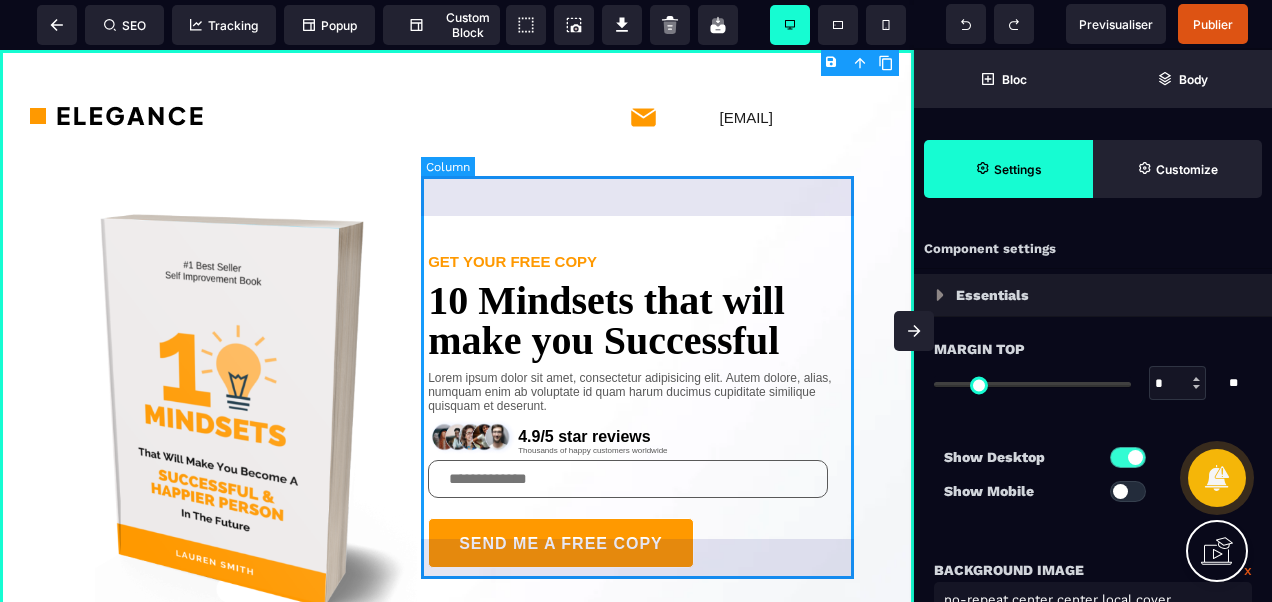 scroll, scrollTop: 100, scrollLeft: 0, axis: vertical 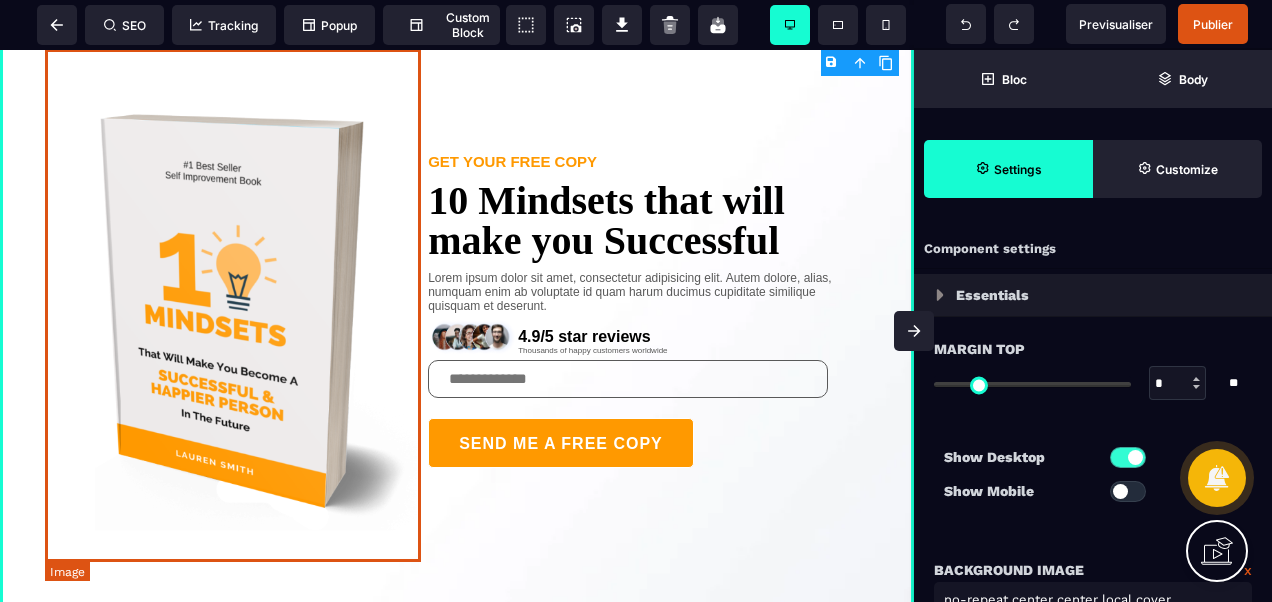 click at bounding box center (236, 310) 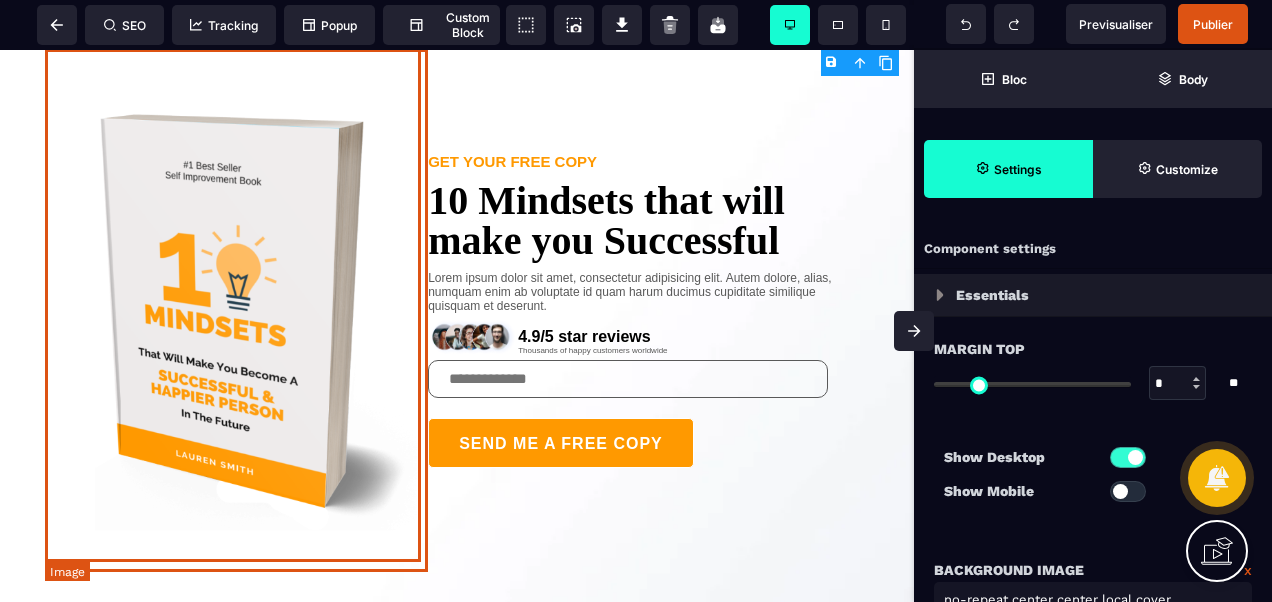 select 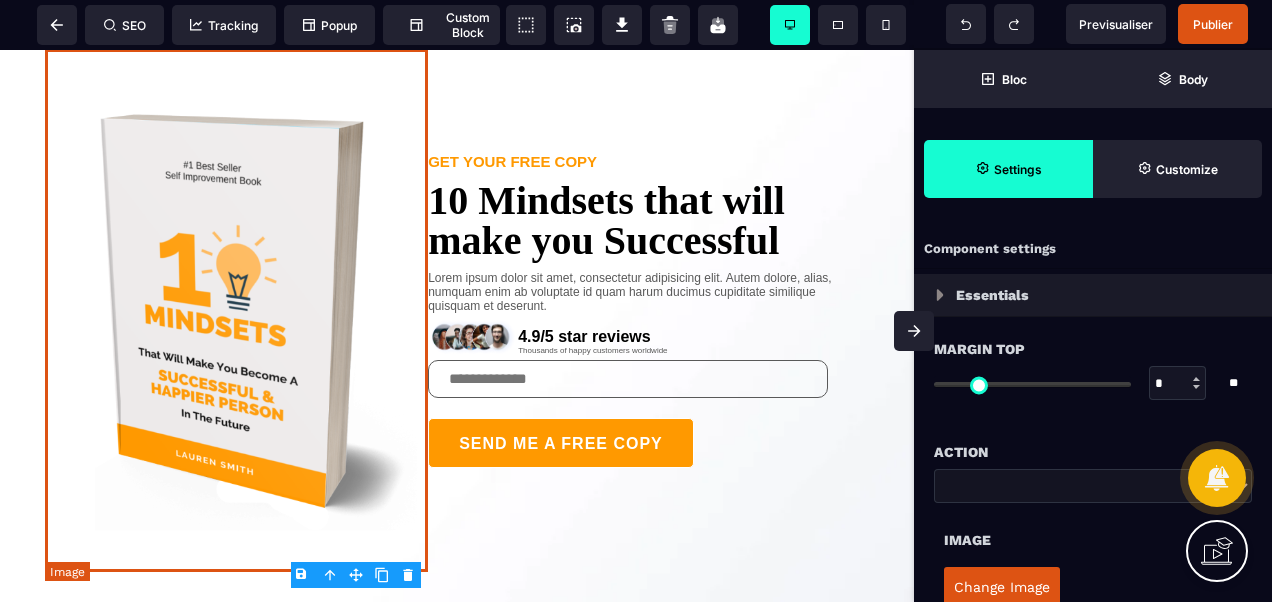 drag, startPoint x: 326, startPoint y: 199, endPoint x: 732, endPoint y: 446, distance: 475.23154 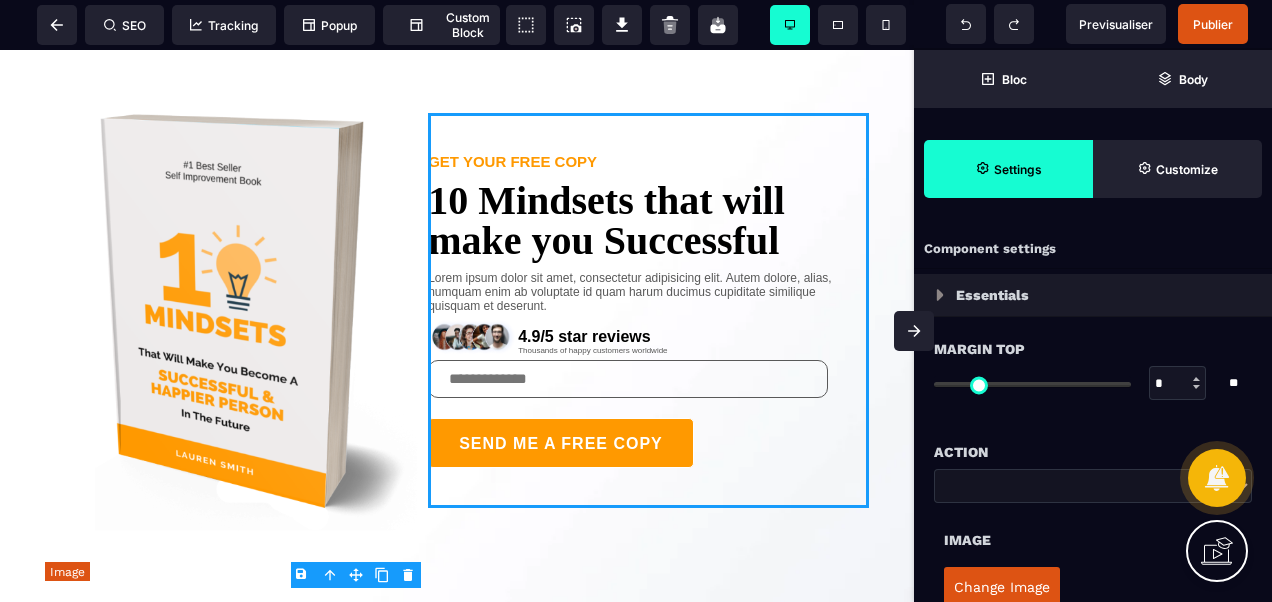 select on "**" 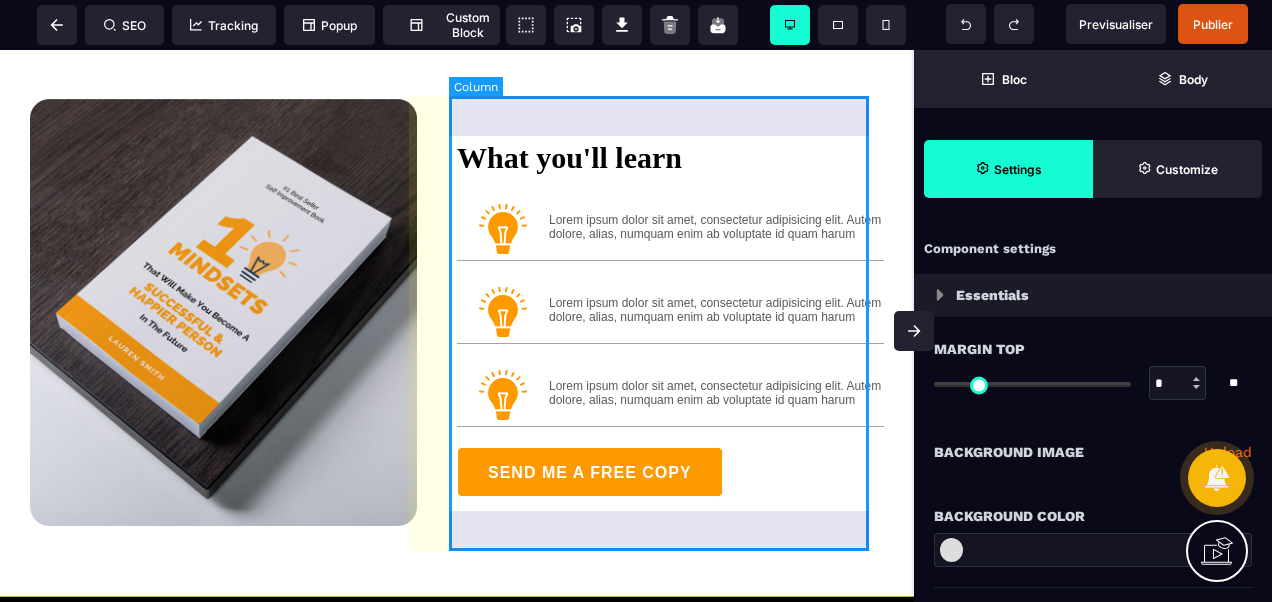 scroll, scrollTop: 658, scrollLeft: 0, axis: vertical 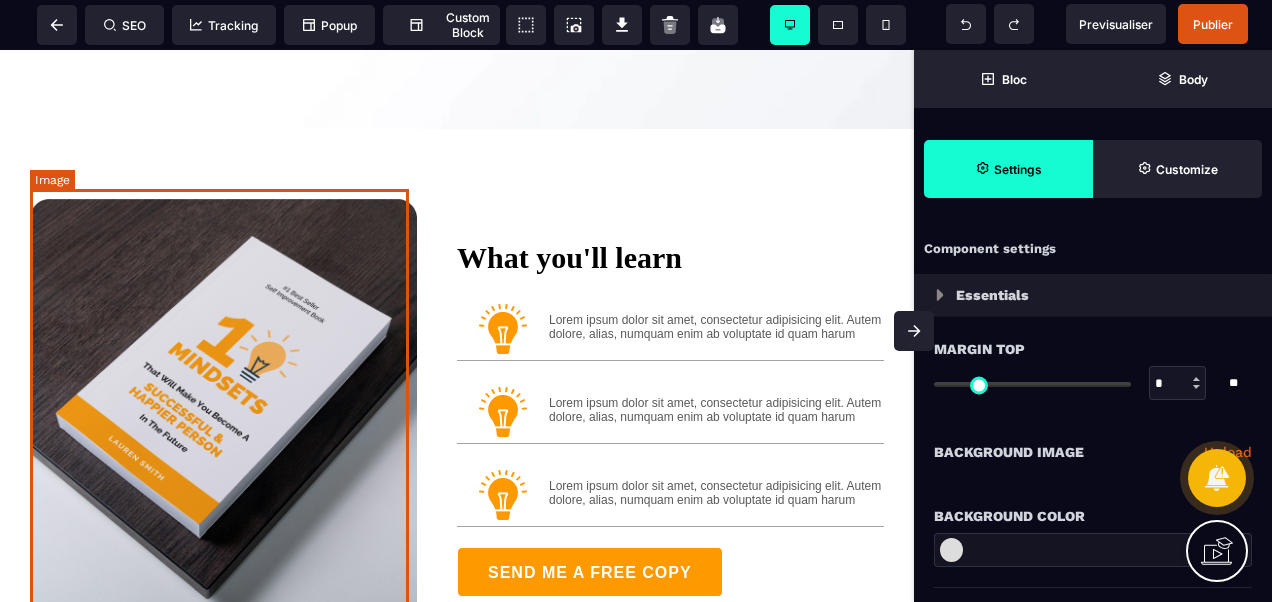 click at bounding box center [223, 412] 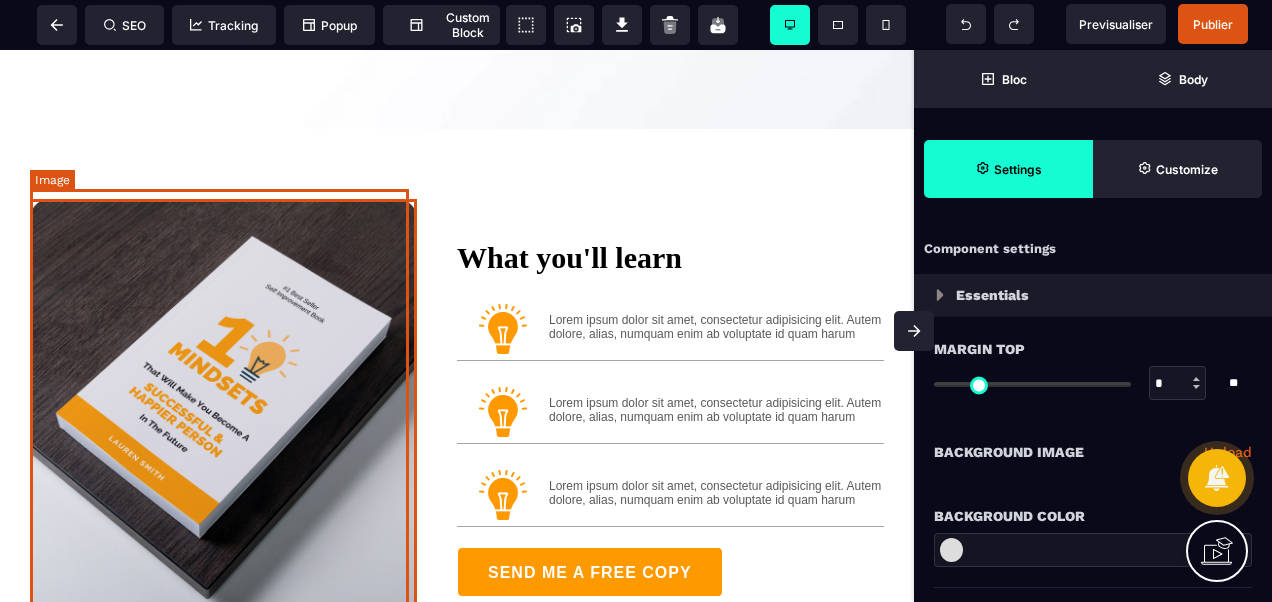 select 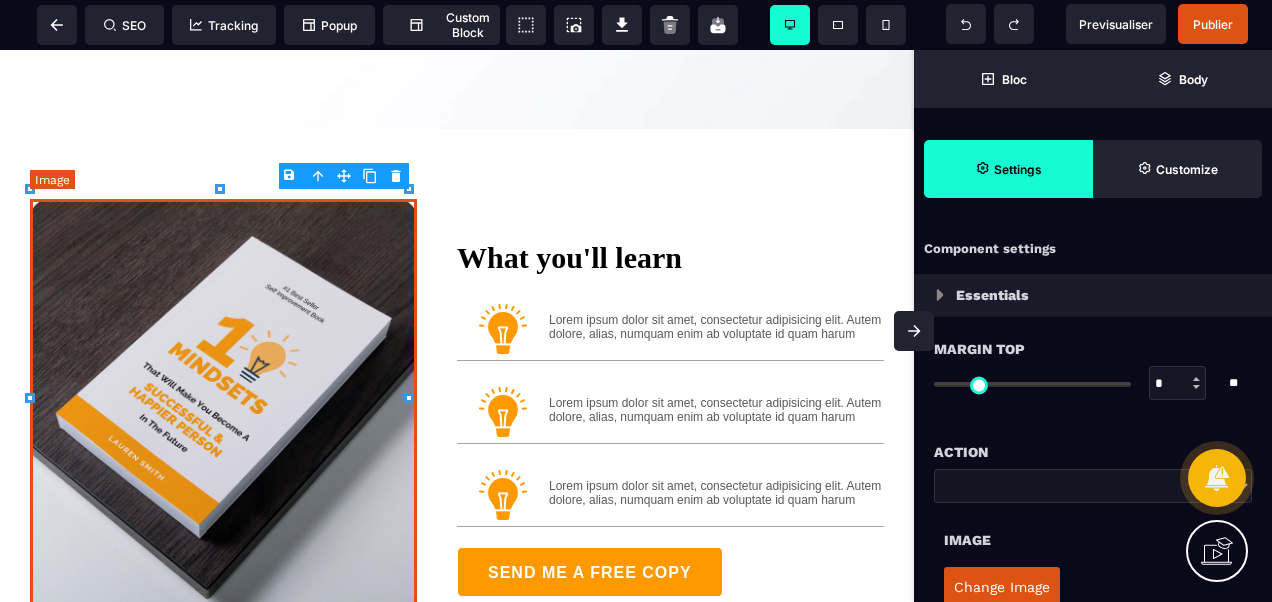 type on "****" 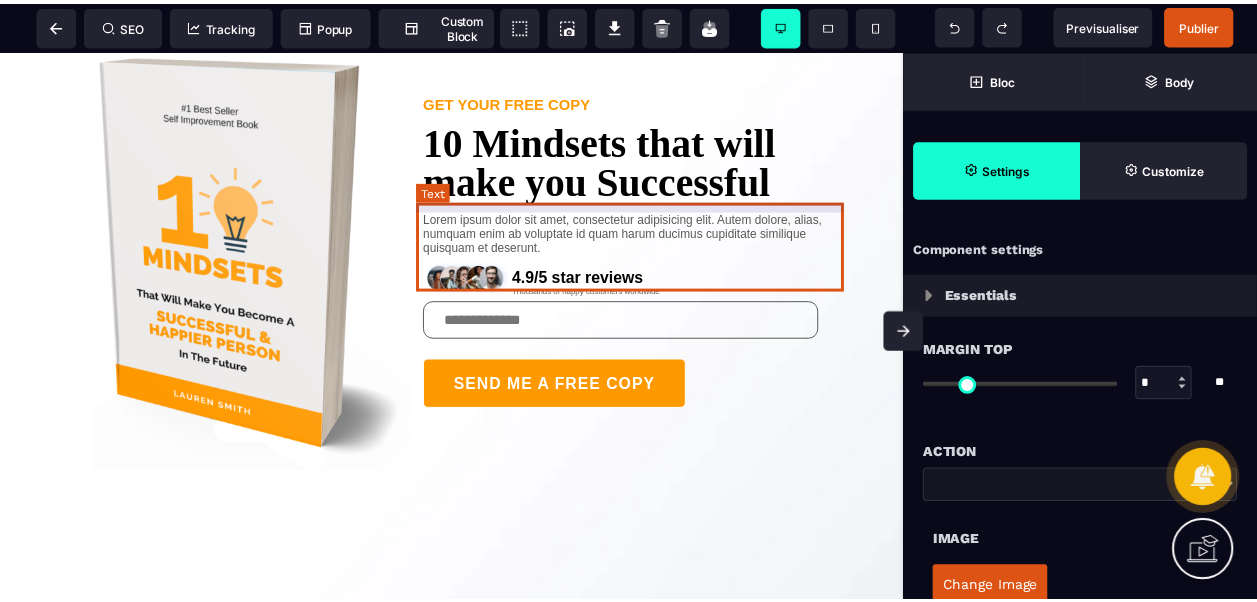 scroll, scrollTop: 200, scrollLeft: 0, axis: vertical 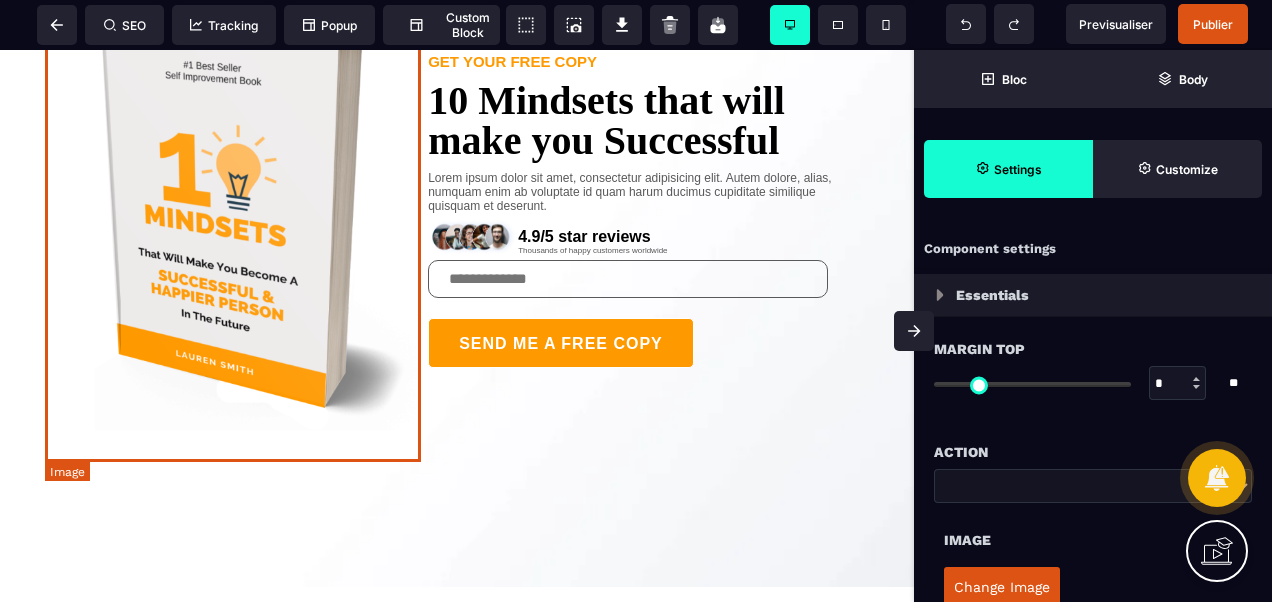 click at bounding box center (236, 210) 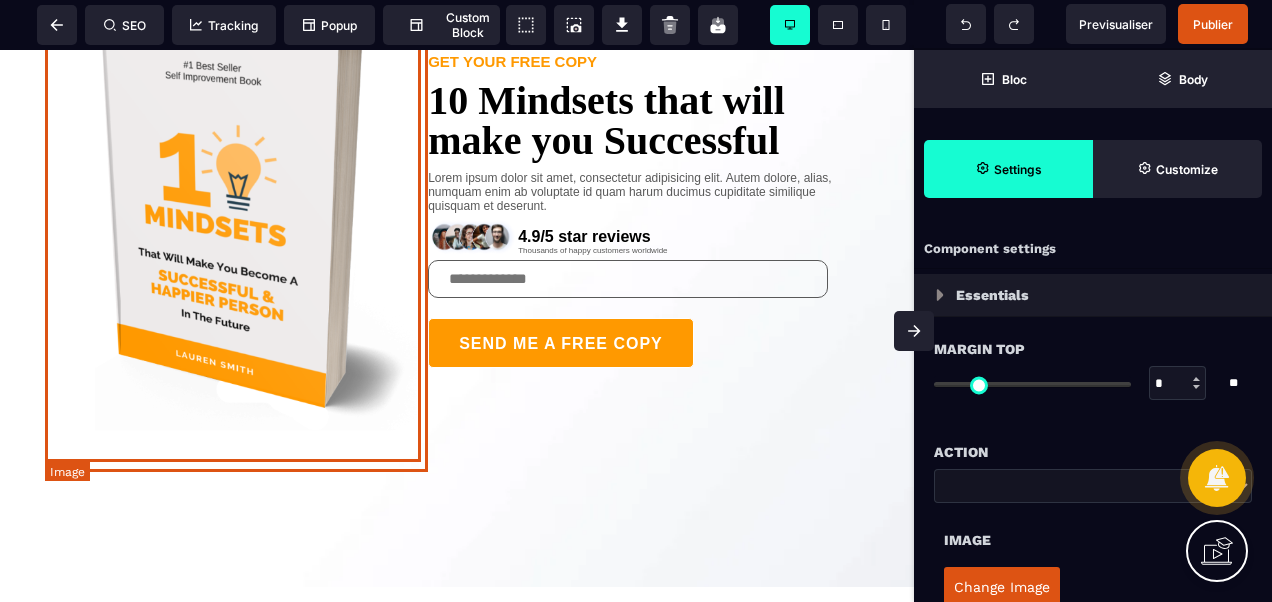 select 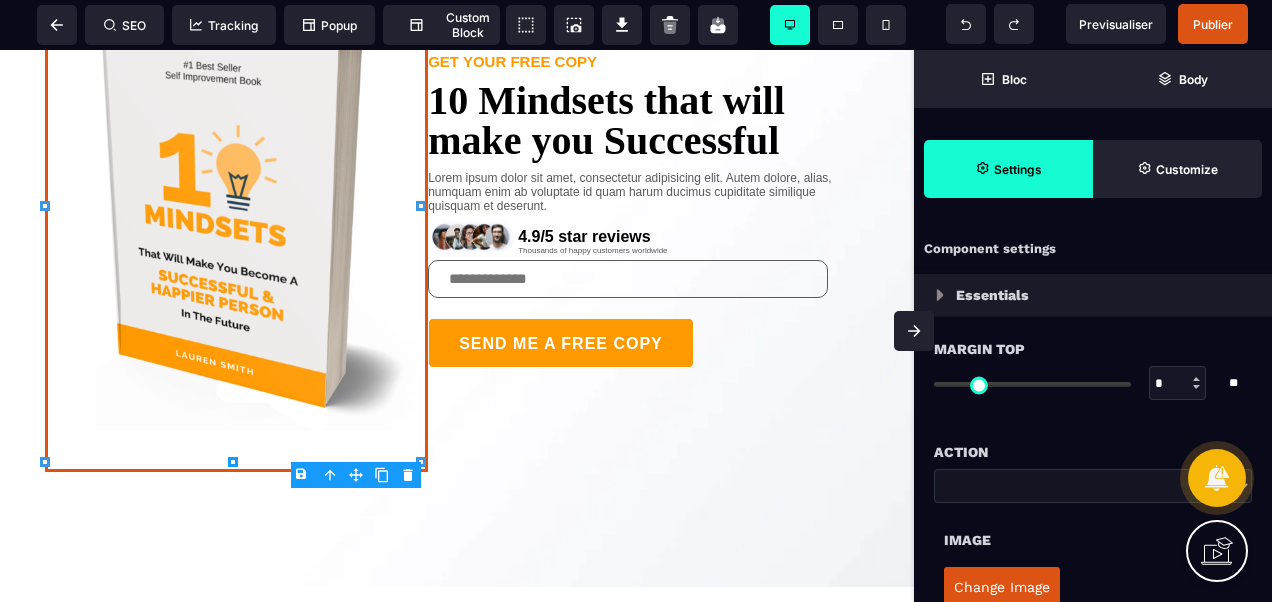 click on "B I U S
A *******
Row
SEO
Tracking
Popup" at bounding box center [636, 301] 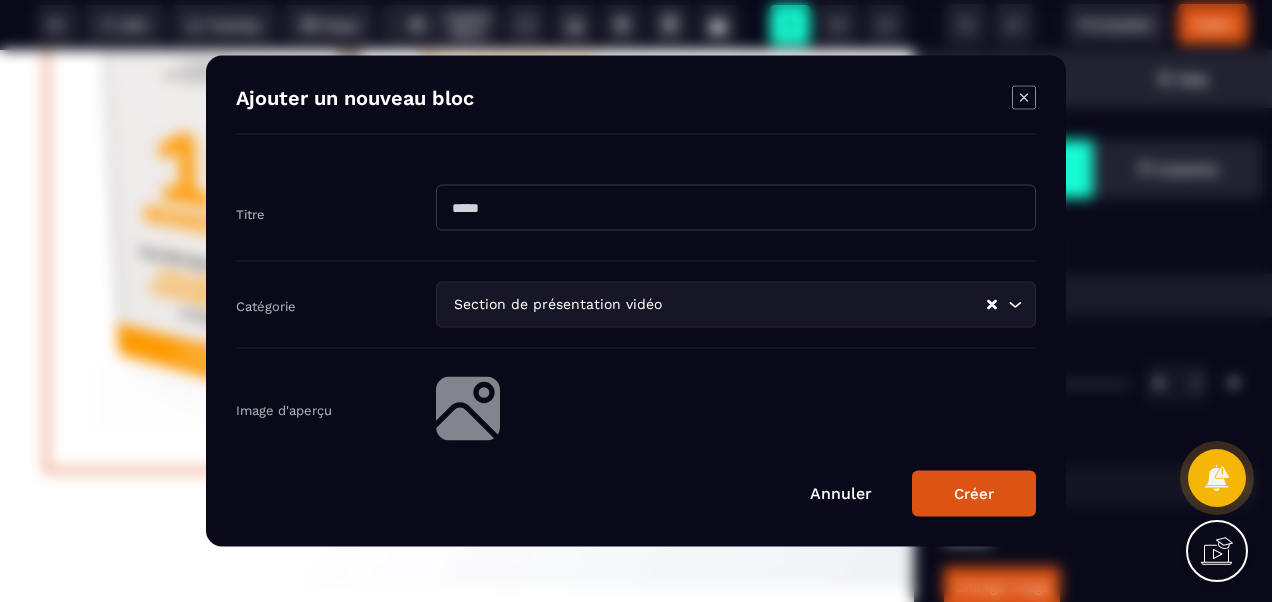 click at bounding box center [736, 208] 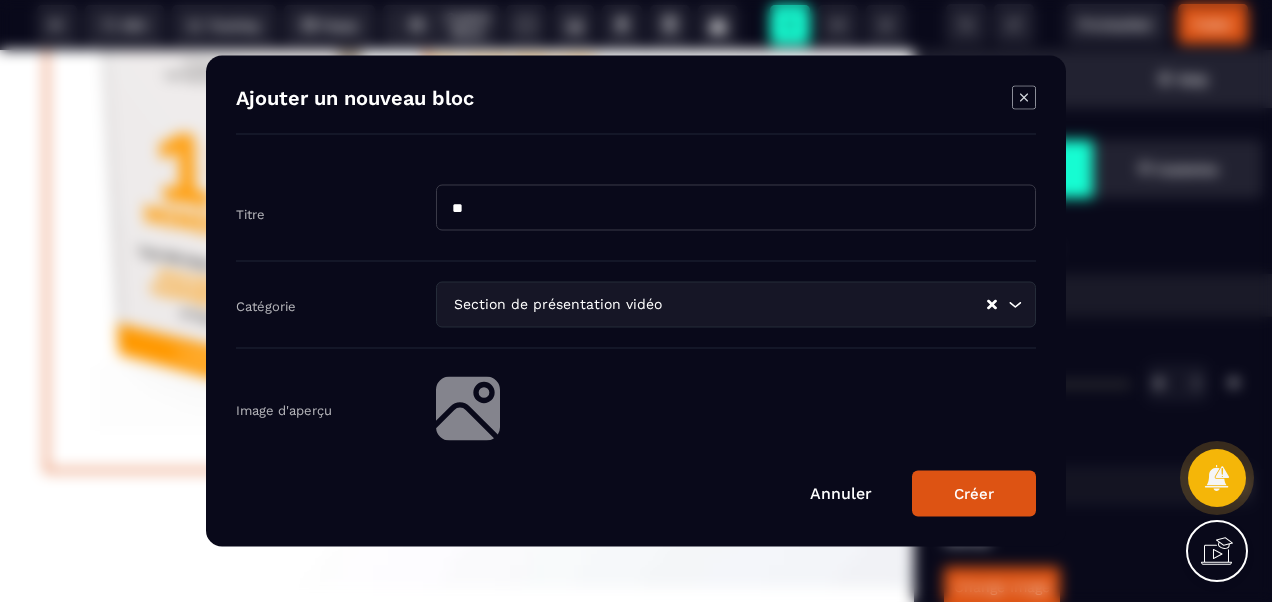 type on "*" 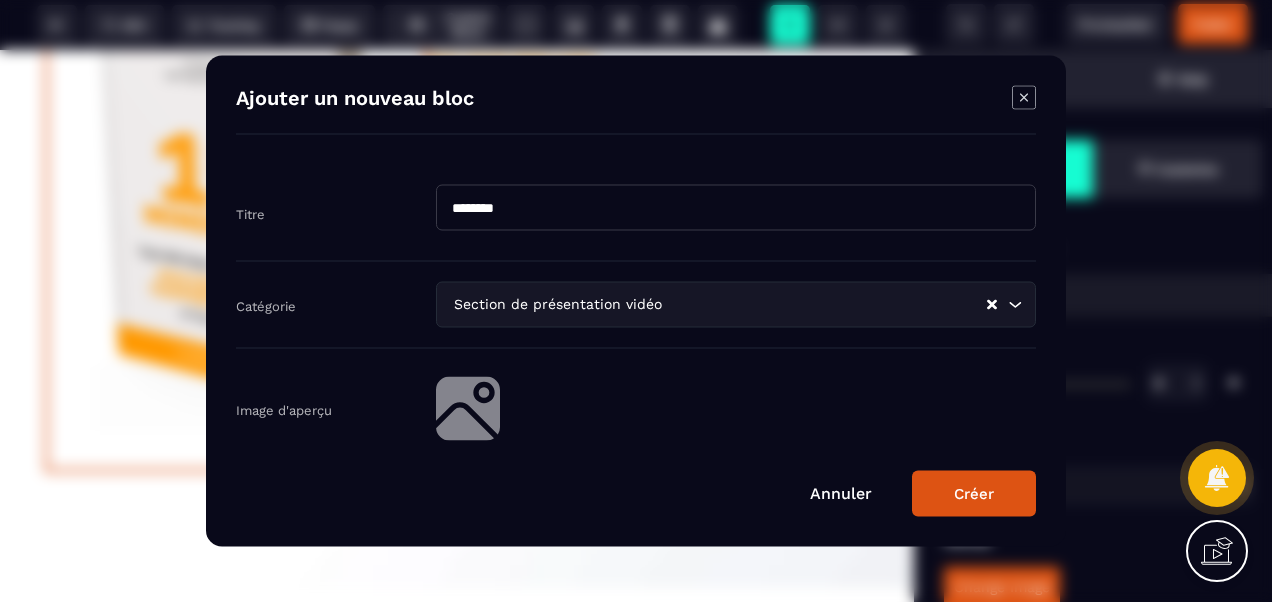 type on "********" 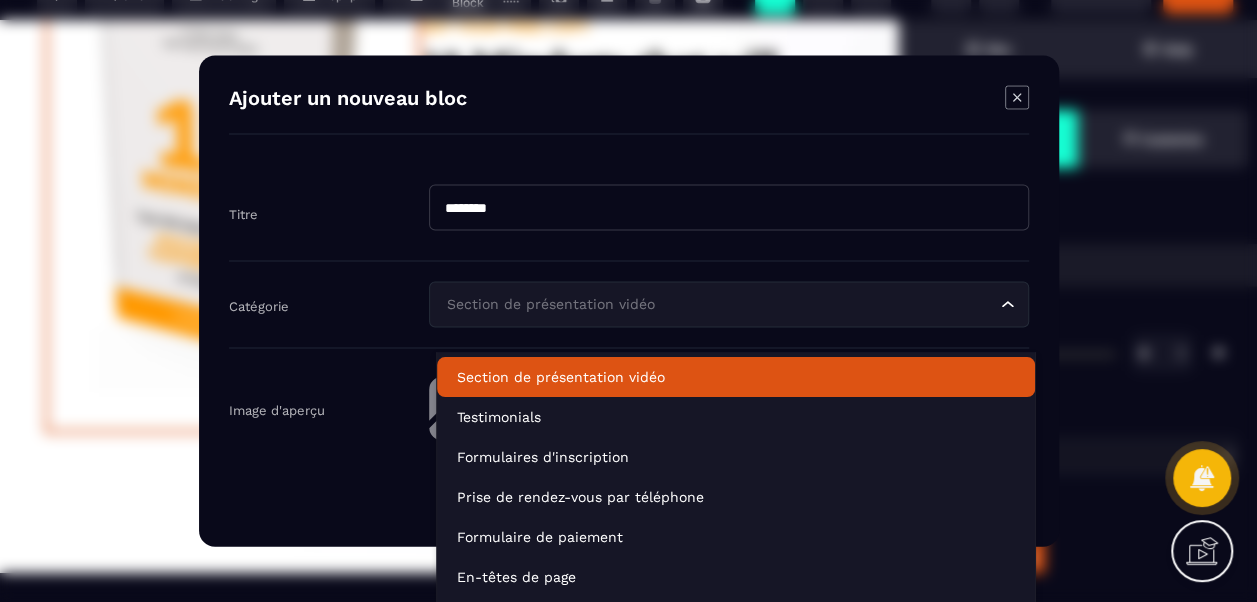 scroll, scrollTop: 55, scrollLeft: 0, axis: vertical 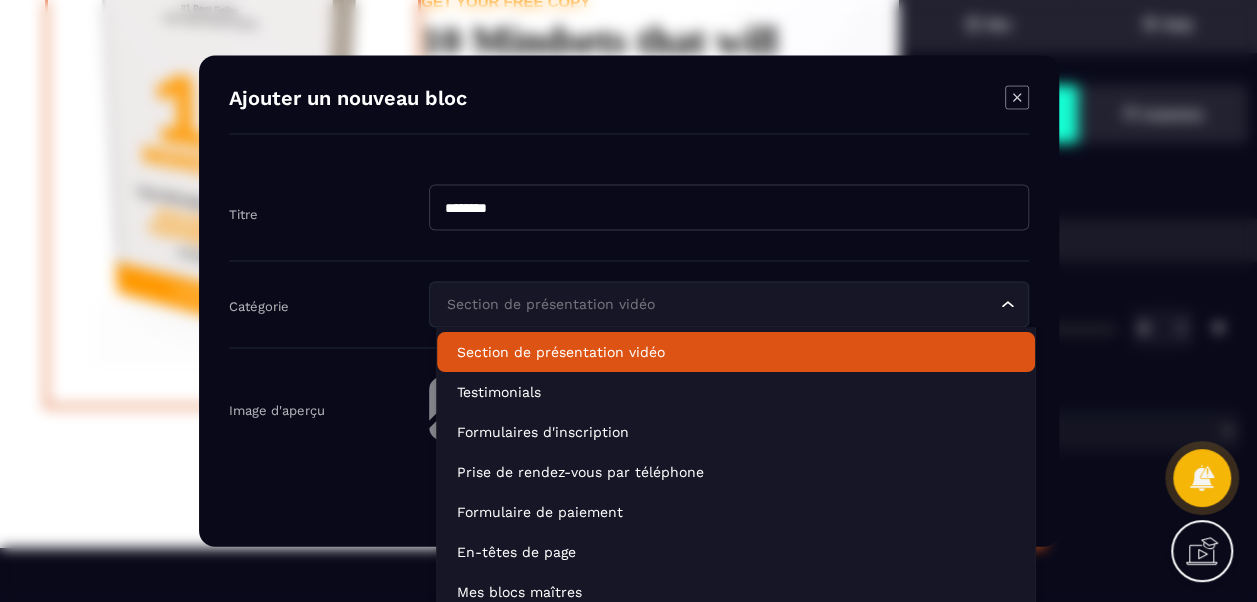 click on "Section de présentation vidéo Loading..." 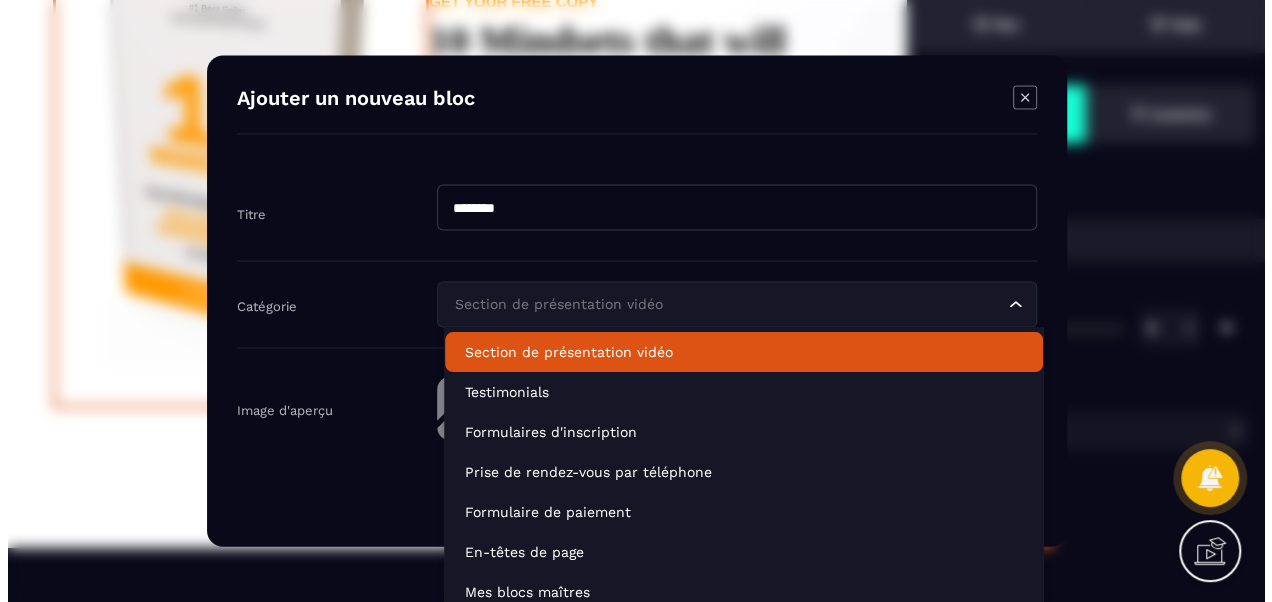 scroll, scrollTop: 0, scrollLeft: 0, axis: both 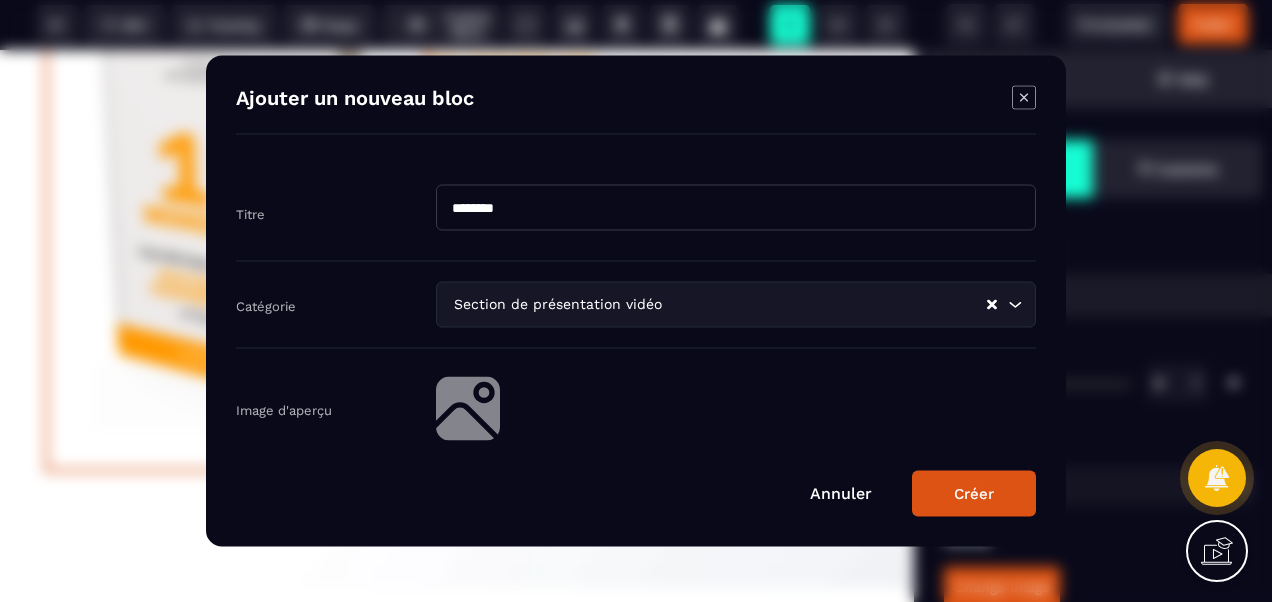 click 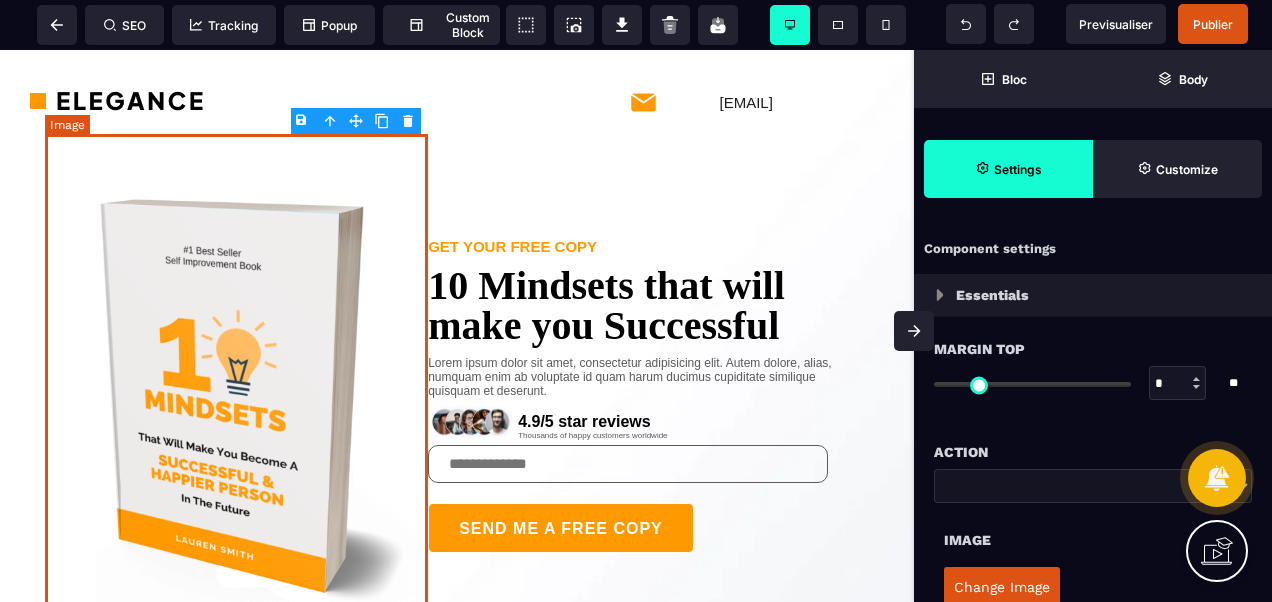 scroll, scrollTop: 0, scrollLeft: 0, axis: both 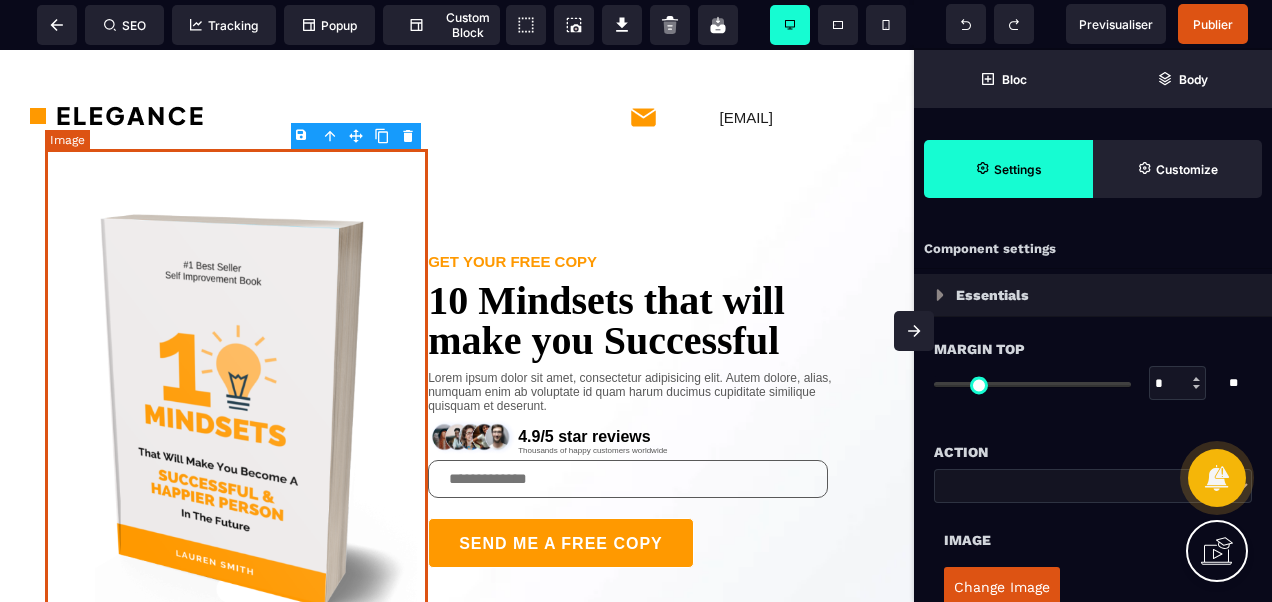 click at bounding box center [236, 410] 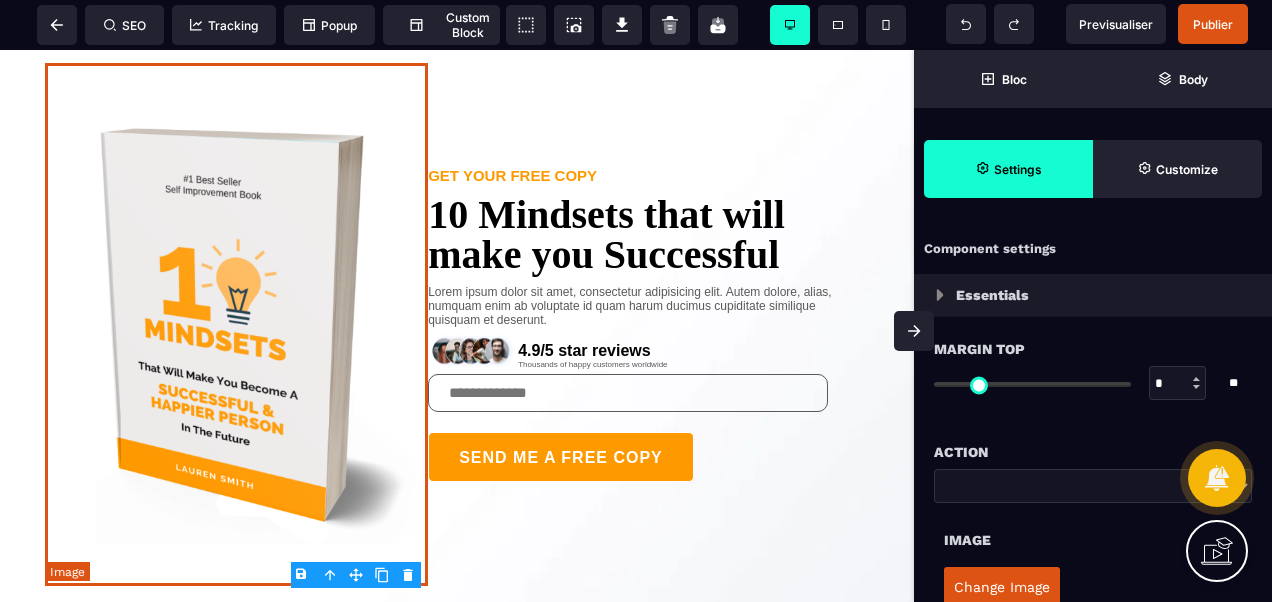 scroll, scrollTop: 100, scrollLeft: 0, axis: vertical 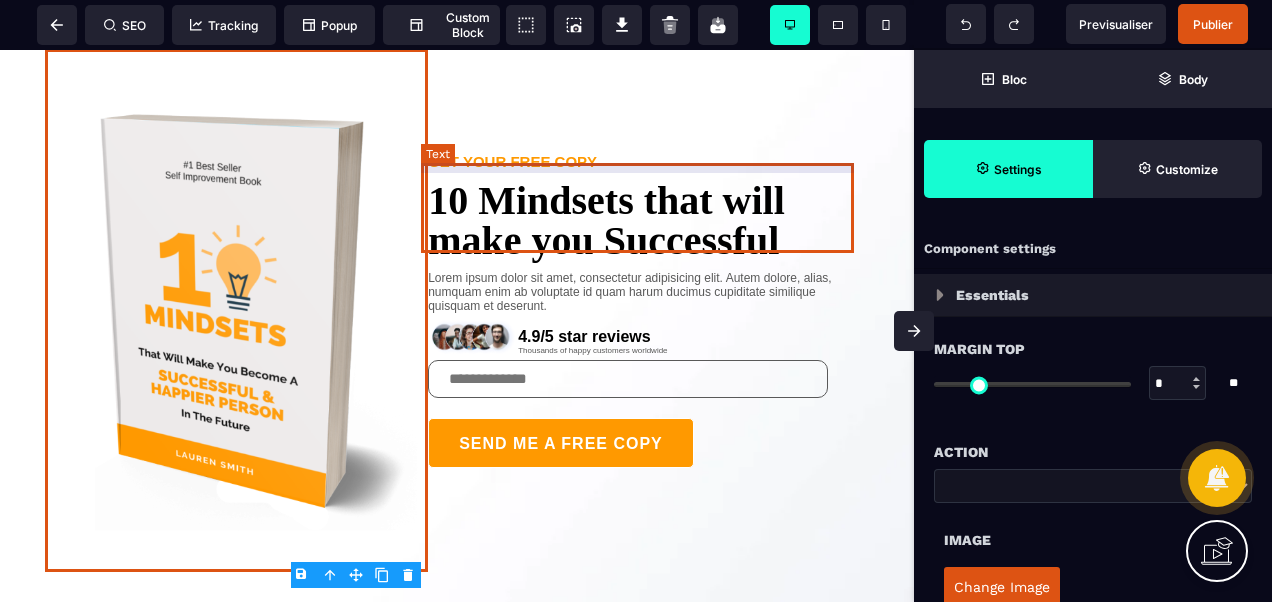 click on "10 Mindsets that will make you Successful" at bounding box center (648, 216) 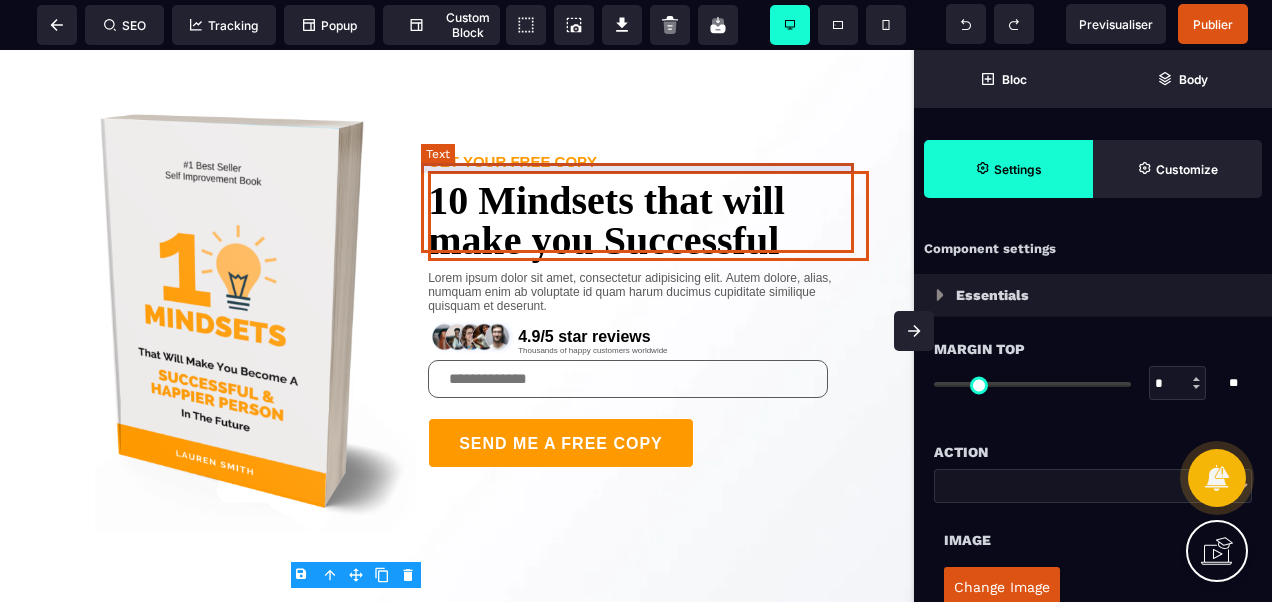 select on "***" 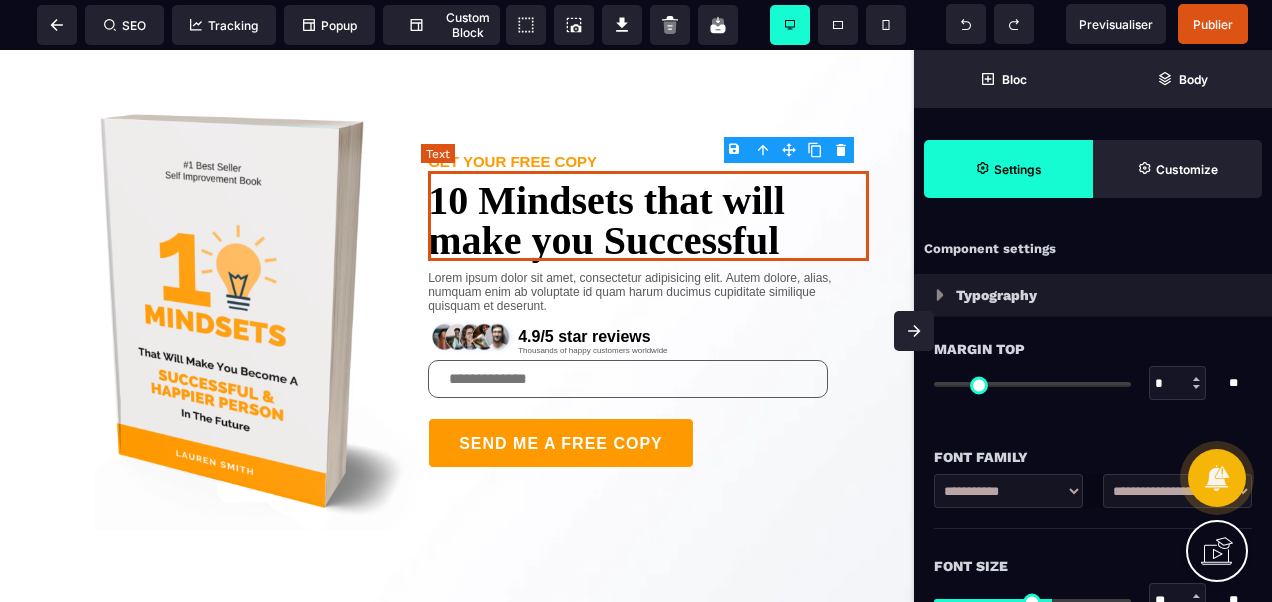 click on "10 Mindsets that will make you Successful" at bounding box center (648, 216) 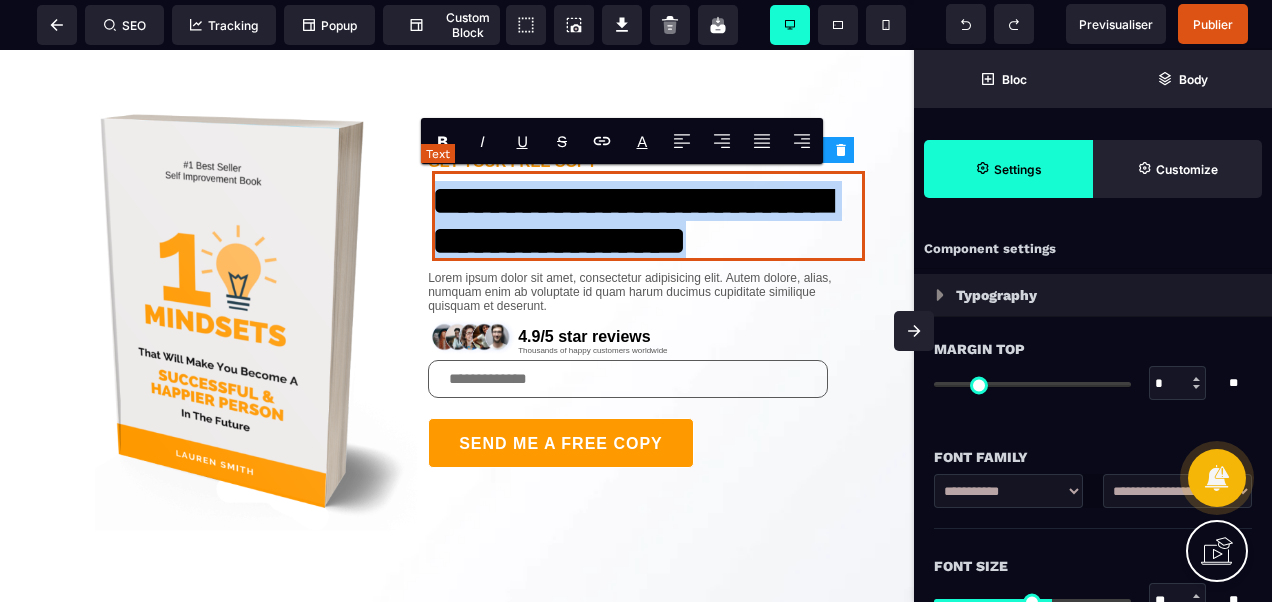 drag, startPoint x: 426, startPoint y: 190, endPoint x: 853, endPoint y: 230, distance: 428.86945 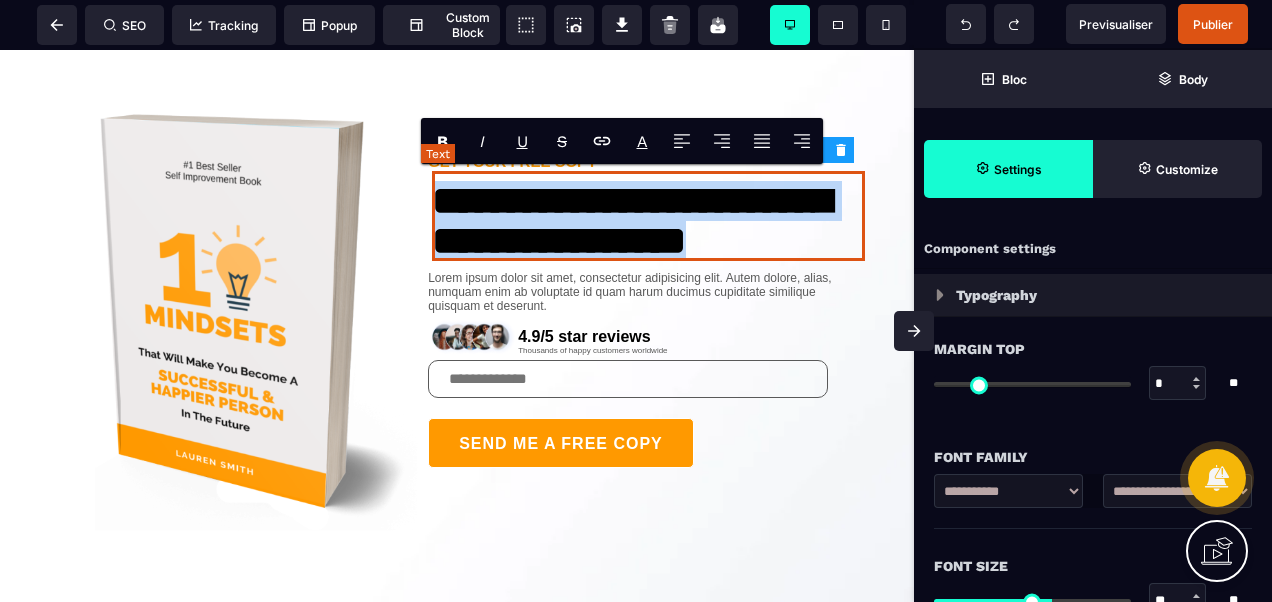 click on "**********" at bounding box center [648, 216] 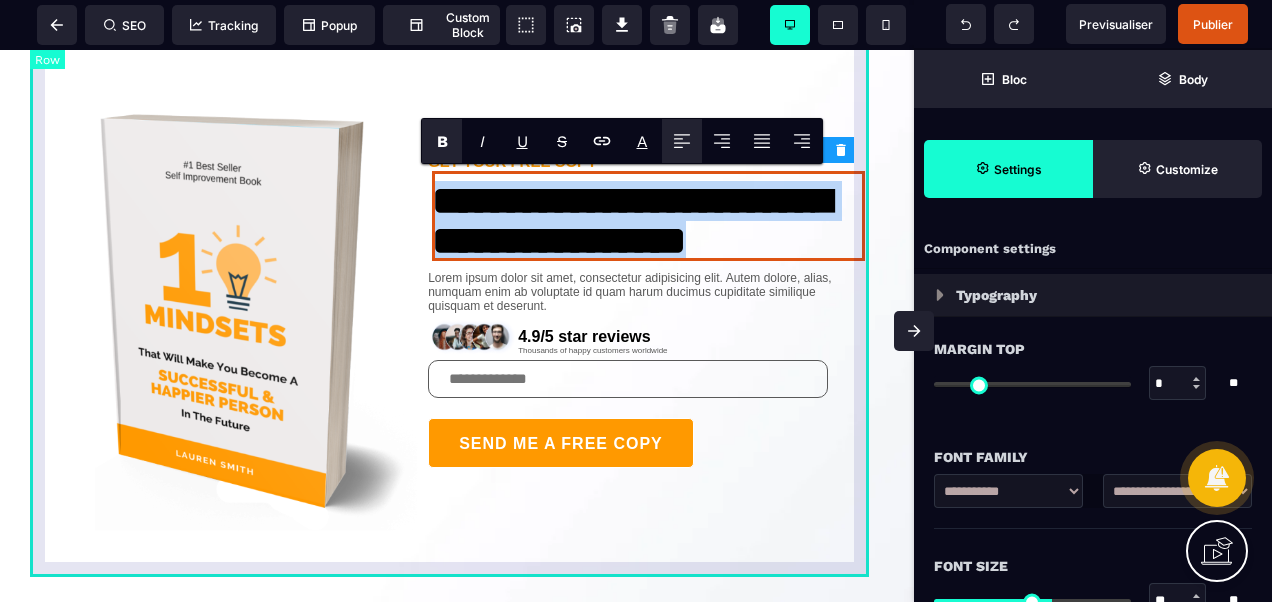 type 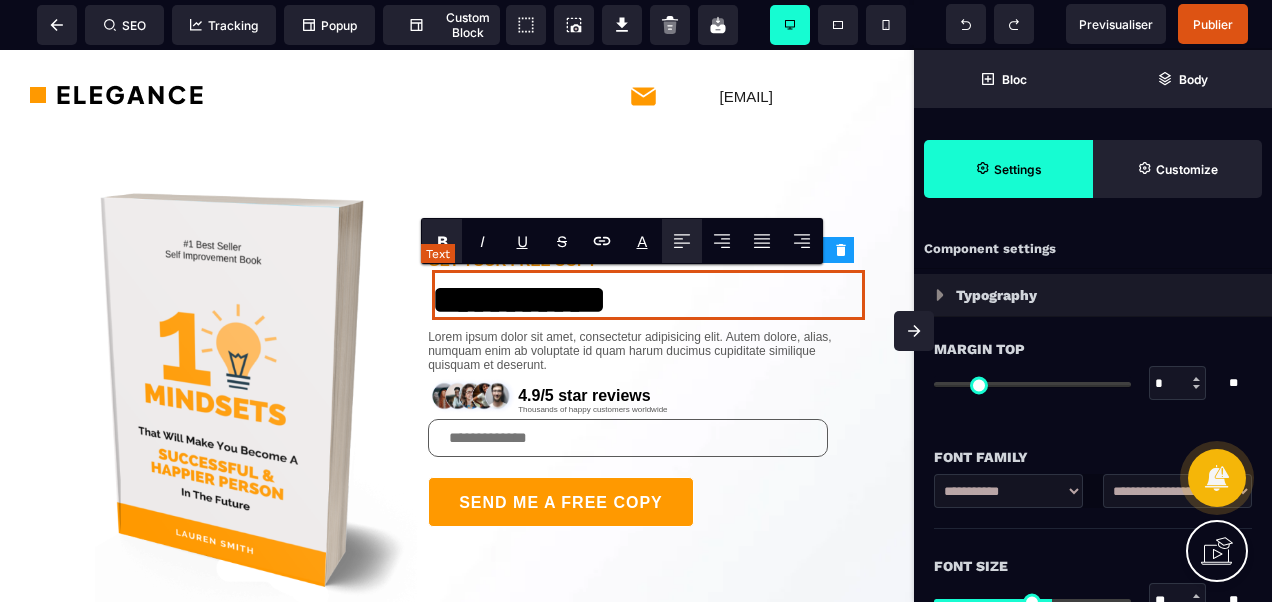 scroll, scrollTop: 20, scrollLeft: 0, axis: vertical 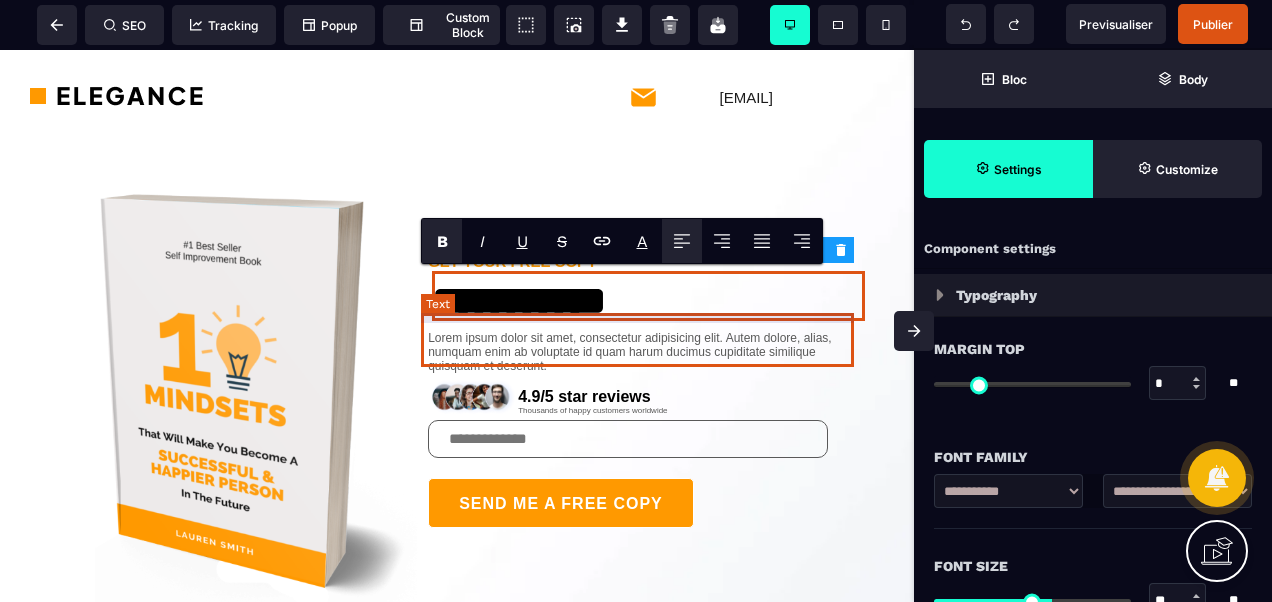 click on "Lorem ipsum dolor sit amet, consectetur adipisicing elit. Autem dolore, alias, numquam enim ab voluptate id quam harum ducimus cupiditate similique quisquam et deserunt." at bounding box center [648, 347] 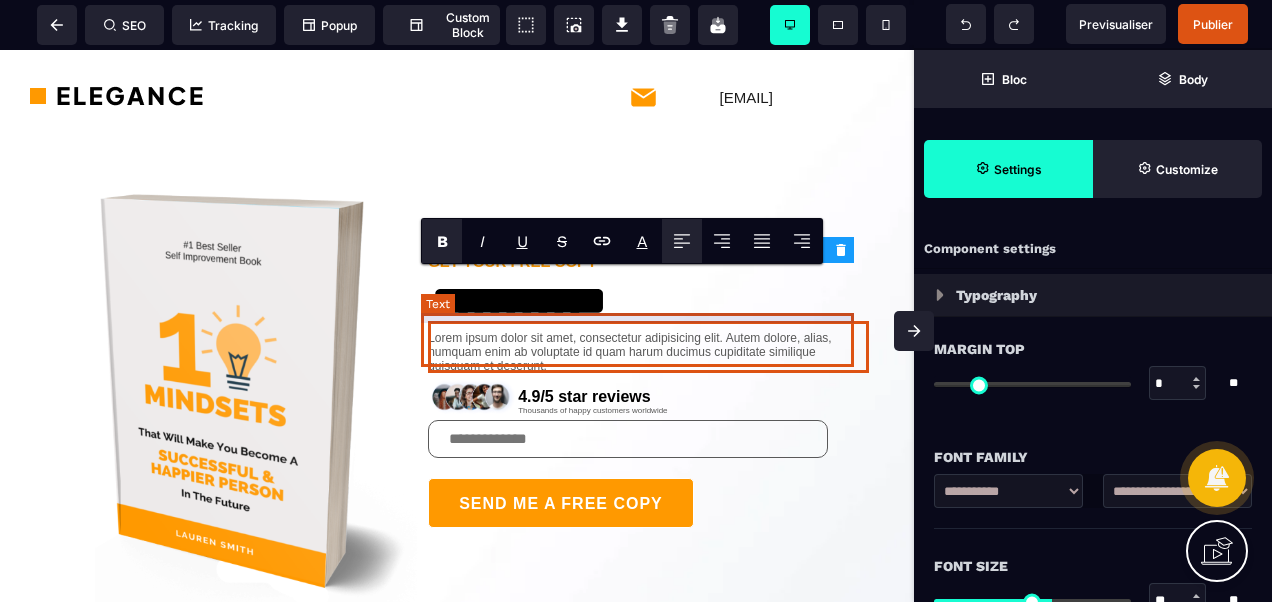 click on "Lorem ipsum dolor sit amet, consectetur adipisicing elit. Autem dolore, alias, numquam enim ab voluptate id quam harum ducimus cupiditate similique quisquam et deserunt." at bounding box center (648, 347) 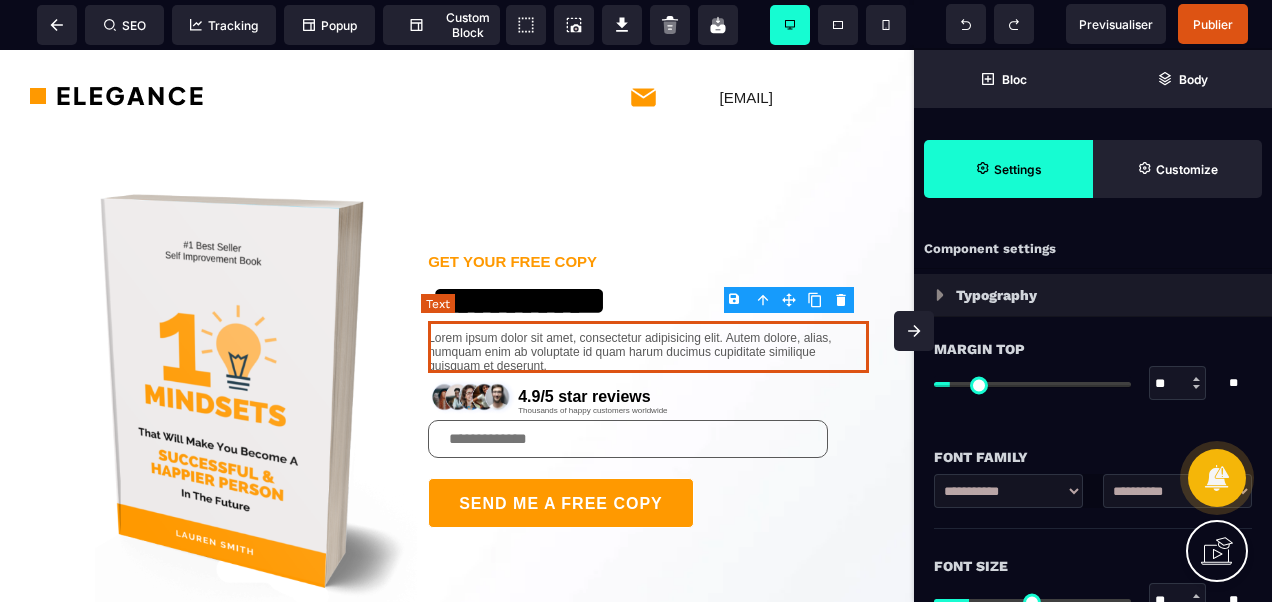 type on "*" 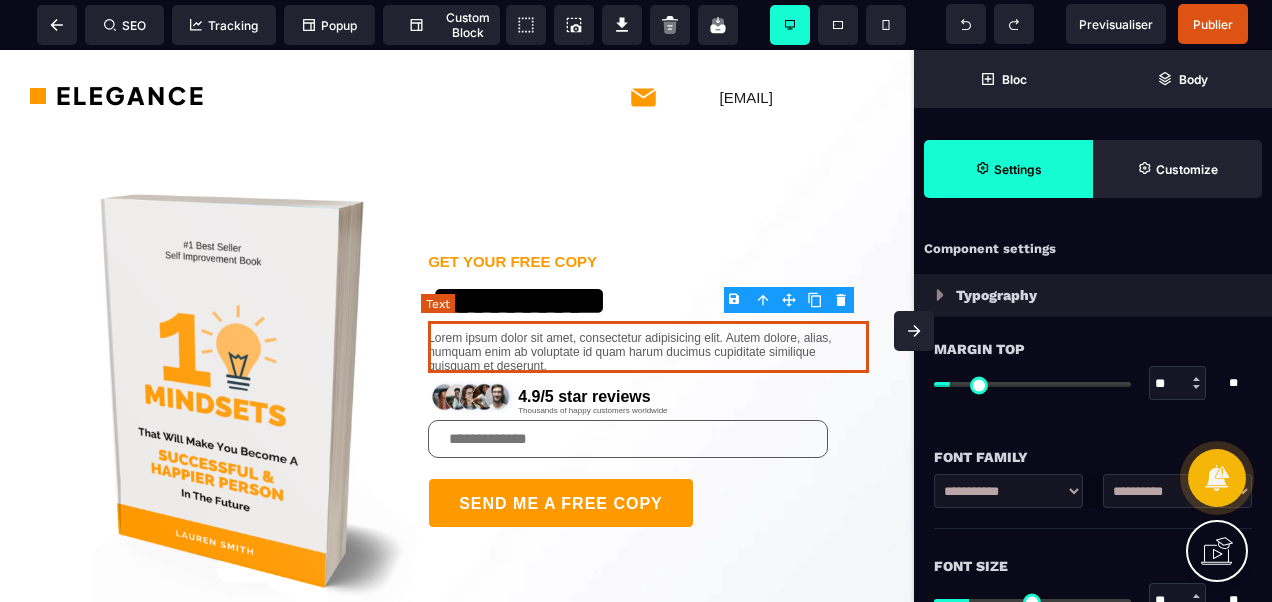 type on "*" 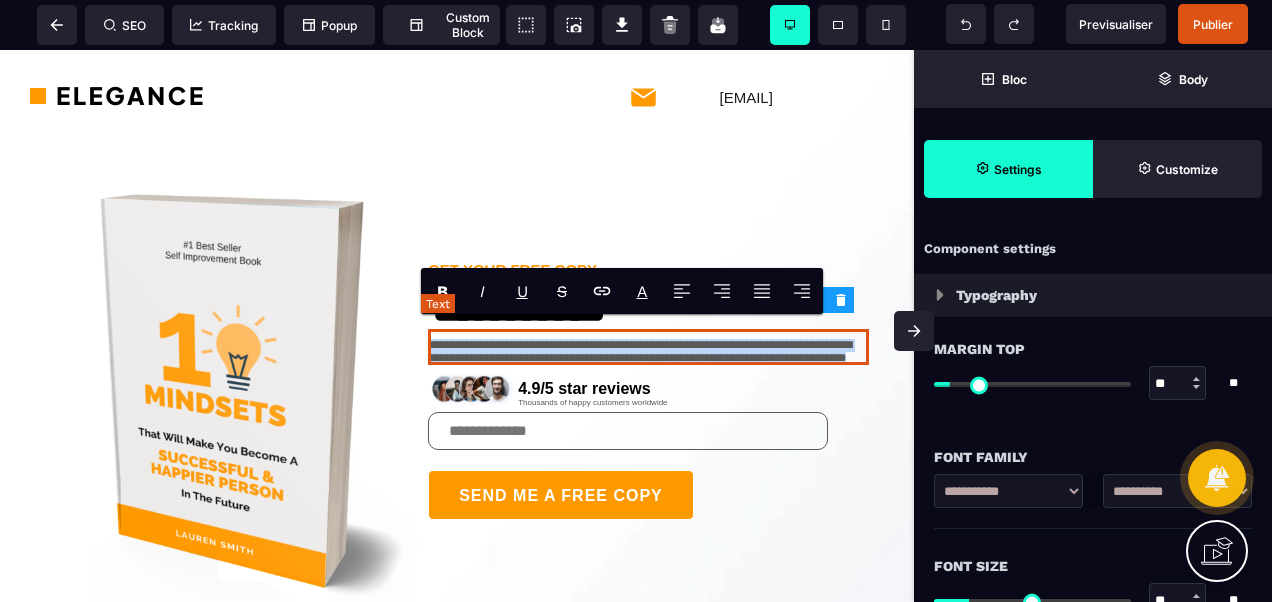 drag, startPoint x: 422, startPoint y: 332, endPoint x: 700, endPoint y: 360, distance: 279.40652 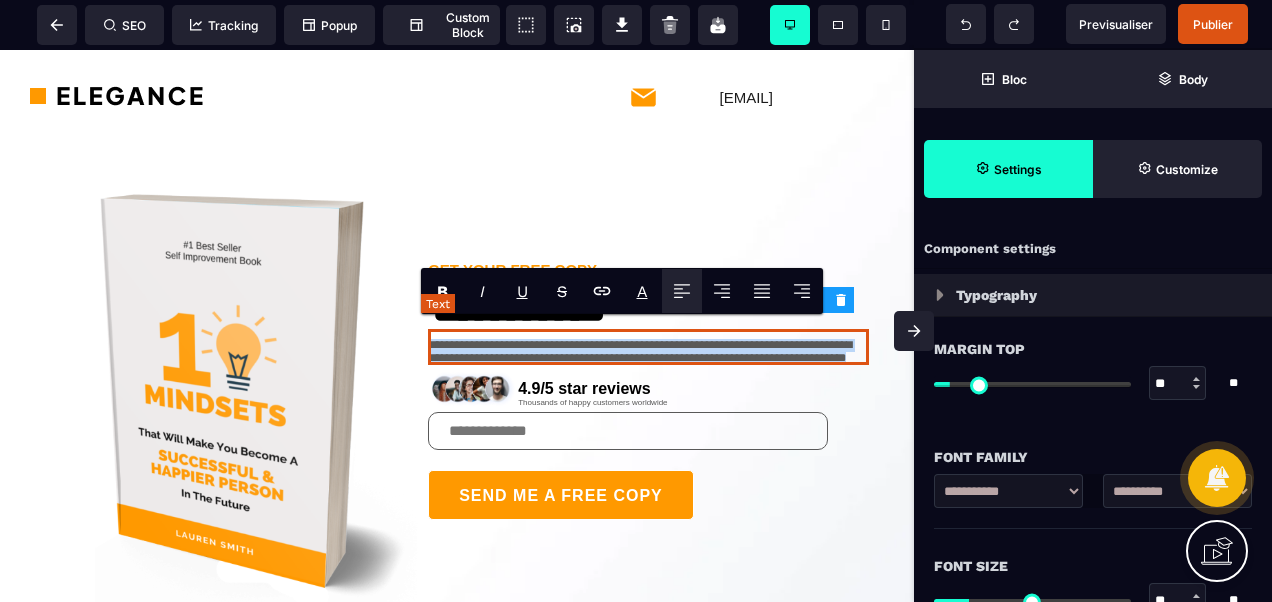 type 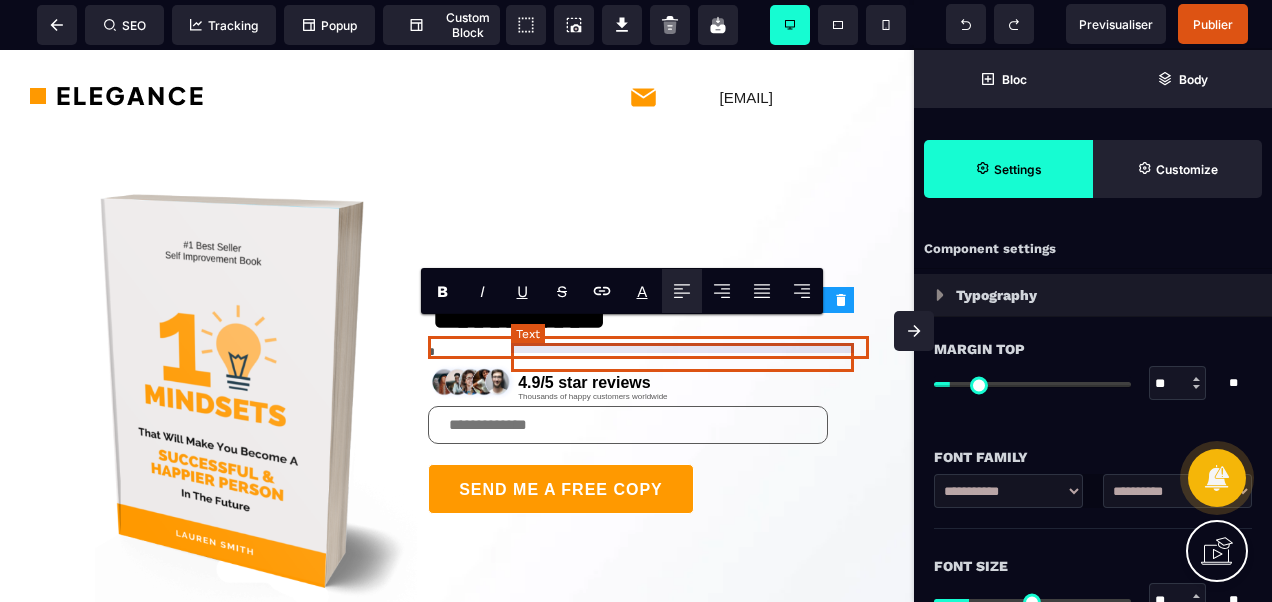 scroll, scrollTop: 34, scrollLeft: 0, axis: vertical 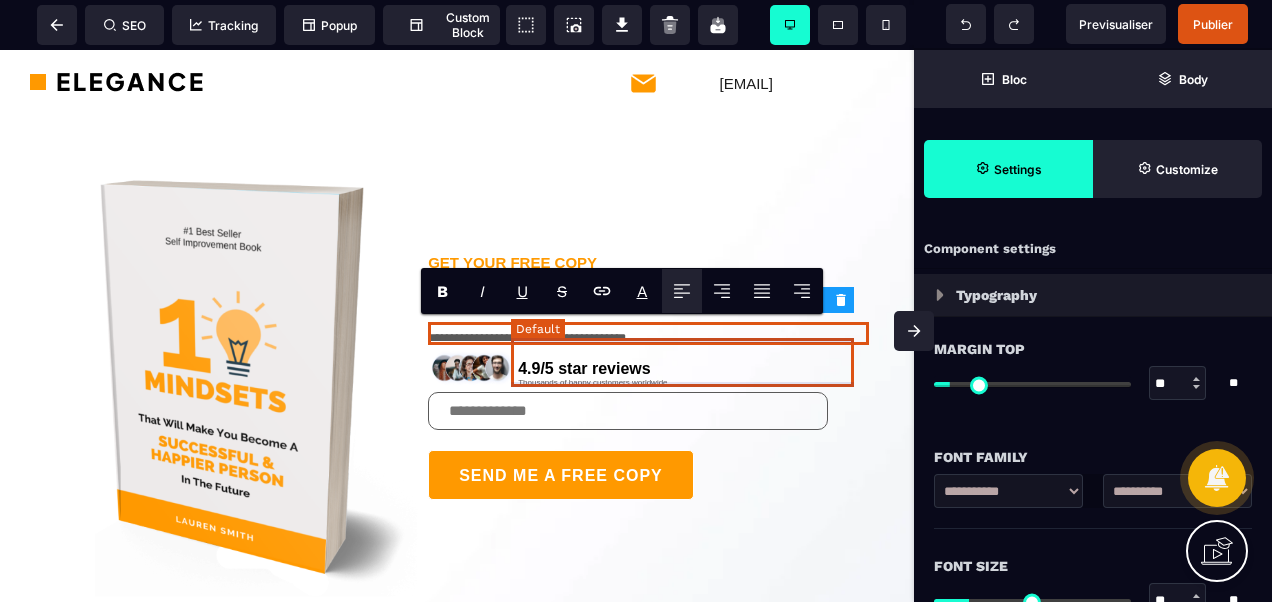 click on "4.9/5 star reviews Thousands of happy customers worldwide" at bounding box center [693, 368] 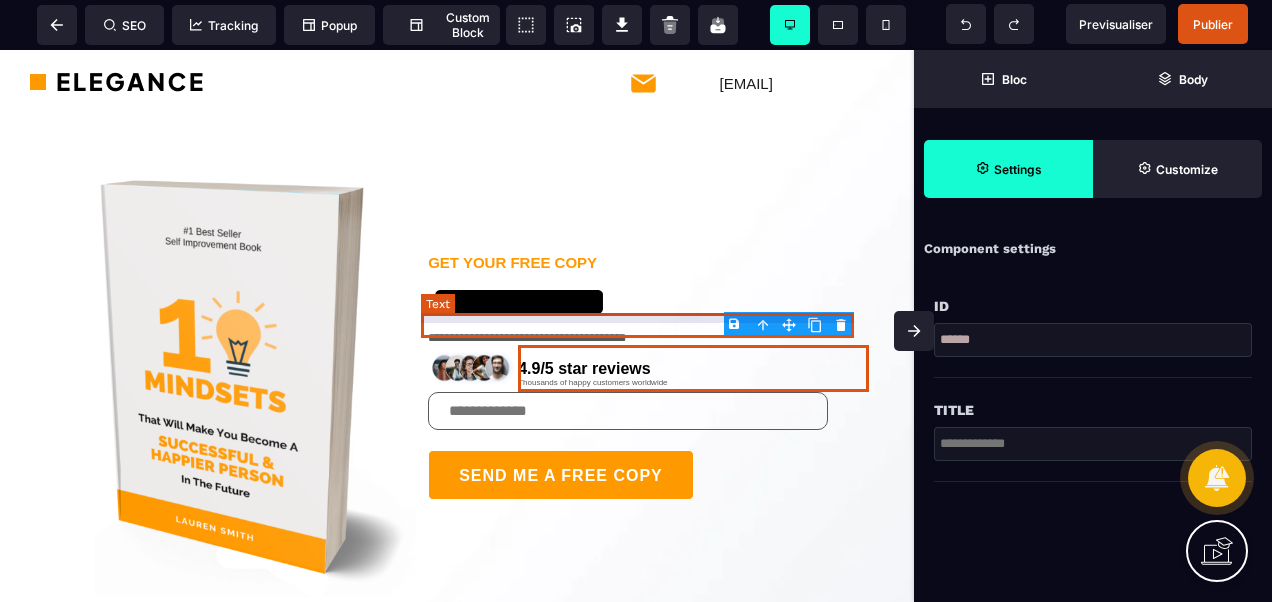 click on "**********" at bounding box center (648, 333) 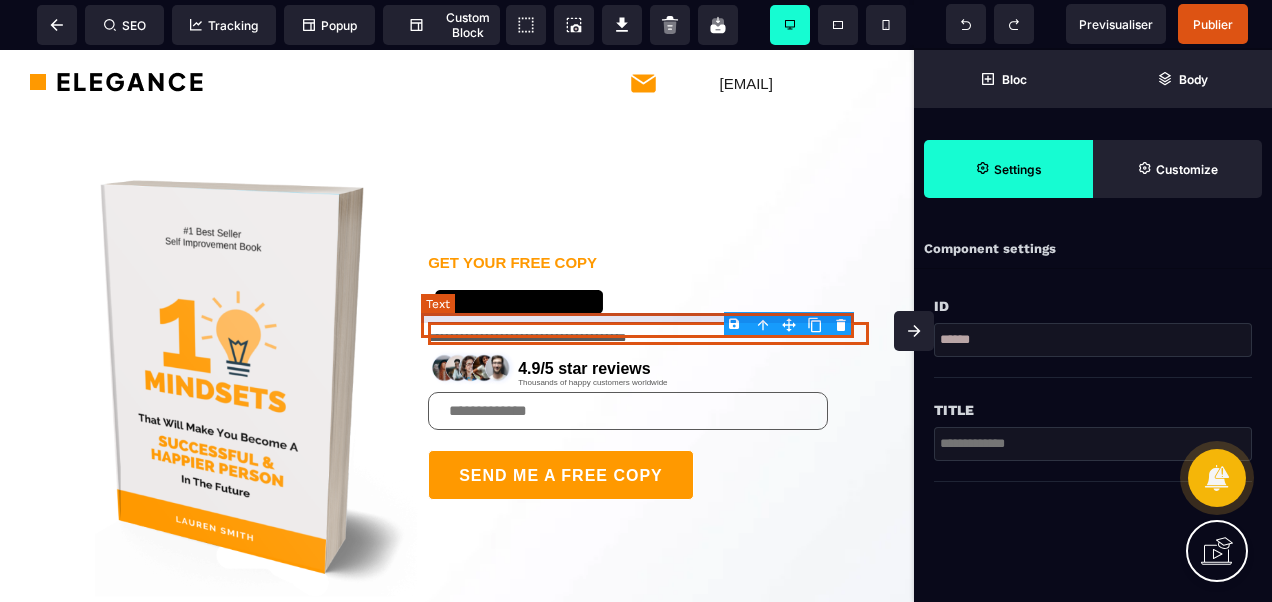 select on "***" 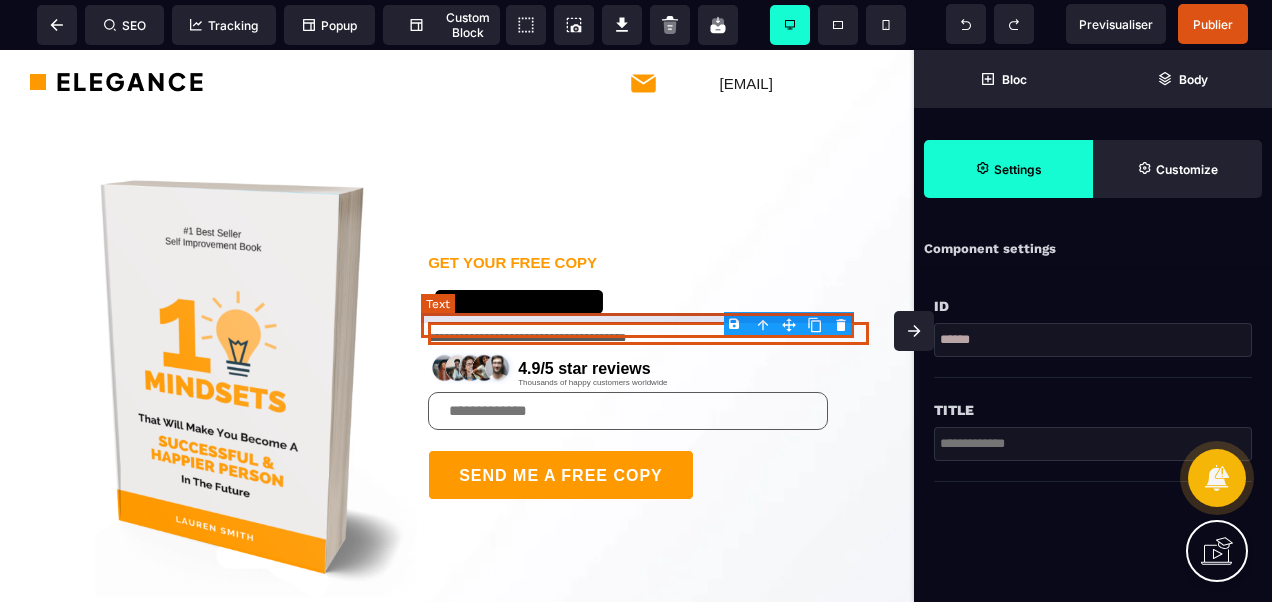 select on "**" 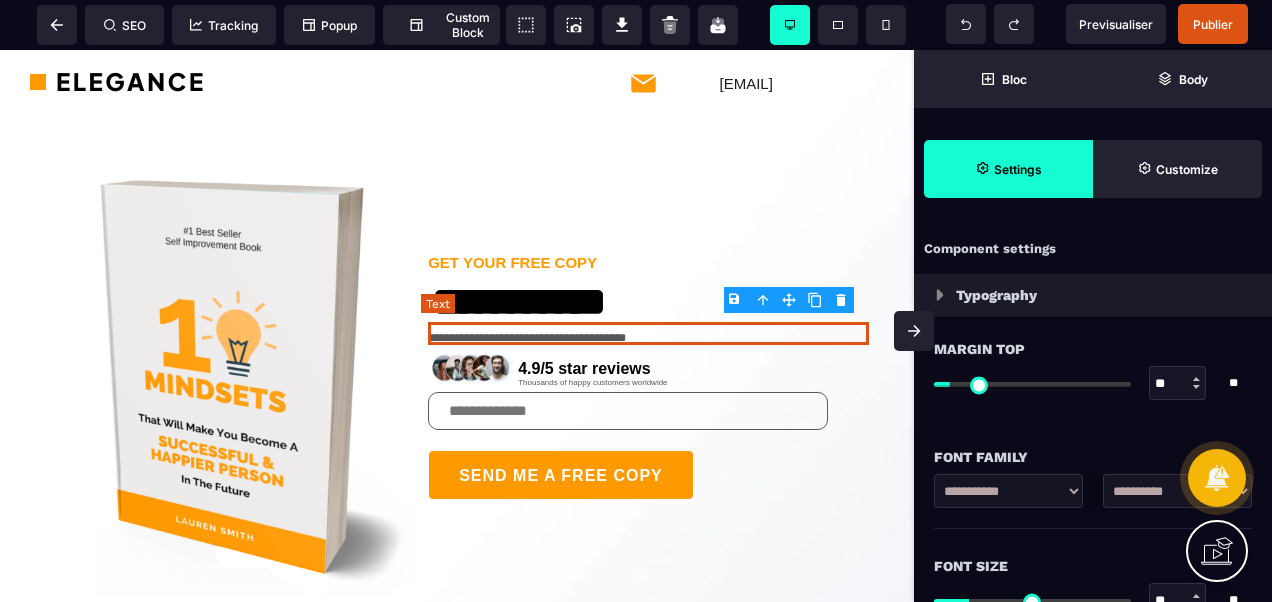 click on "**********" at bounding box center [648, 333] 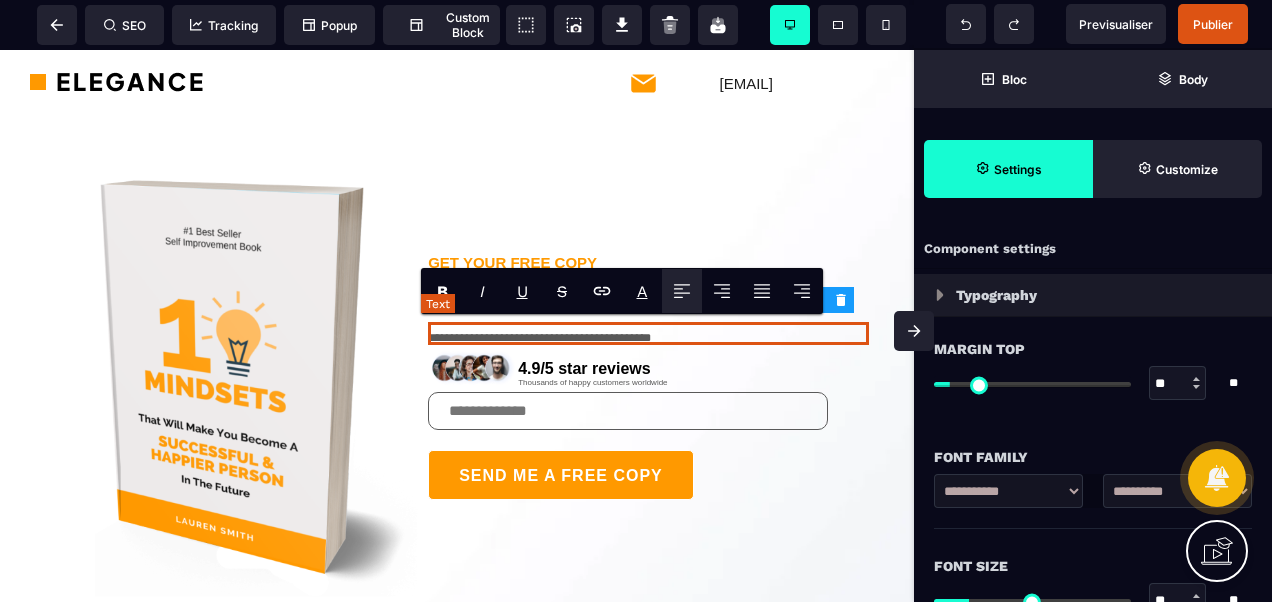click on "**********" at bounding box center (648, 333) 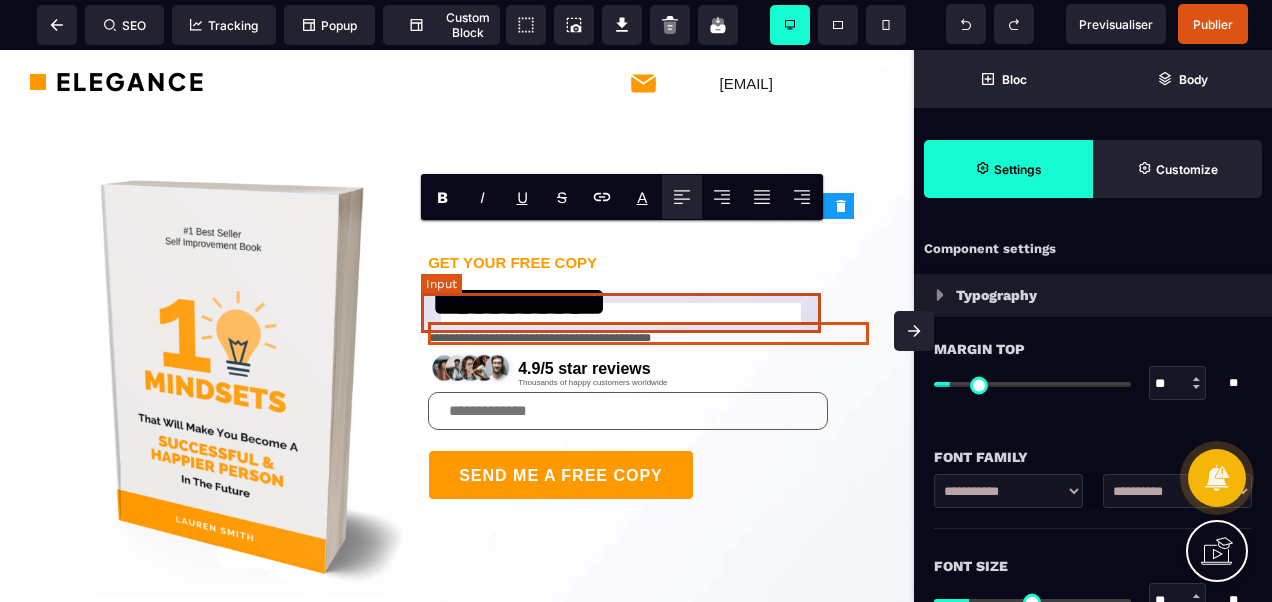 scroll, scrollTop: 134, scrollLeft: 0, axis: vertical 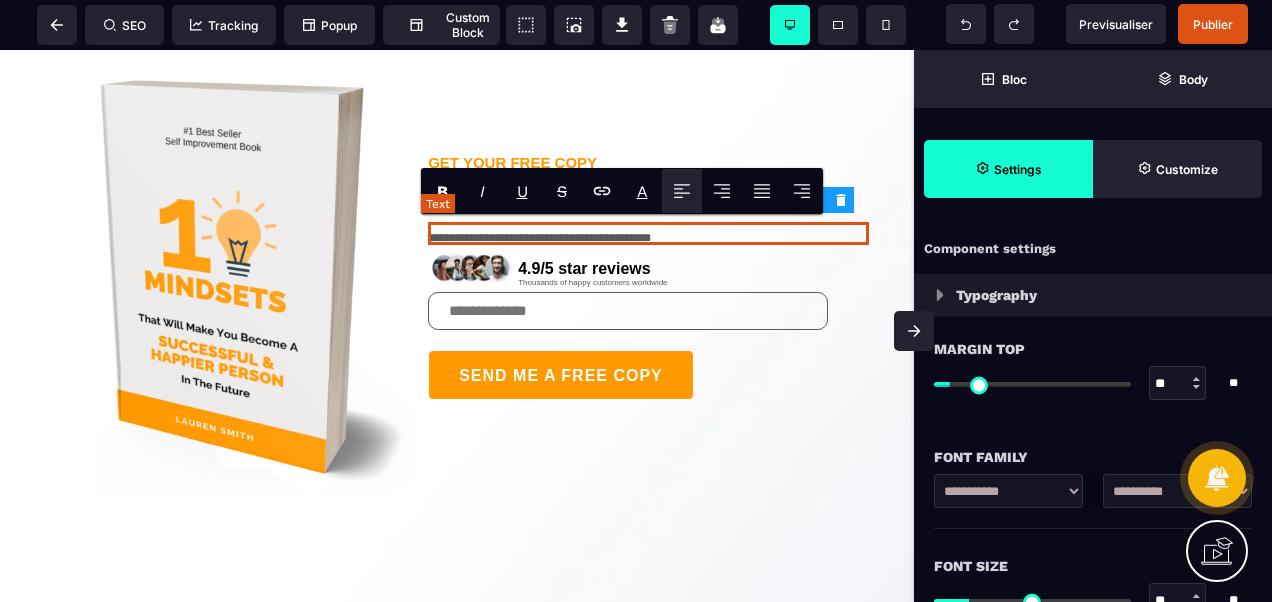 click on "**********" at bounding box center [648, 233] 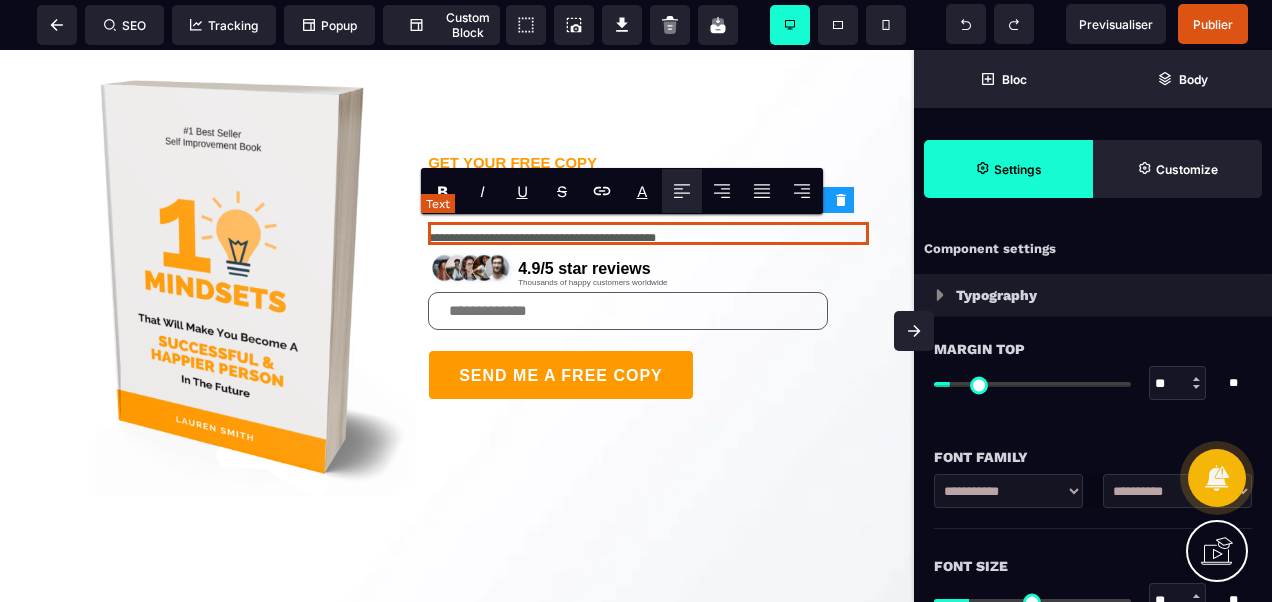 click on "**********" at bounding box center [648, 233] 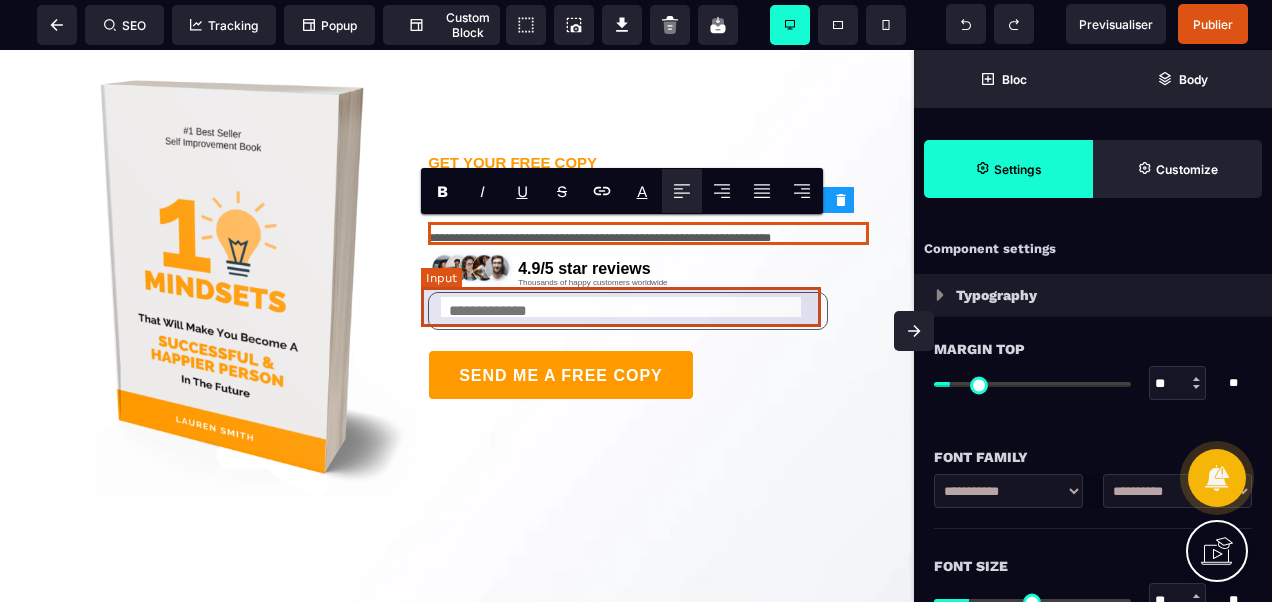 click at bounding box center [648, 311] 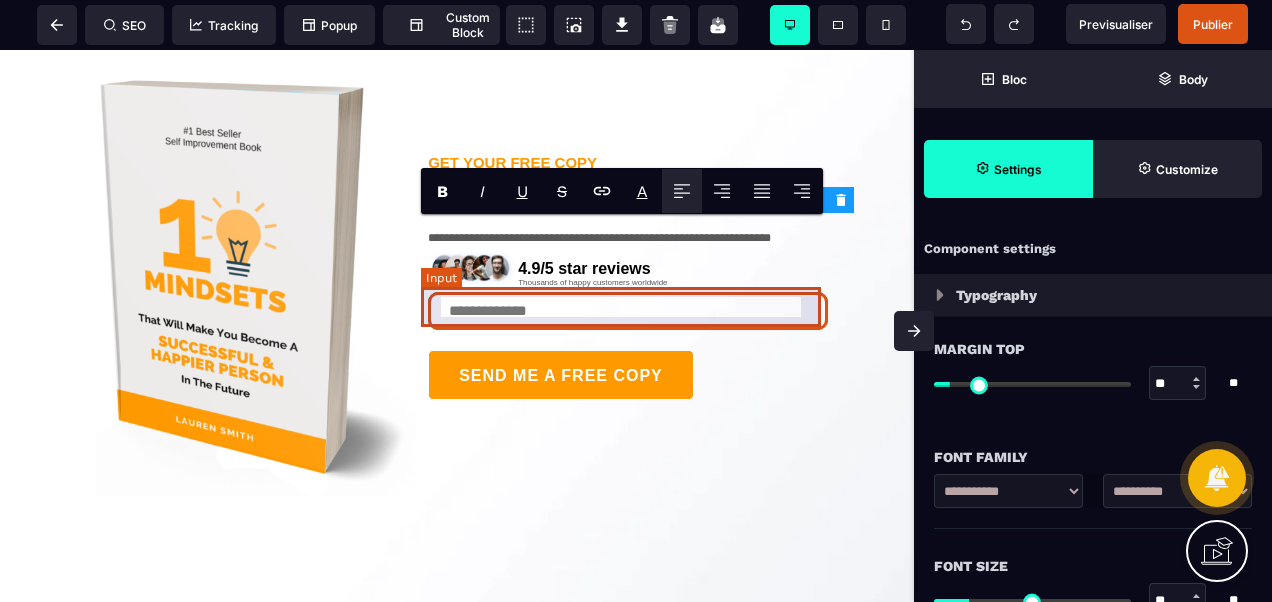 select on "*****" 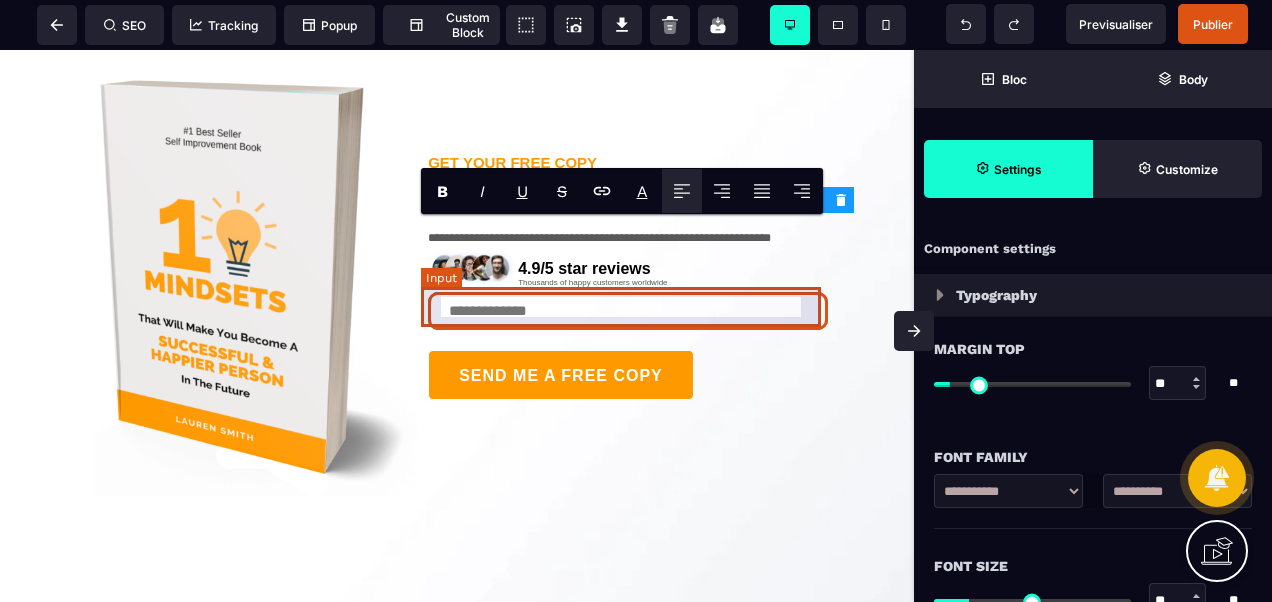 select 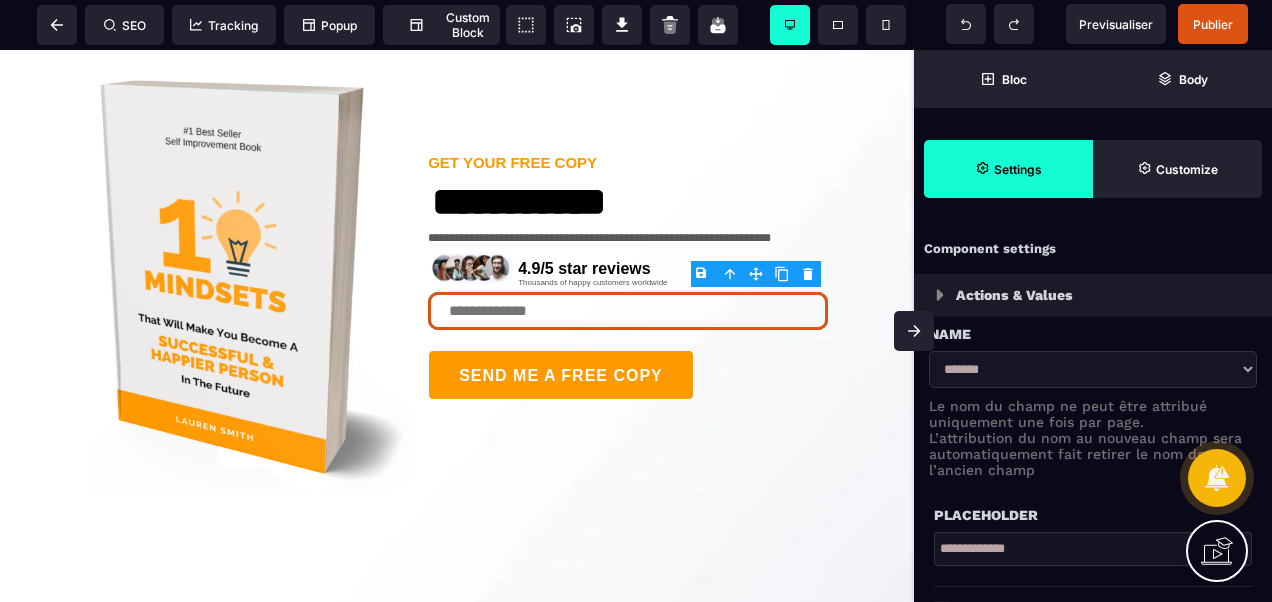 type on "*" 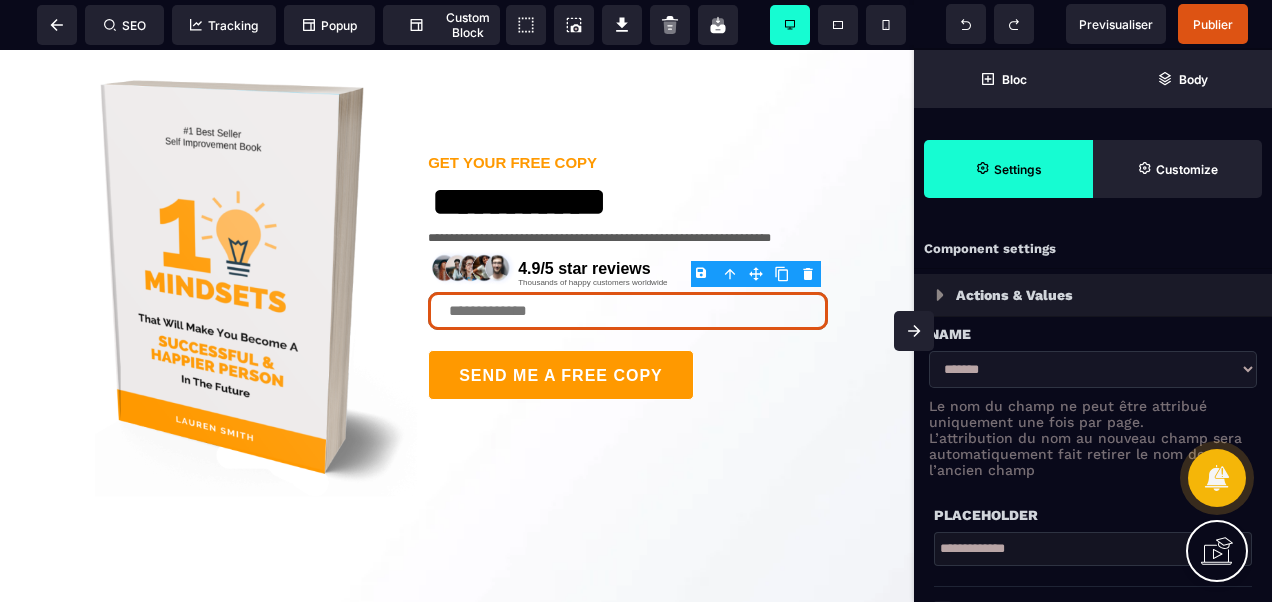 type on "*" 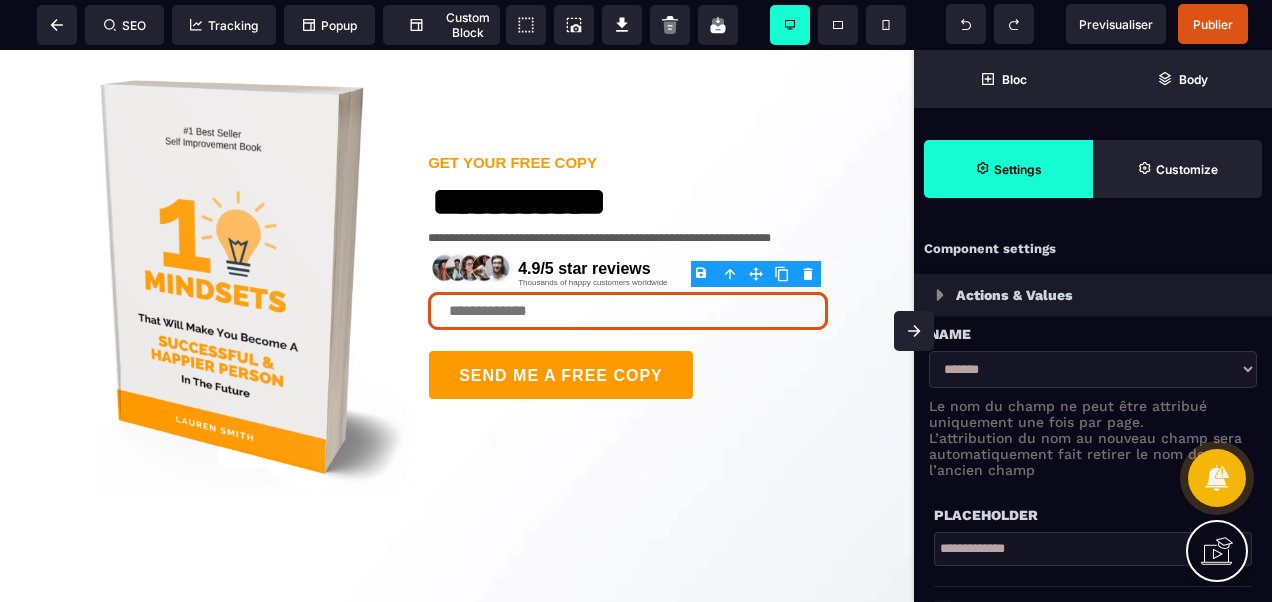 type on "*" 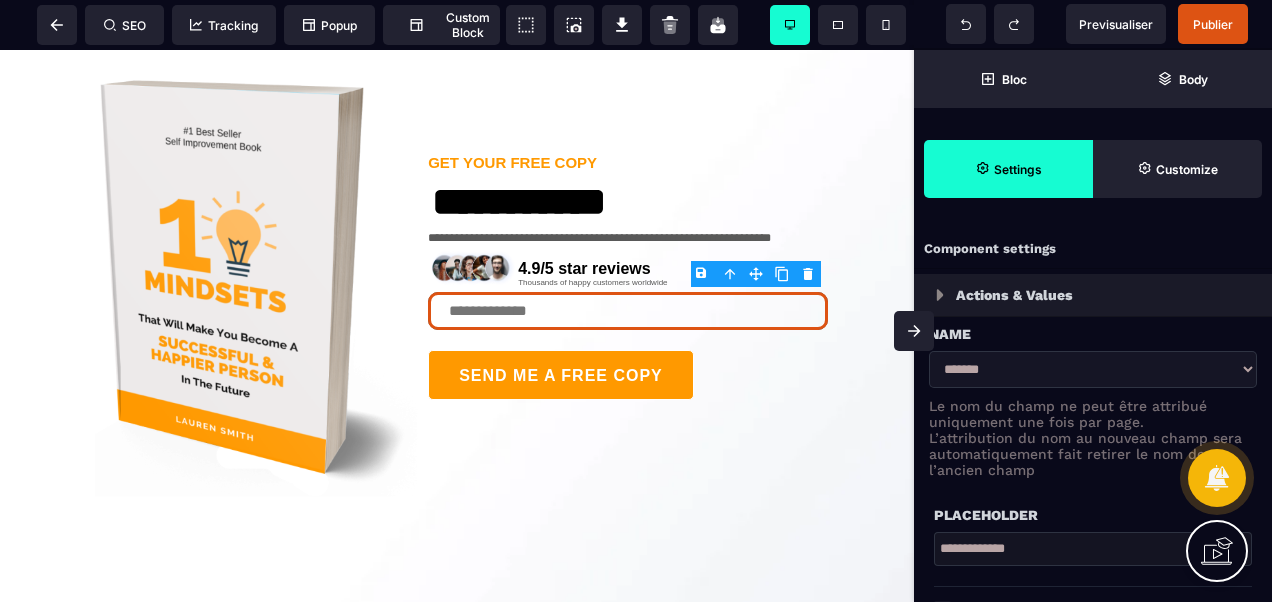 type on "*" 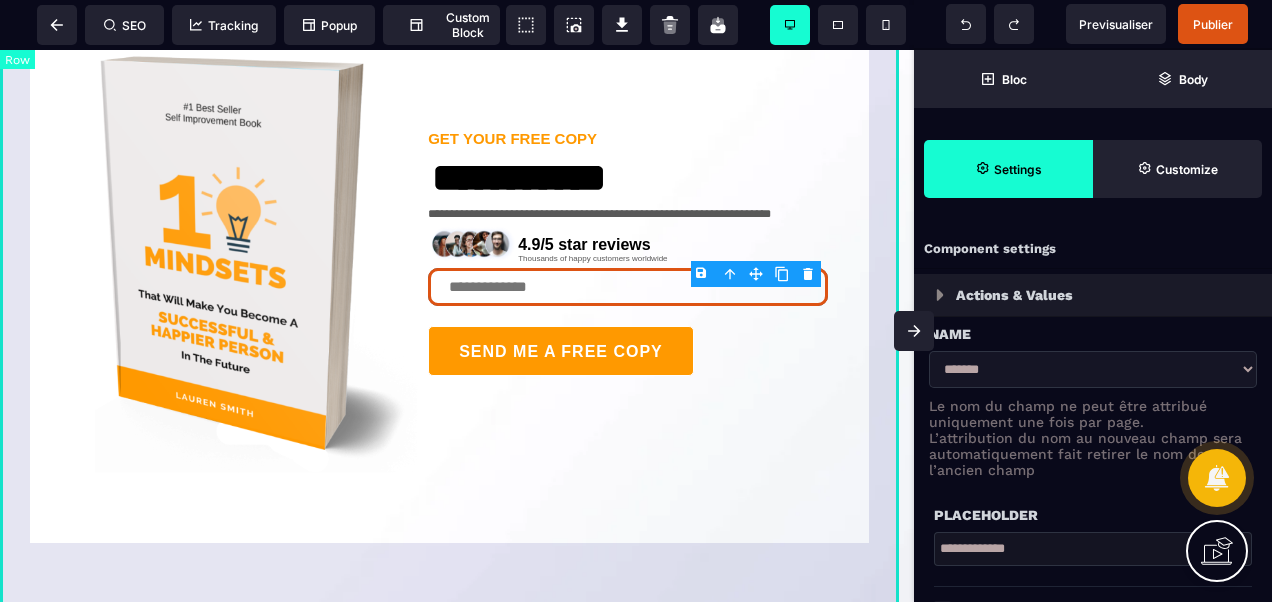 scroll, scrollTop: 164, scrollLeft: 0, axis: vertical 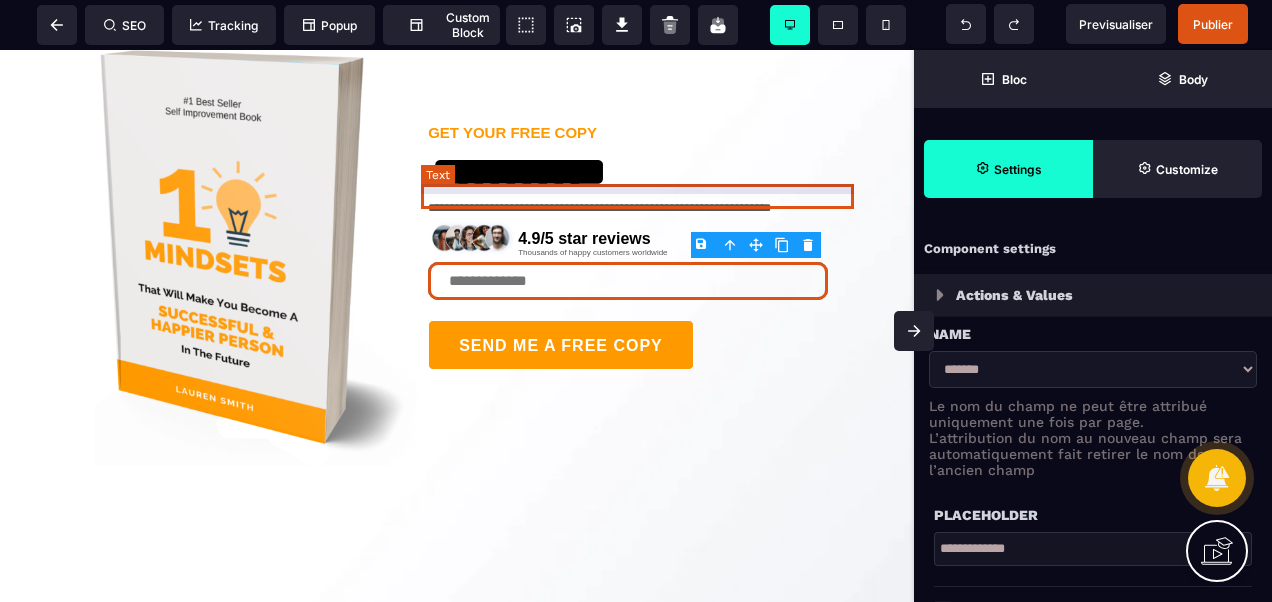 click on "**********" at bounding box center [648, 203] 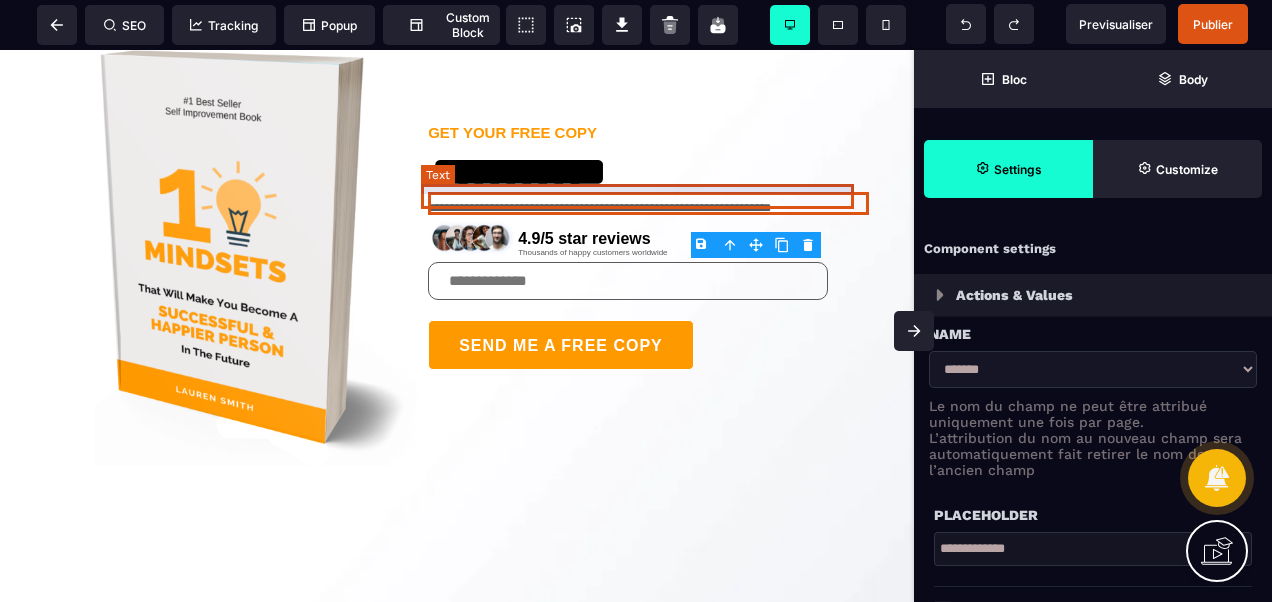 click on "**********" at bounding box center [648, 203] 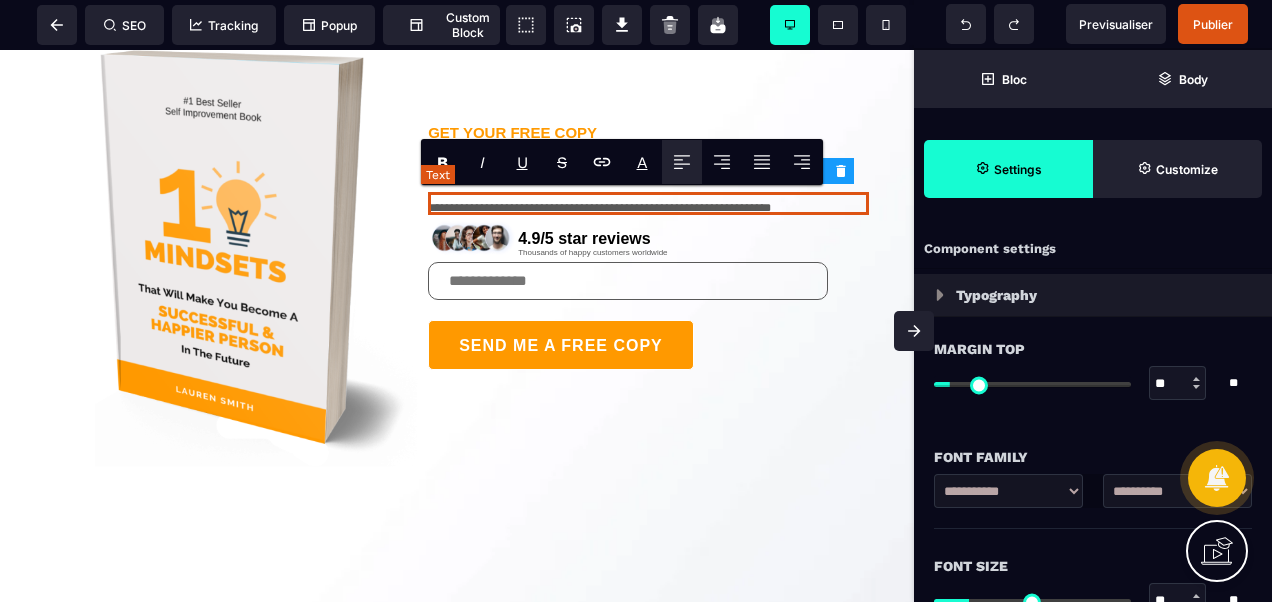 click on "**********" at bounding box center [648, 203] 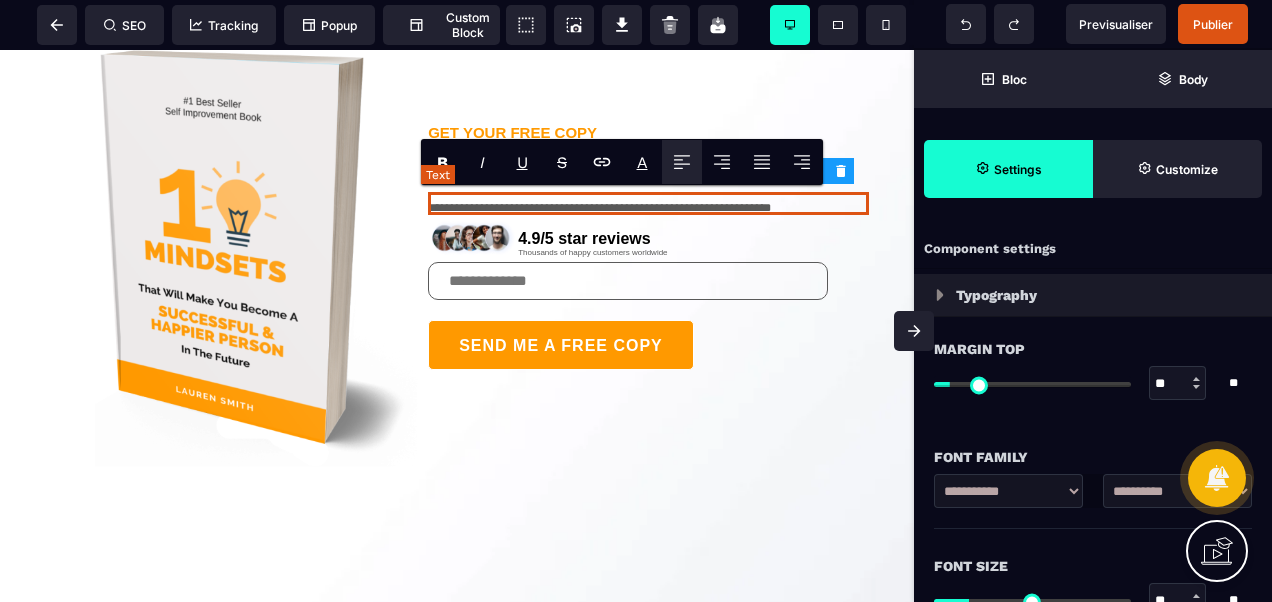 scroll, scrollTop: 156, scrollLeft: 0, axis: vertical 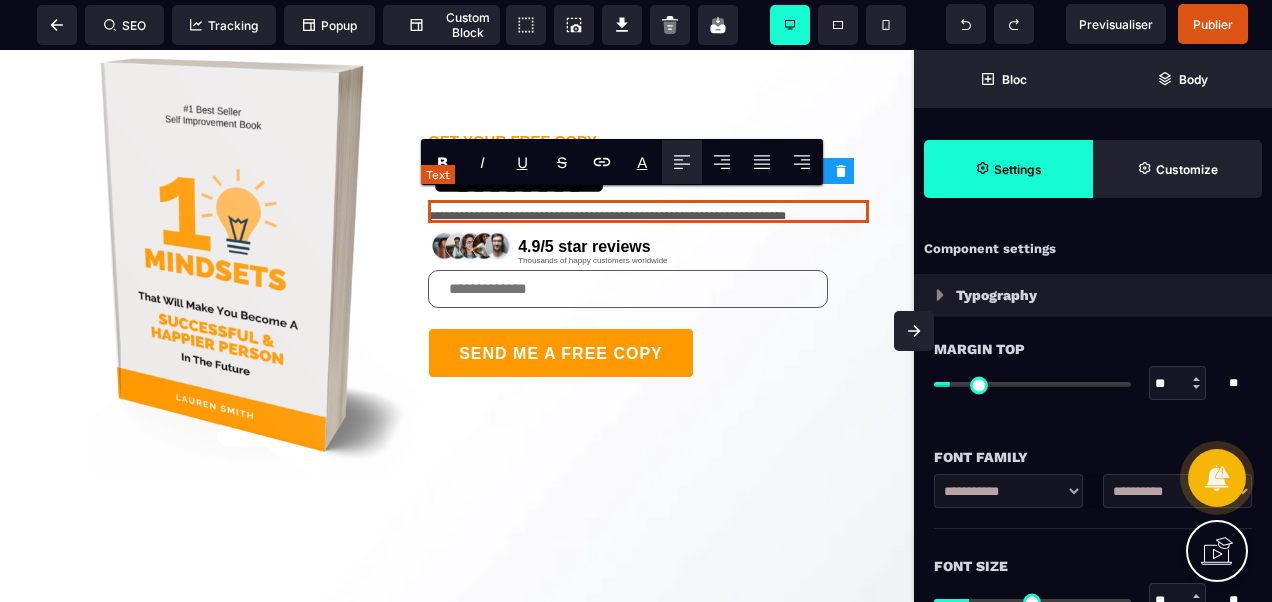 click on "**********" at bounding box center (648, 211) 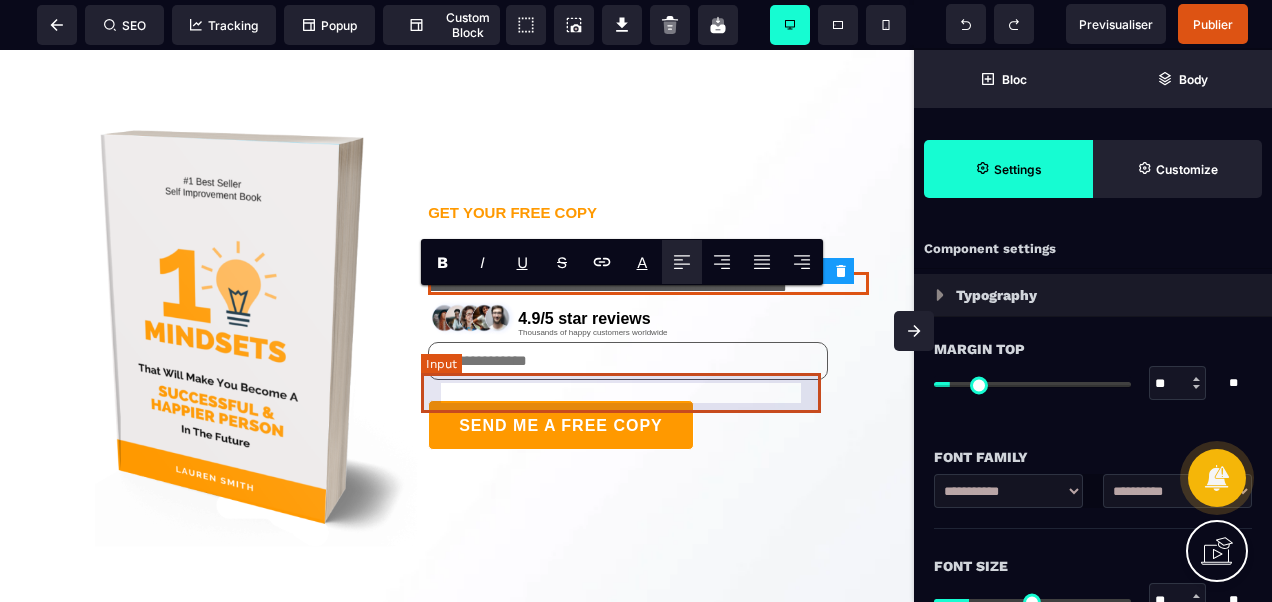 scroll, scrollTop: 56, scrollLeft: 0, axis: vertical 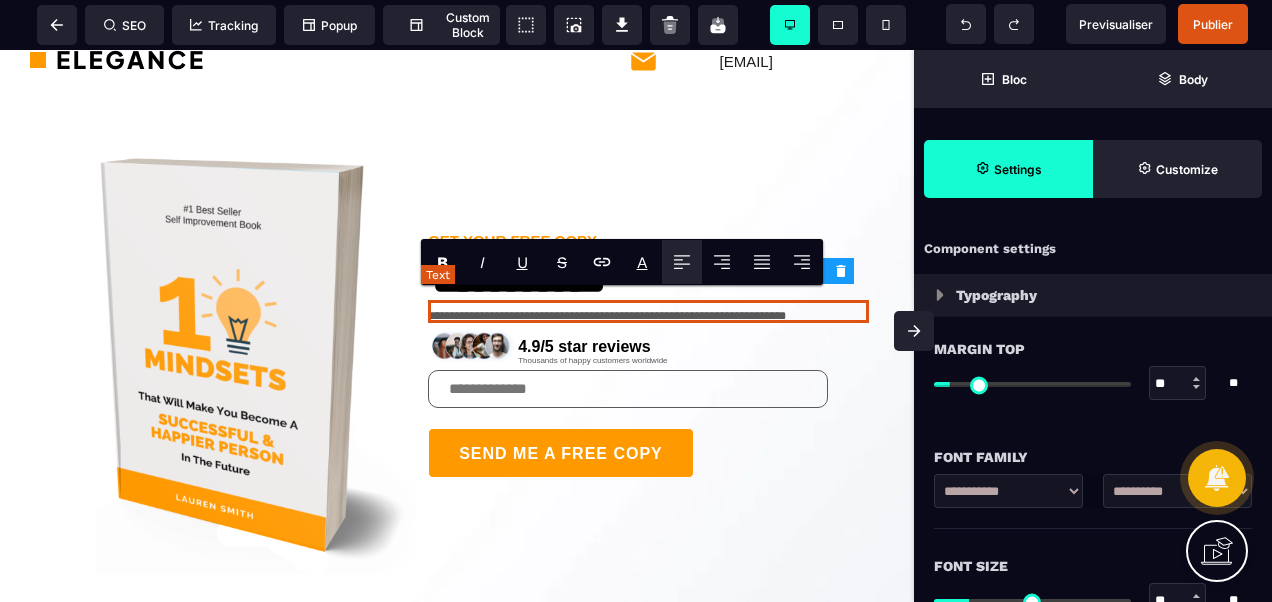 click on "**********" at bounding box center (648, 311) 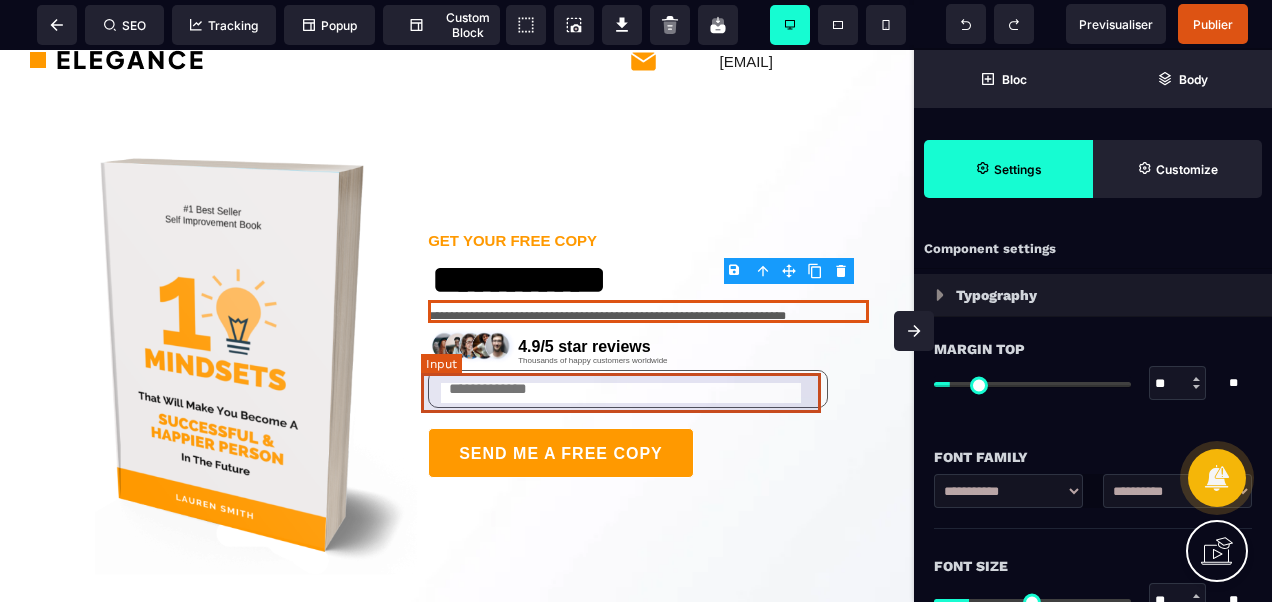 click at bounding box center (628, 389) 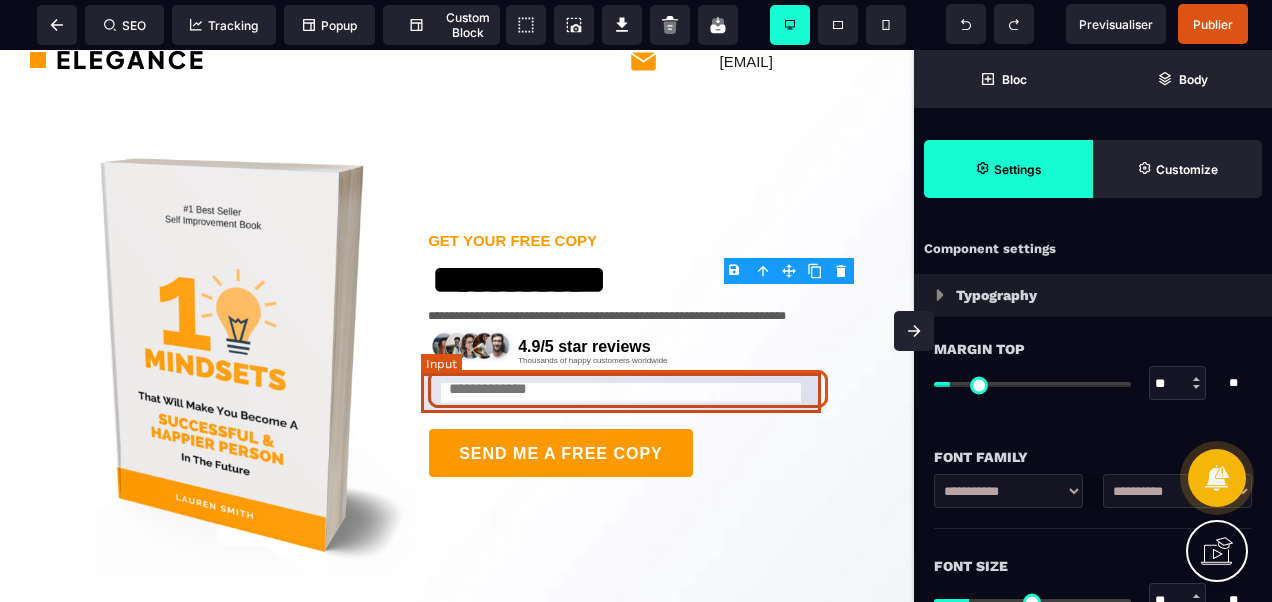 select on "*****" 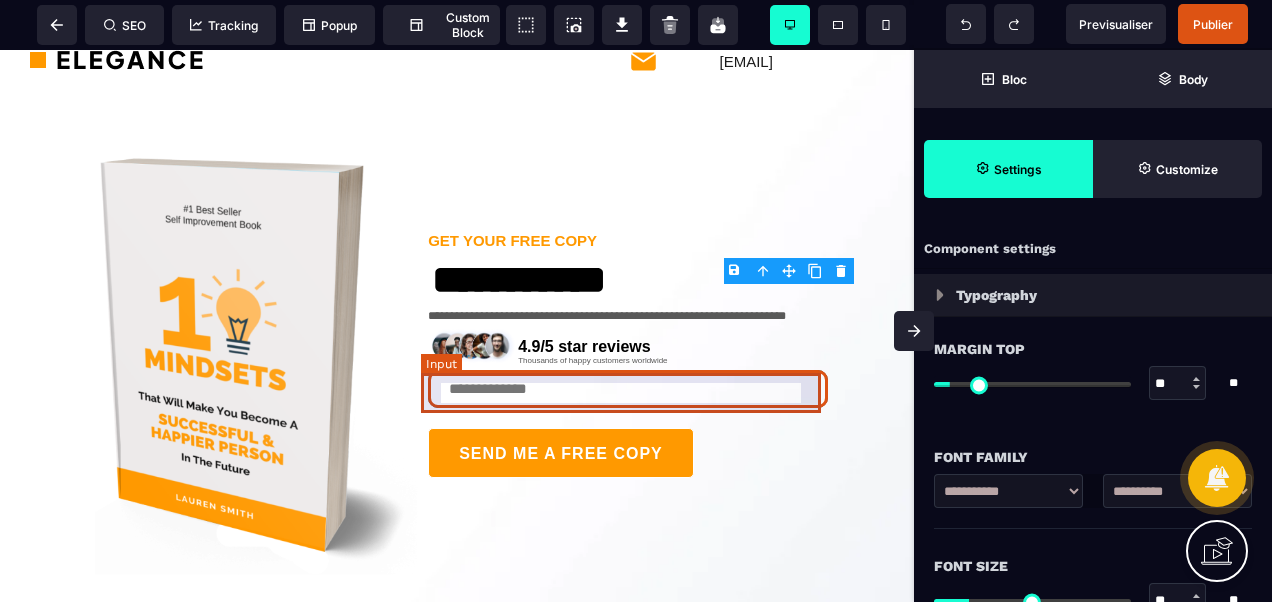 select 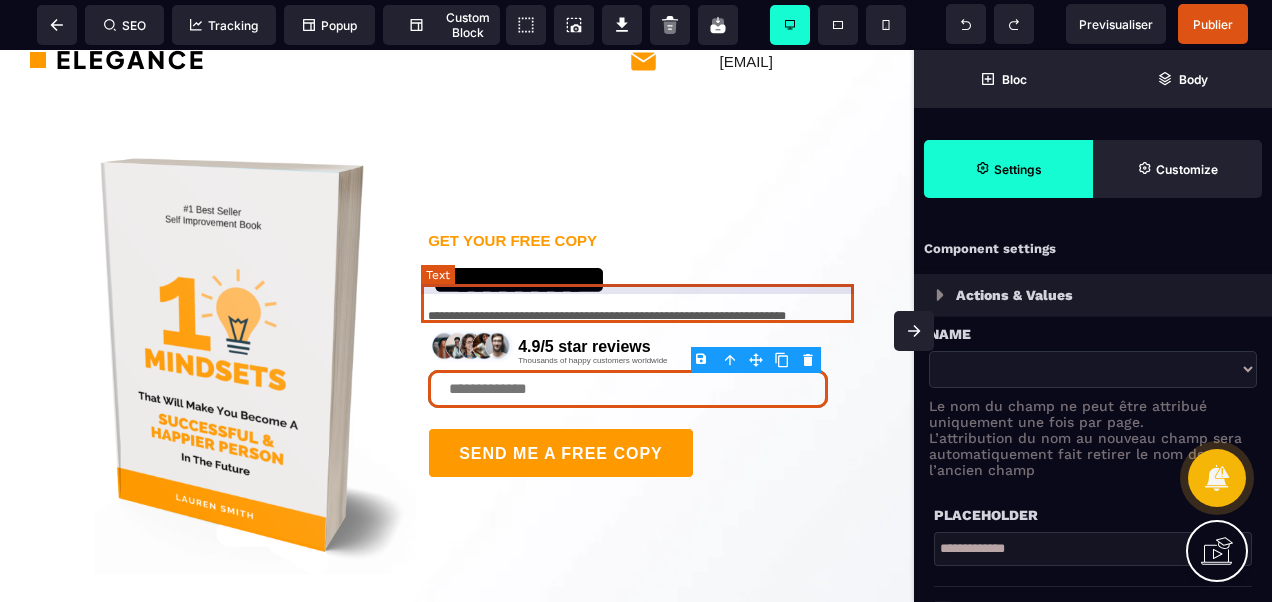 click on "**********" at bounding box center (648, 311) 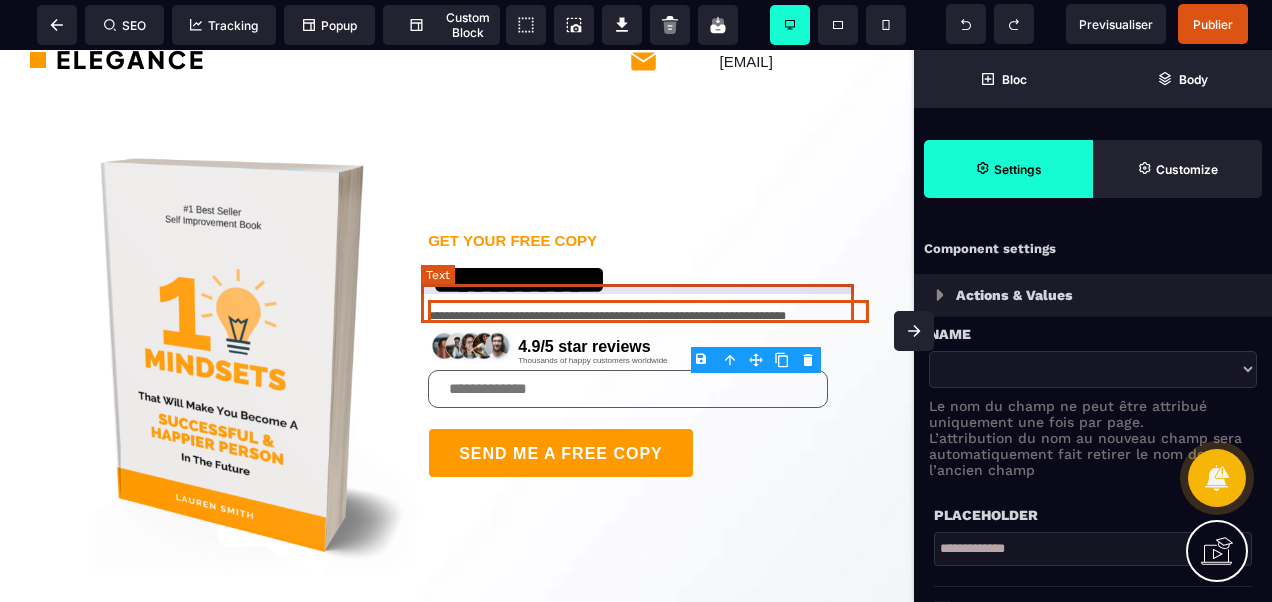 select on "***" 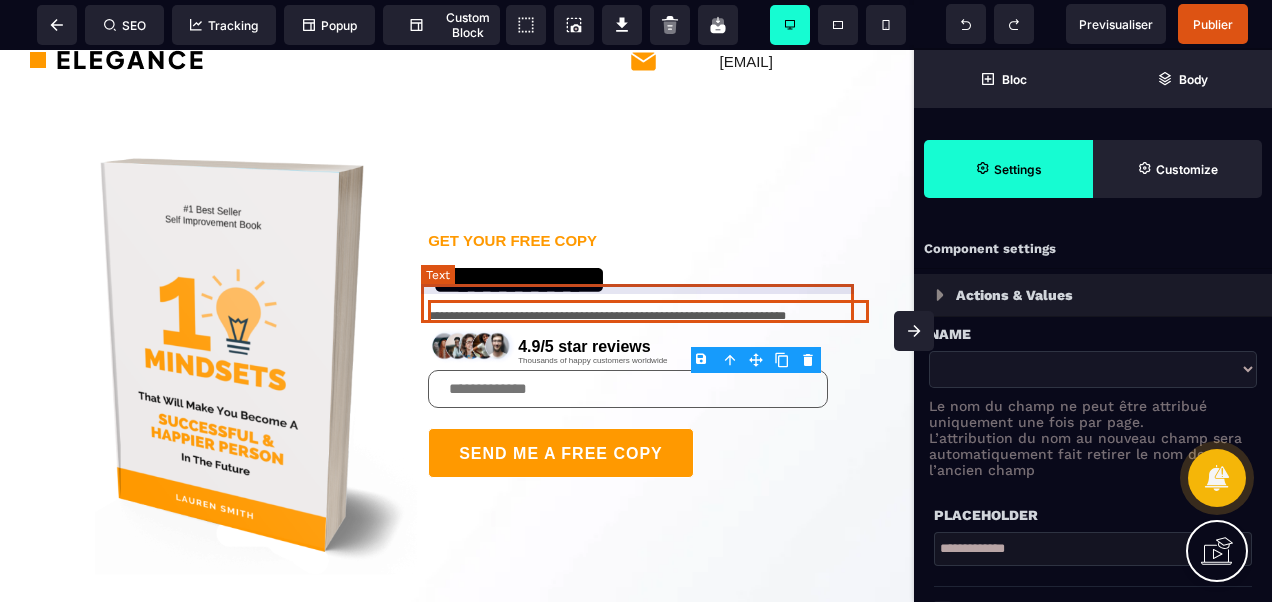 select on "**" 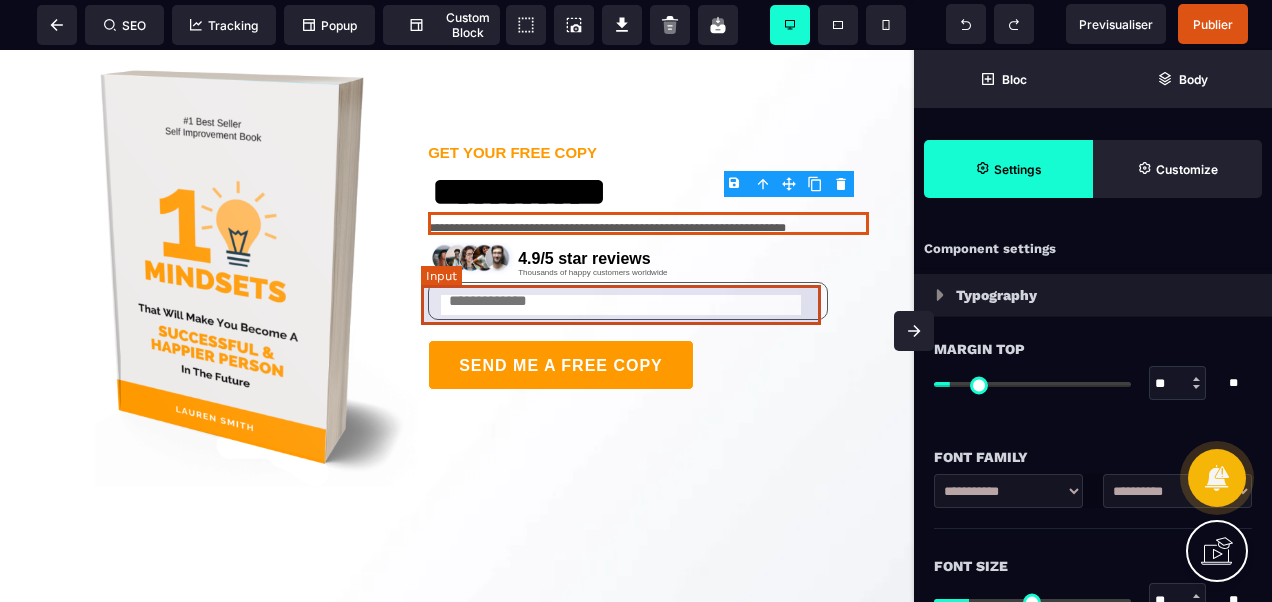 scroll, scrollTop: 100, scrollLeft: 0, axis: vertical 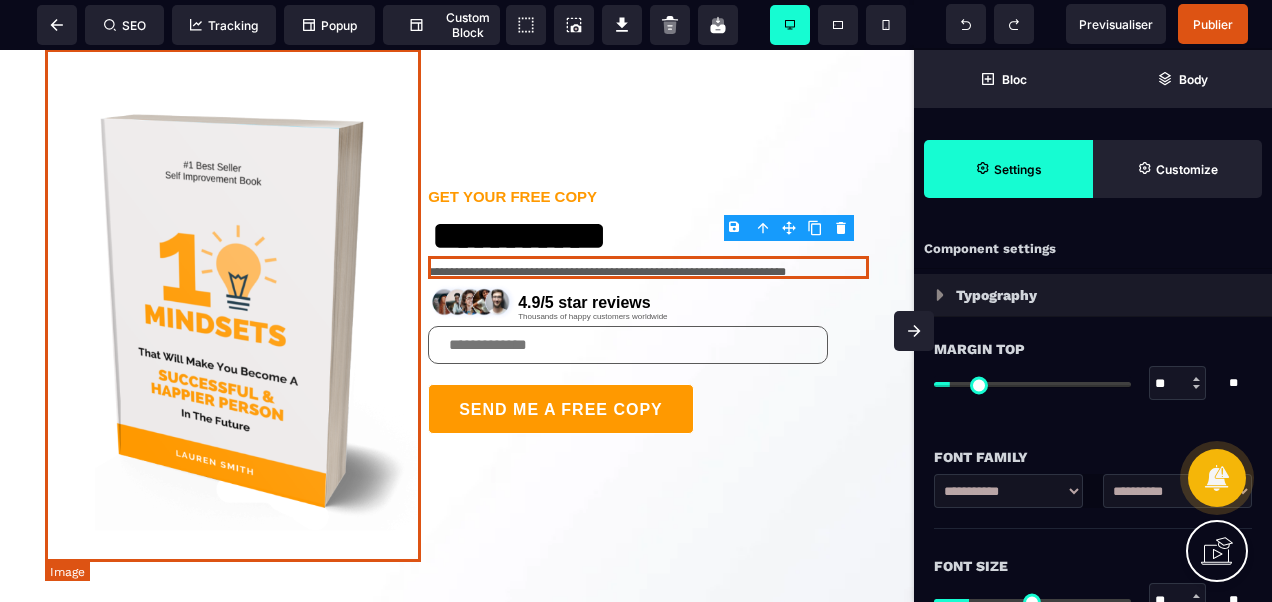 click at bounding box center (236, 310) 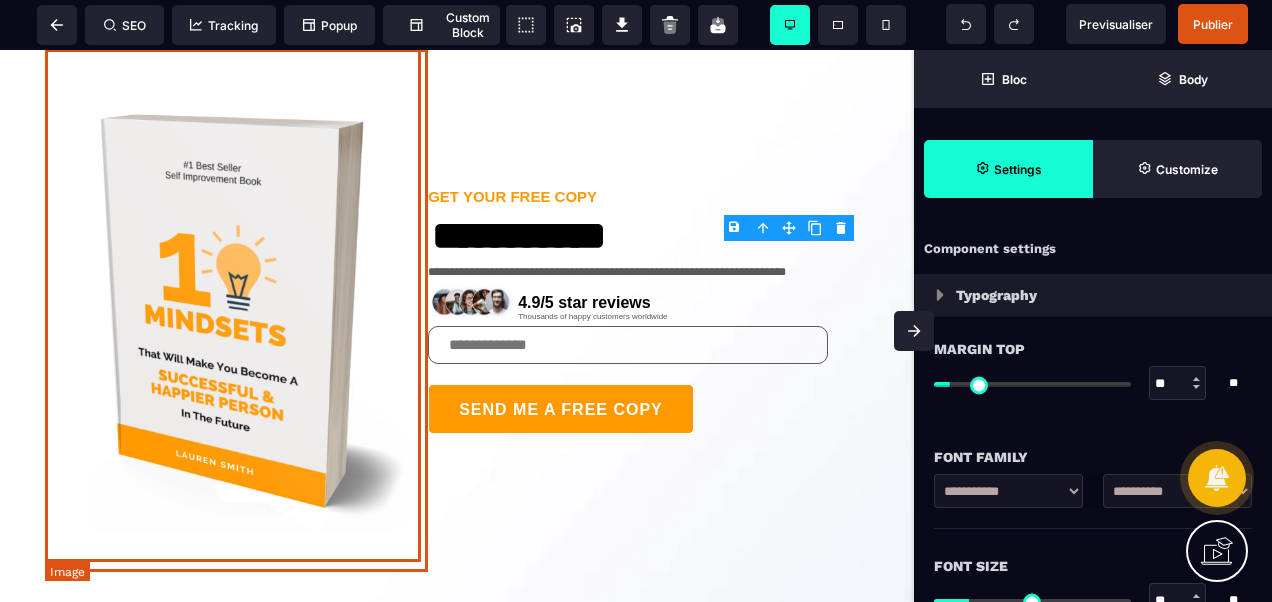 select 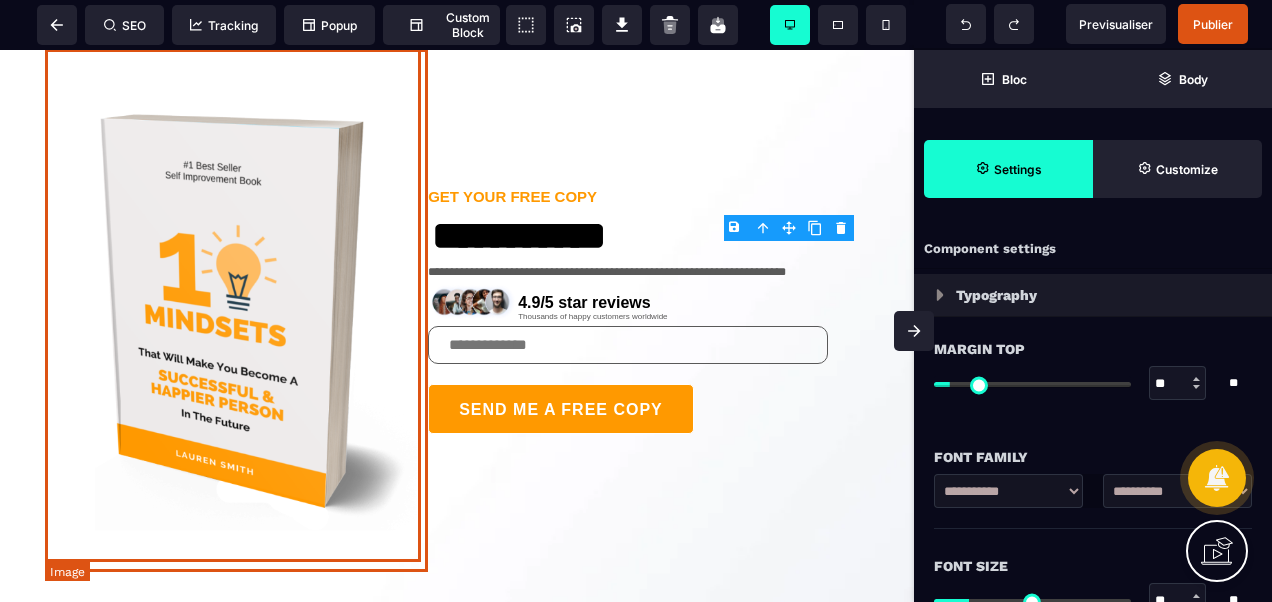 select on "**" 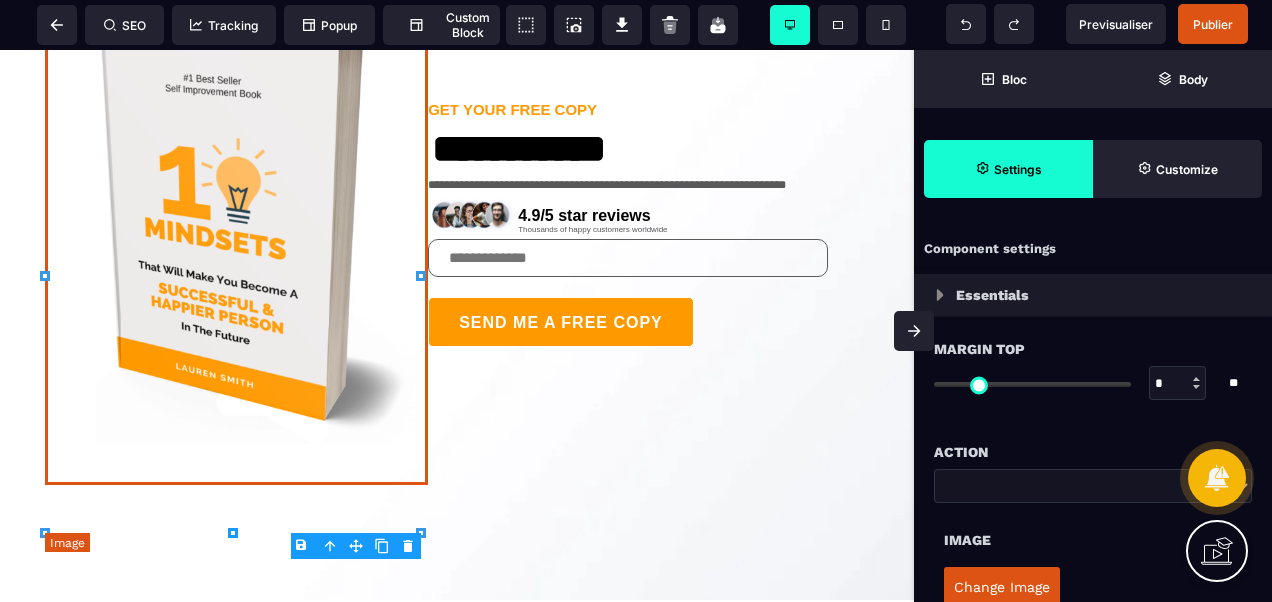 scroll, scrollTop: 200, scrollLeft: 0, axis: vertical 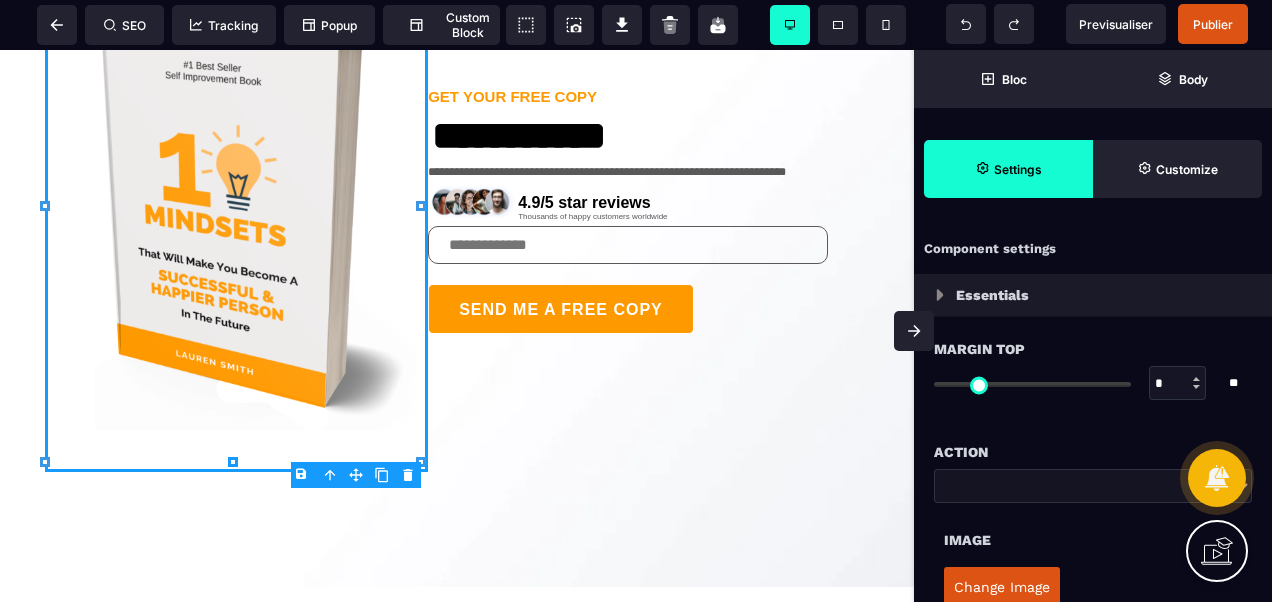 select on "*" 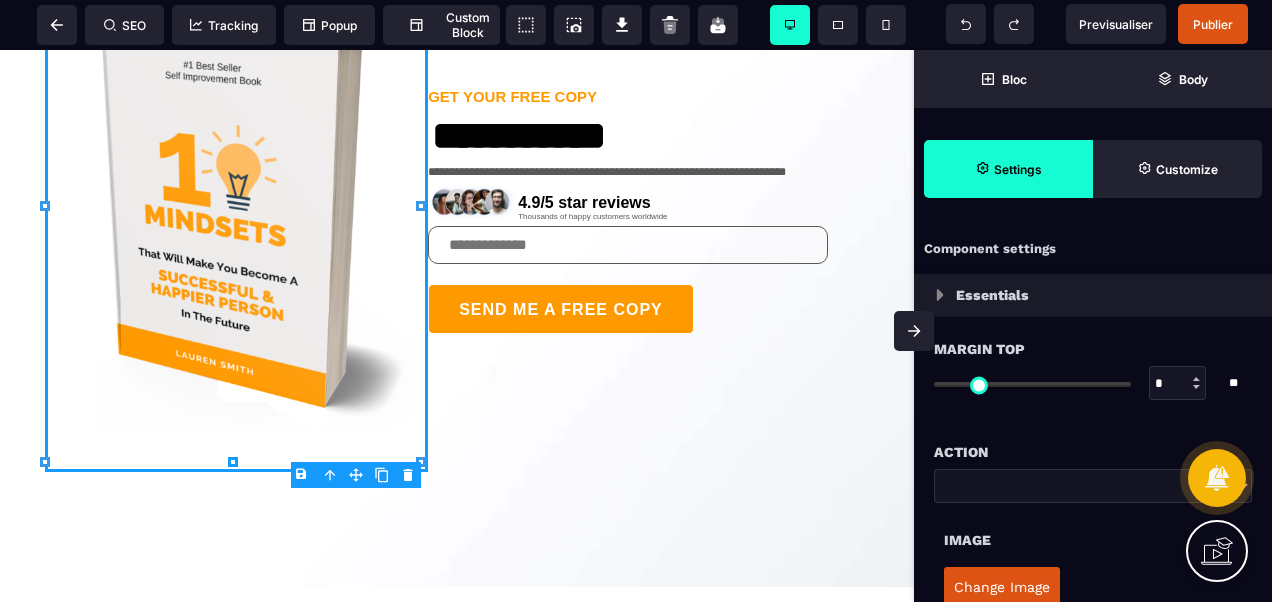 select on "**" 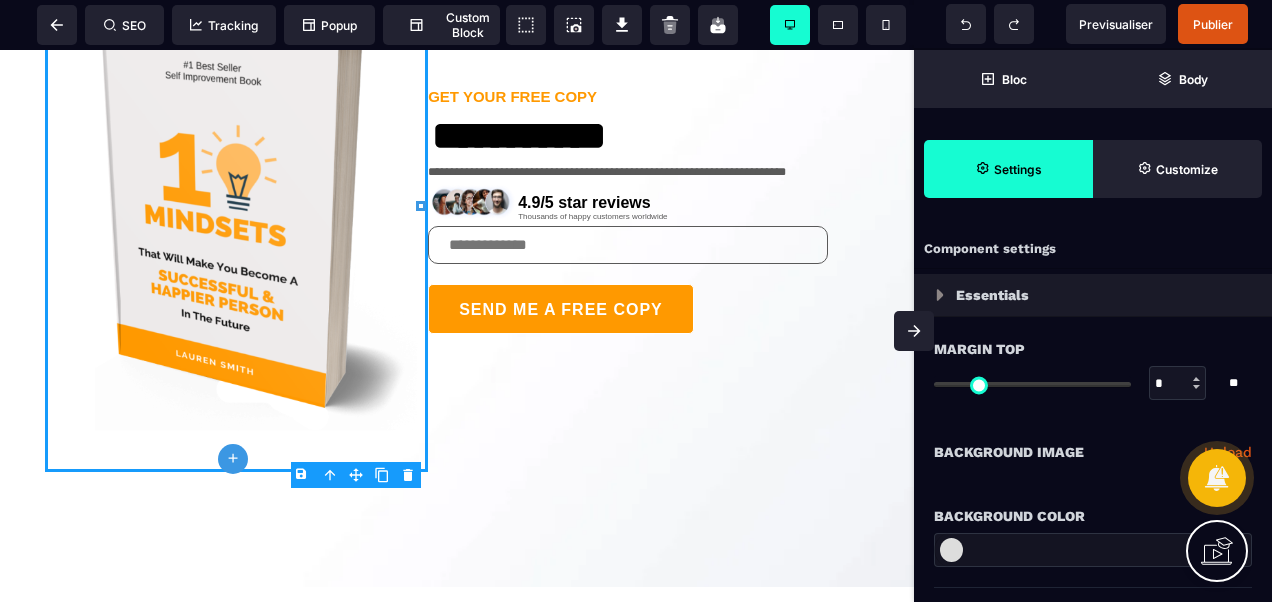 type on "*" 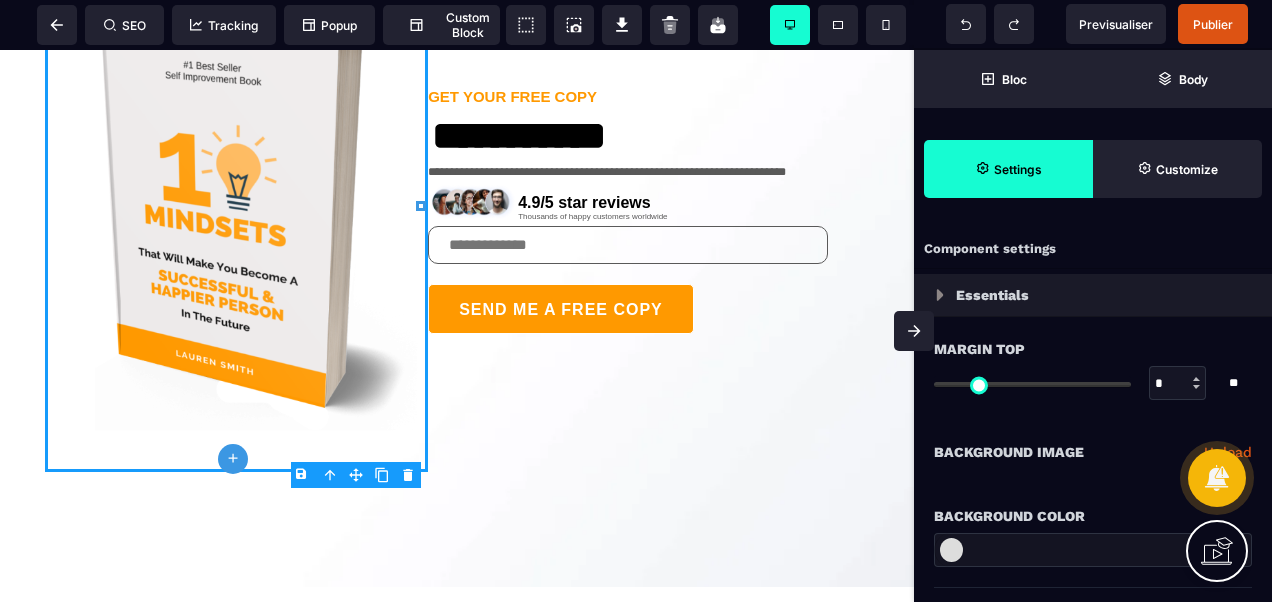 type on "*" 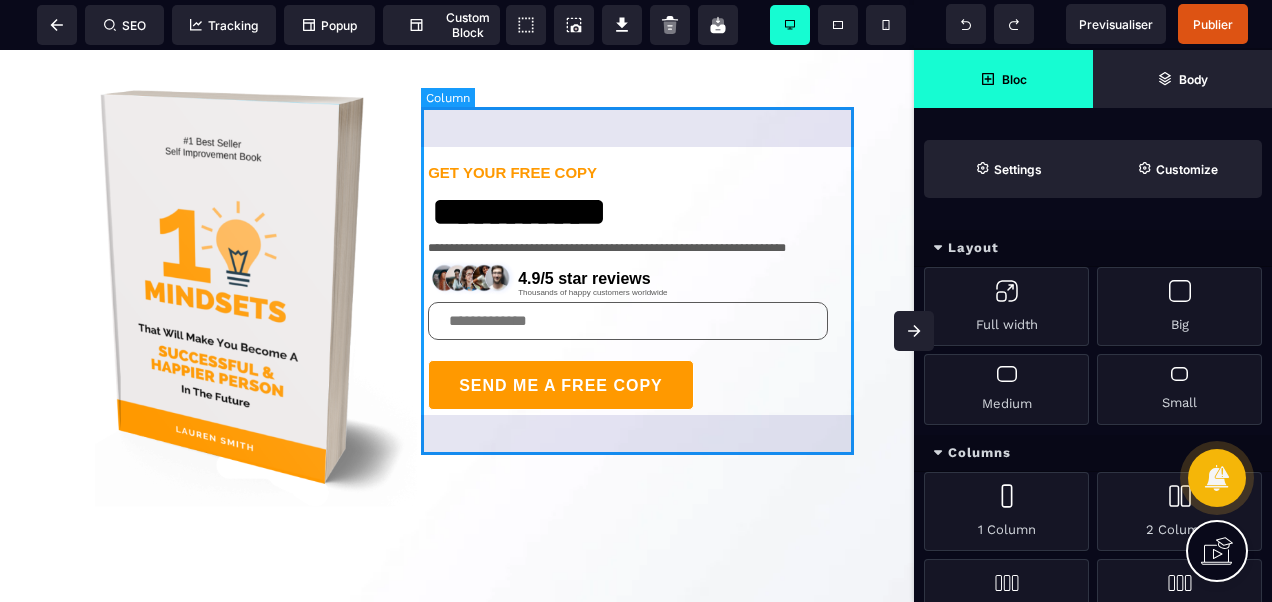 scroll, scrollTop: 58, scrollLeft: 0, axis: vertical 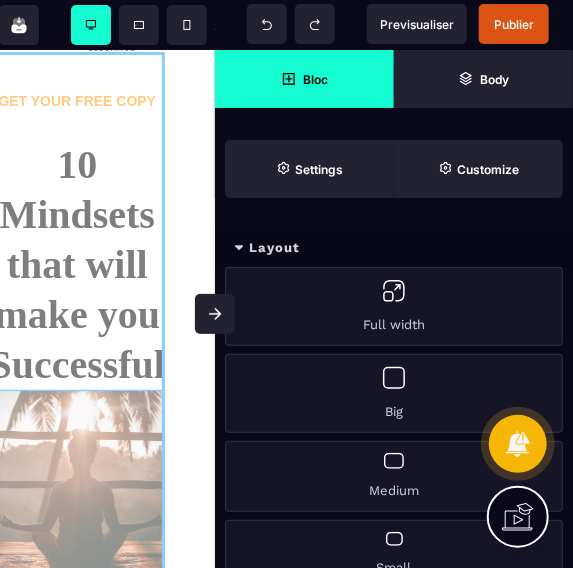 drag, startPoint x: 98, startPoint y: 495, endPoint x: 79, endPoint y: 440, distance: 58.189346 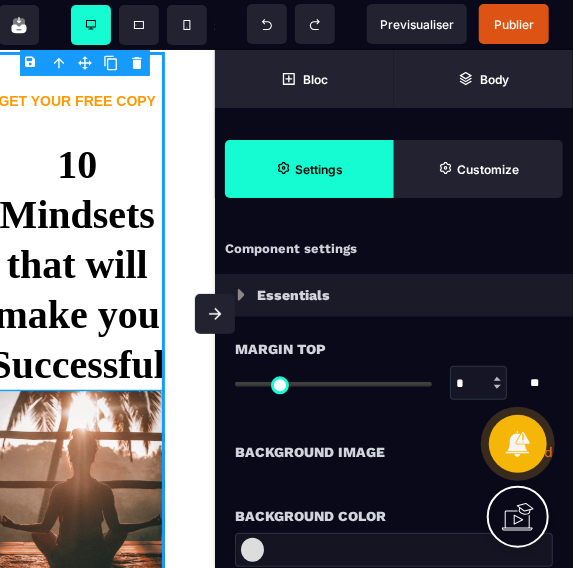 click at bounding box center [77, 516] 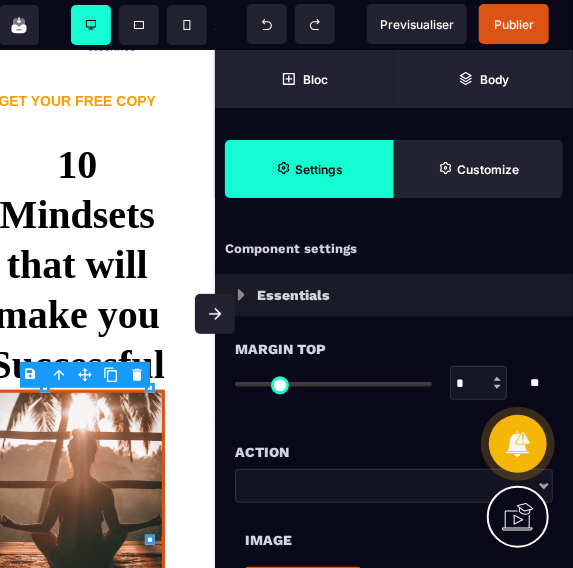 click on "B I U S
A *******
Text
SEO
Tracking
Popup" at bounding box center (286, 284) 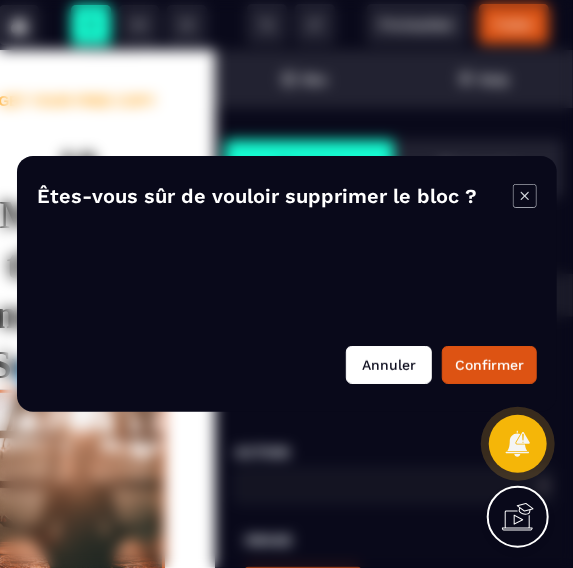 click on "Annuler" at bounding box center (389, 365) 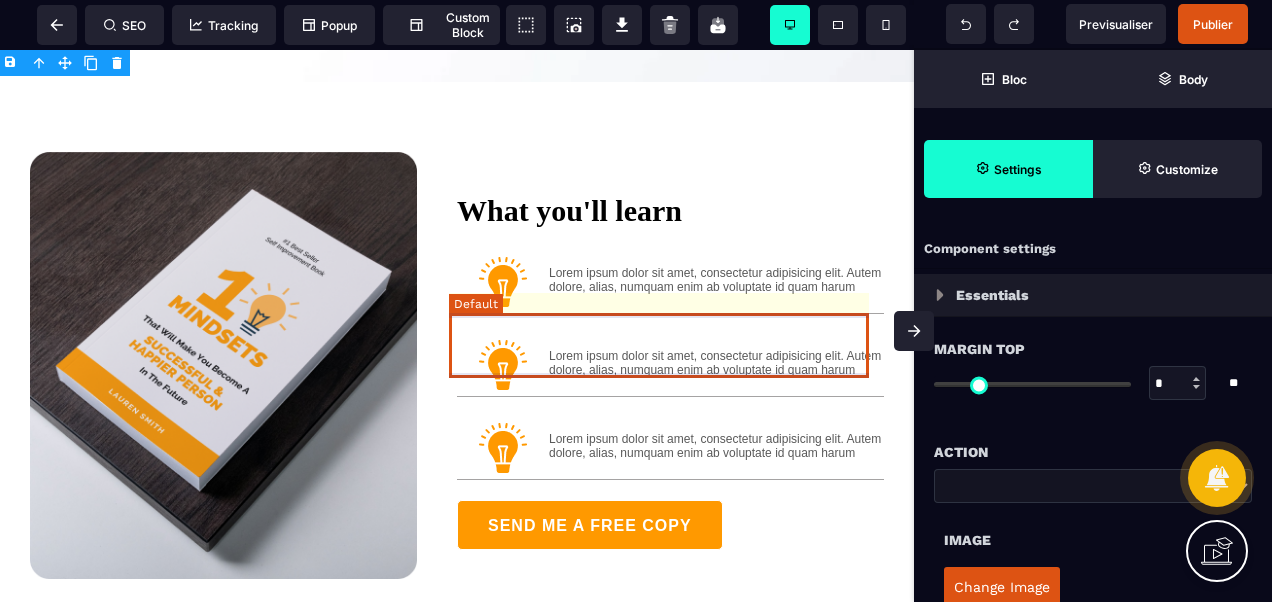 scroll, scrollTop: 858, scrollLeft: 0, axis: vertical 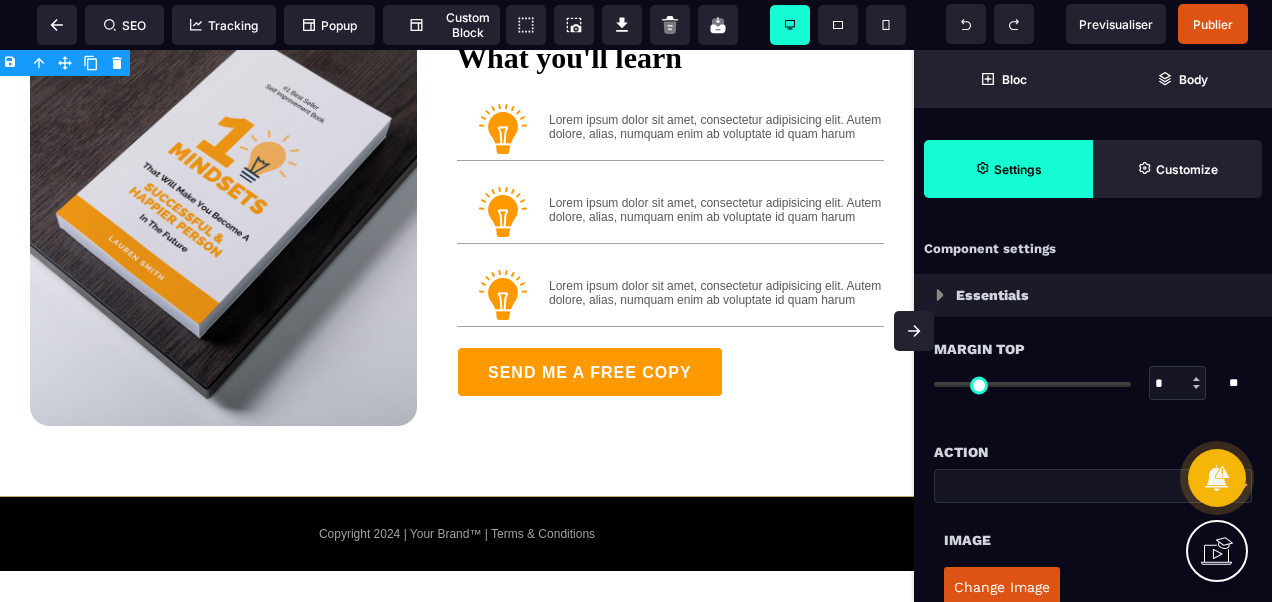 drag, startPoint x: 900, startPoint y: 319, endPoint x: 924, endPoint y: 303, distance: 28.84441 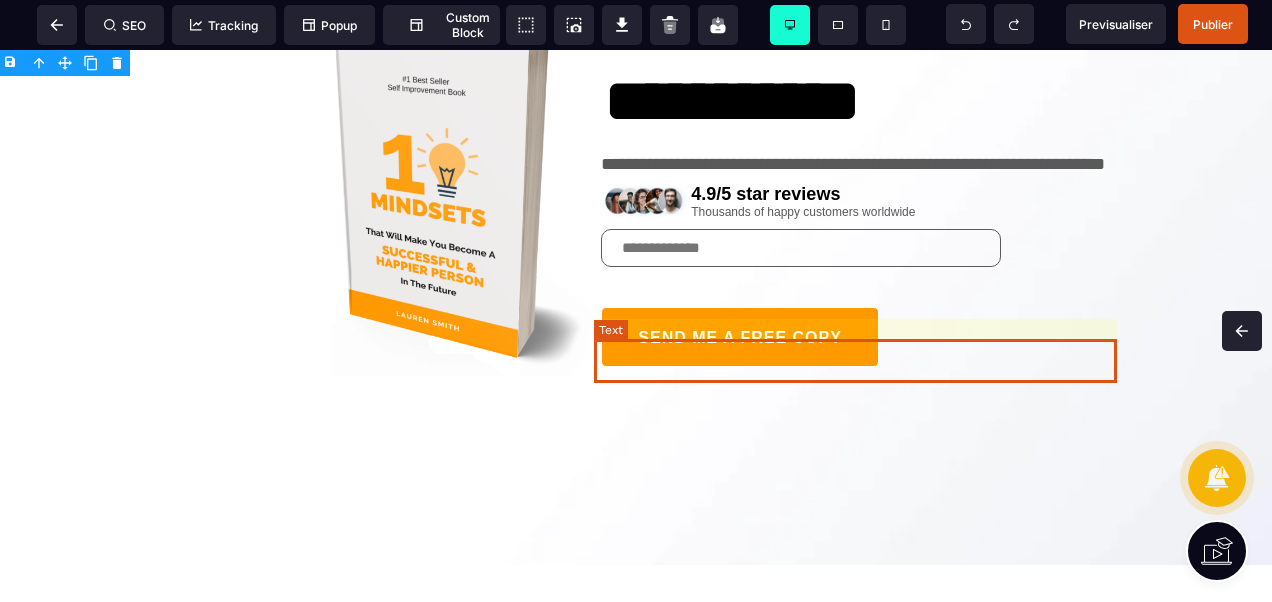 scroll, scrollTop: 0, scrollLeft: 0, axis: both 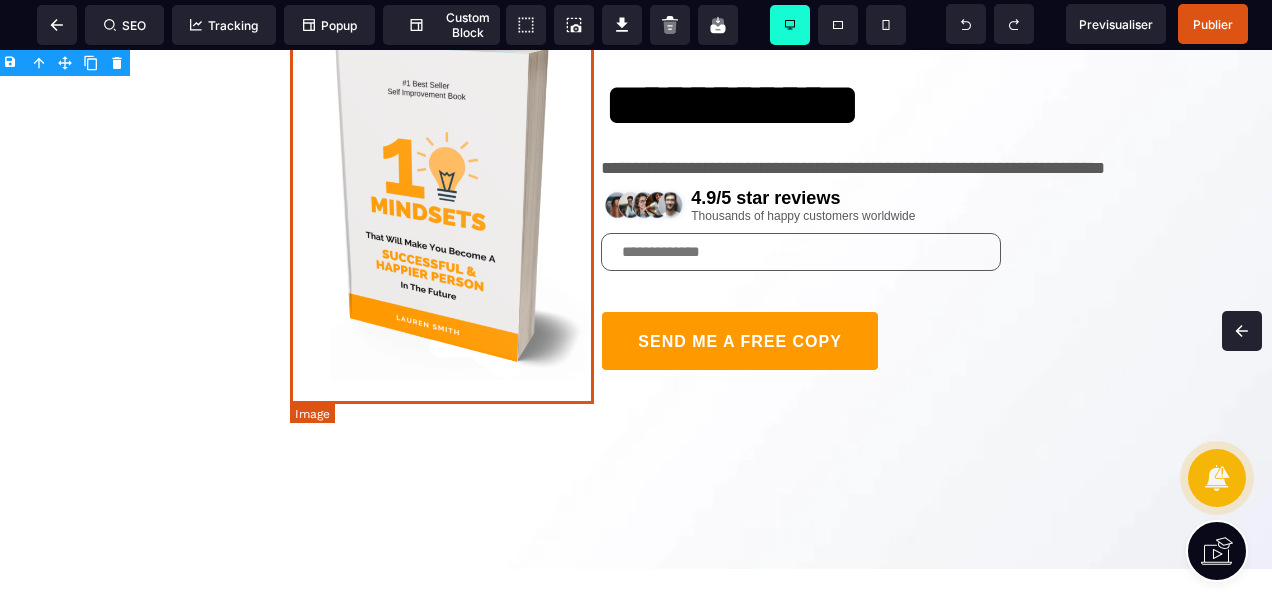 click at bounding box center [445, 201] 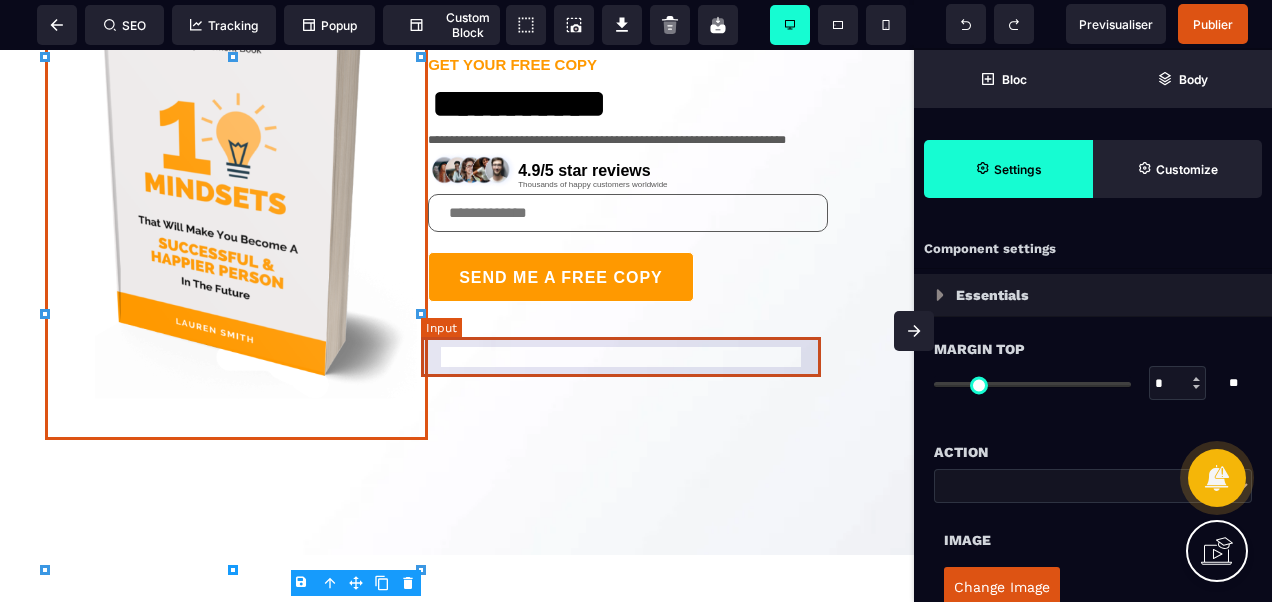 scroll, scrollTop: 92, scrollLeft: 0, axis: vertical 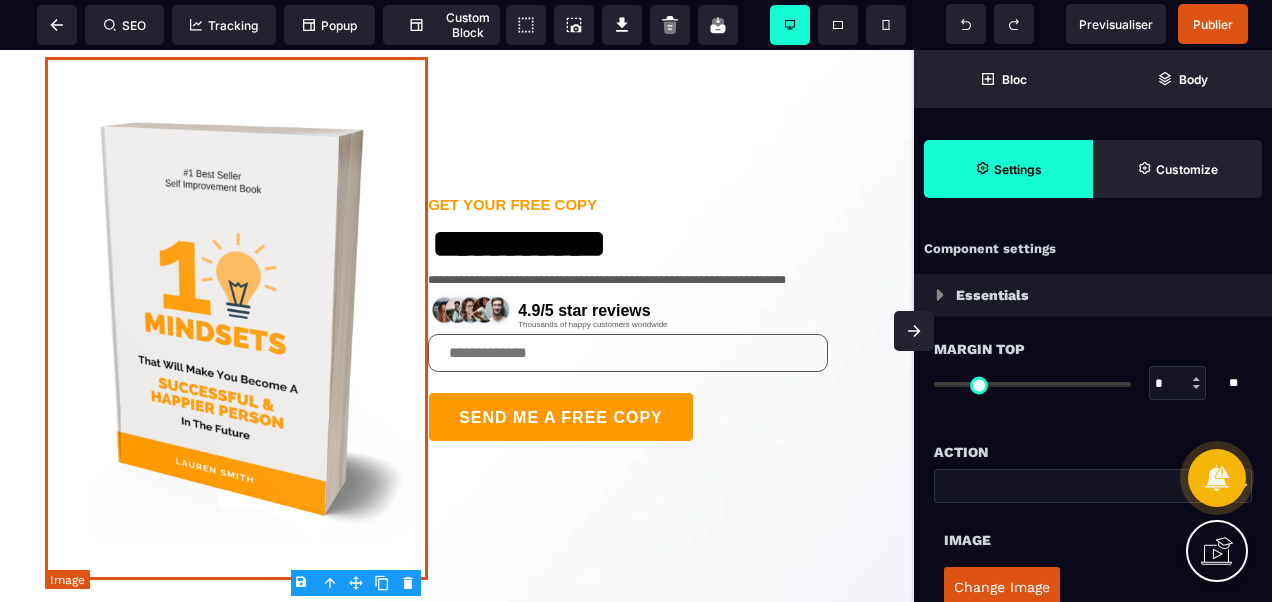 drag, startPoint x: 210, startPoint y: 260, endPoint x: 192, endPoint y: 214, distance: 49.396355 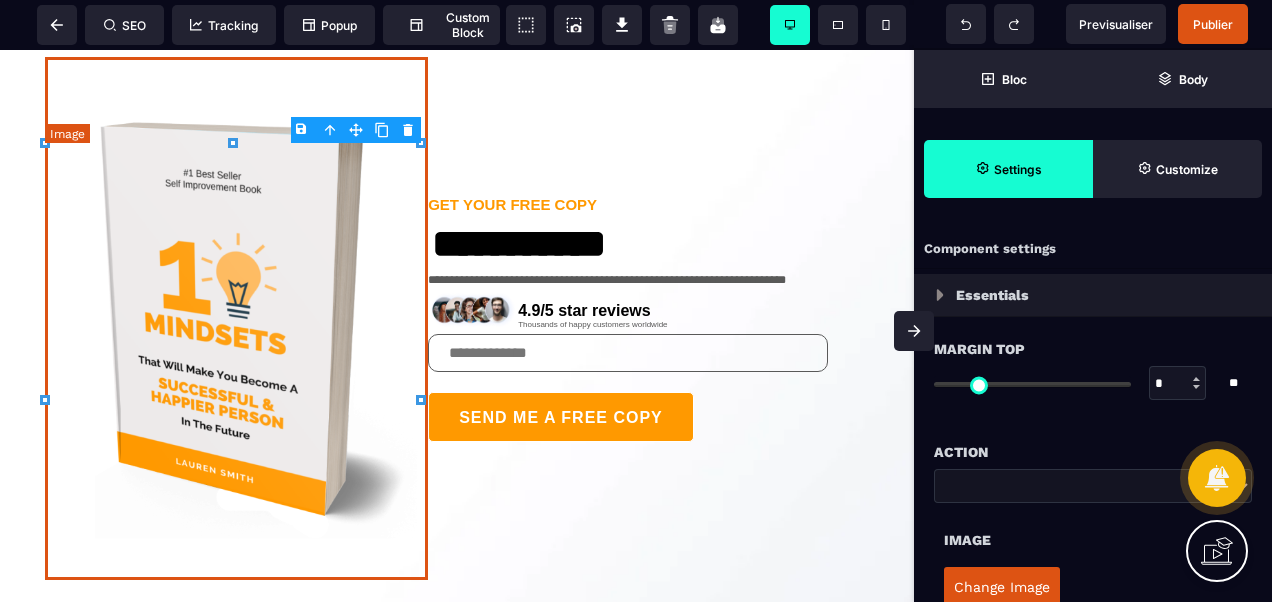 scroll, scrollTop: 0, scrollLeft: 0, axis: both 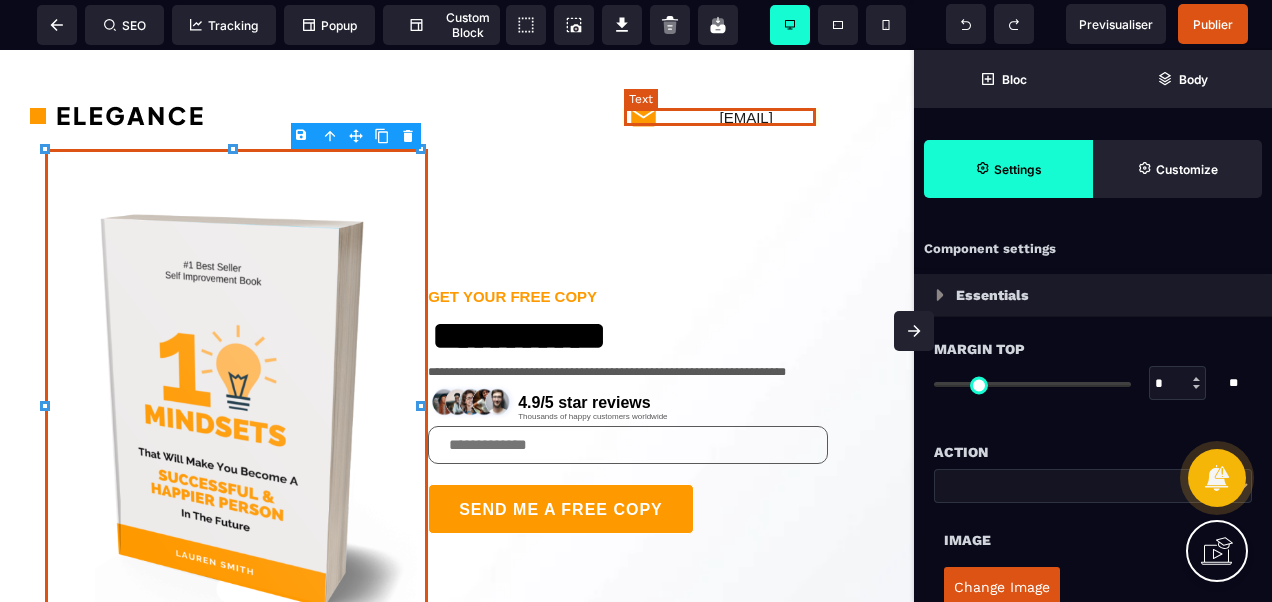 click on "[EMAIL]" at bounding box center (745, 117) 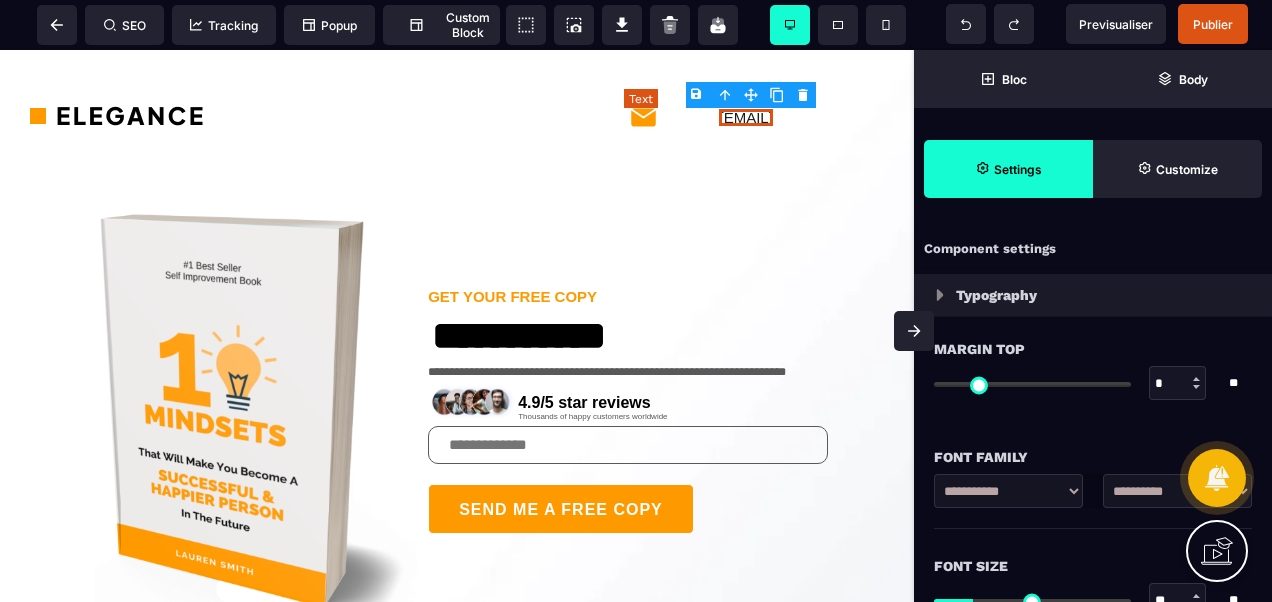 click on "[EMAIL]" at bounding box center [745, 117] 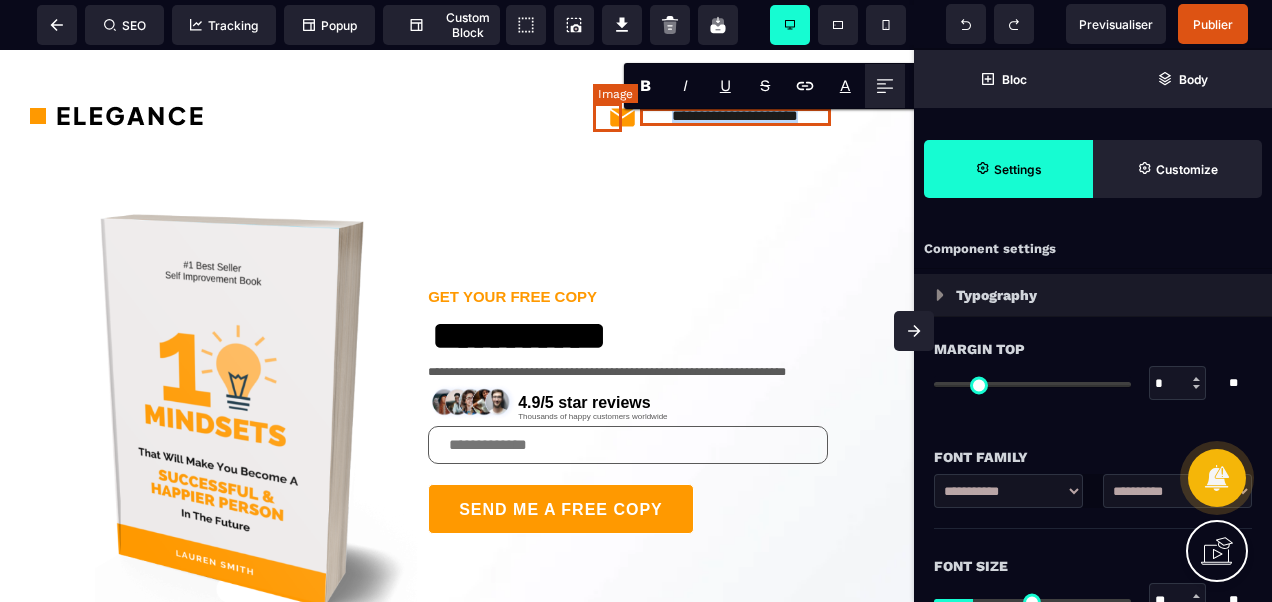 drag, startPoint x: 815, startPoint y: 118, endPoint x: 618, endPoint y: 118, distance: 197 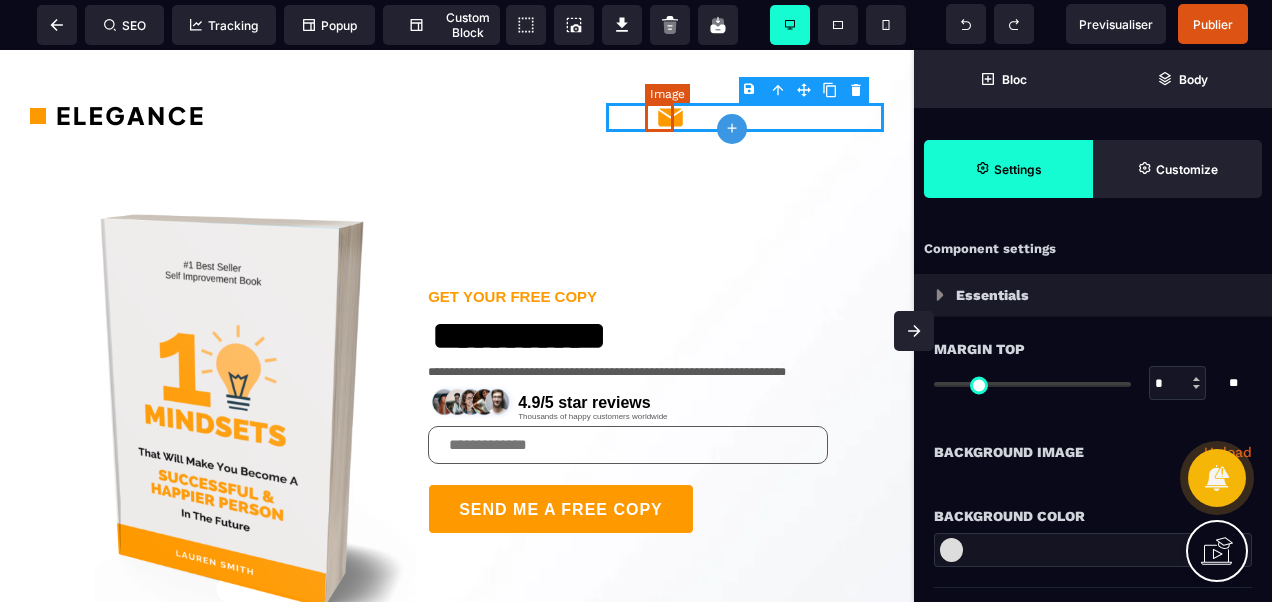 click at bounding box center [670, 117] 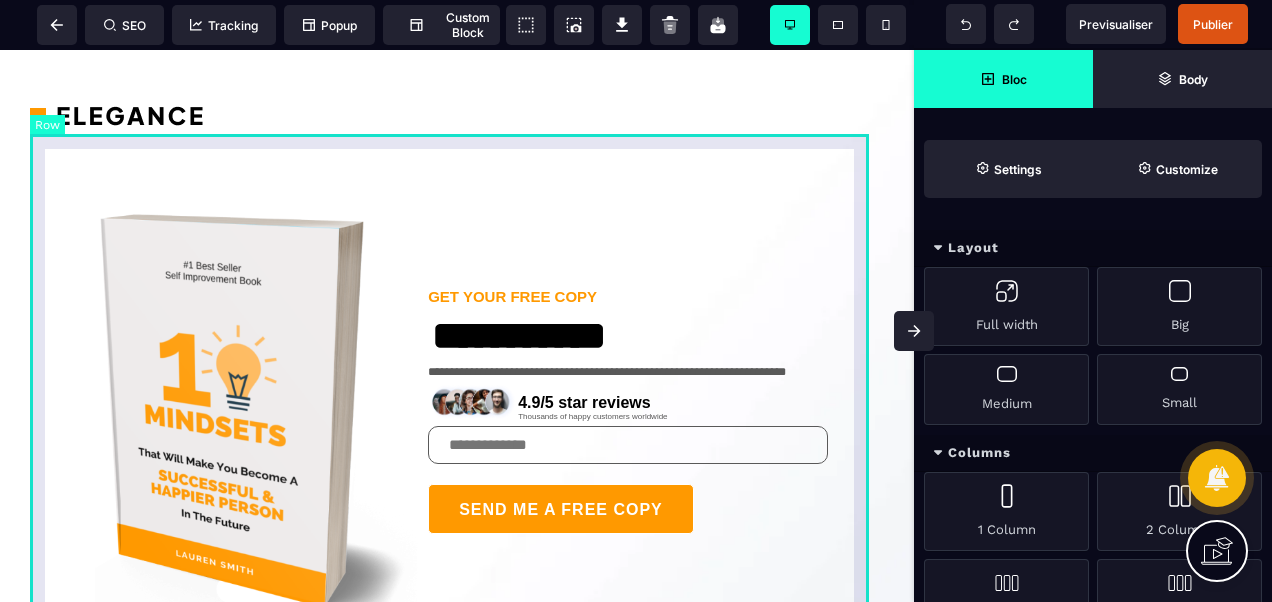 click on "**********" at bounding box center (457, 410) 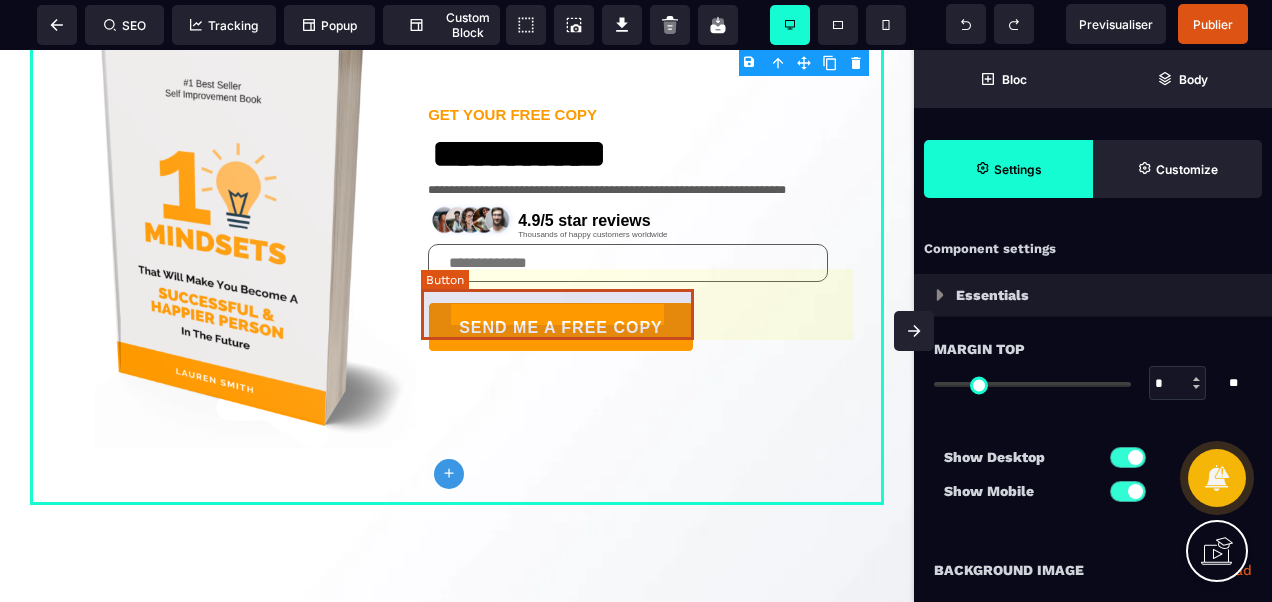 scroll, scrollTop: 200, scrollLeft: 0, axis: vertical 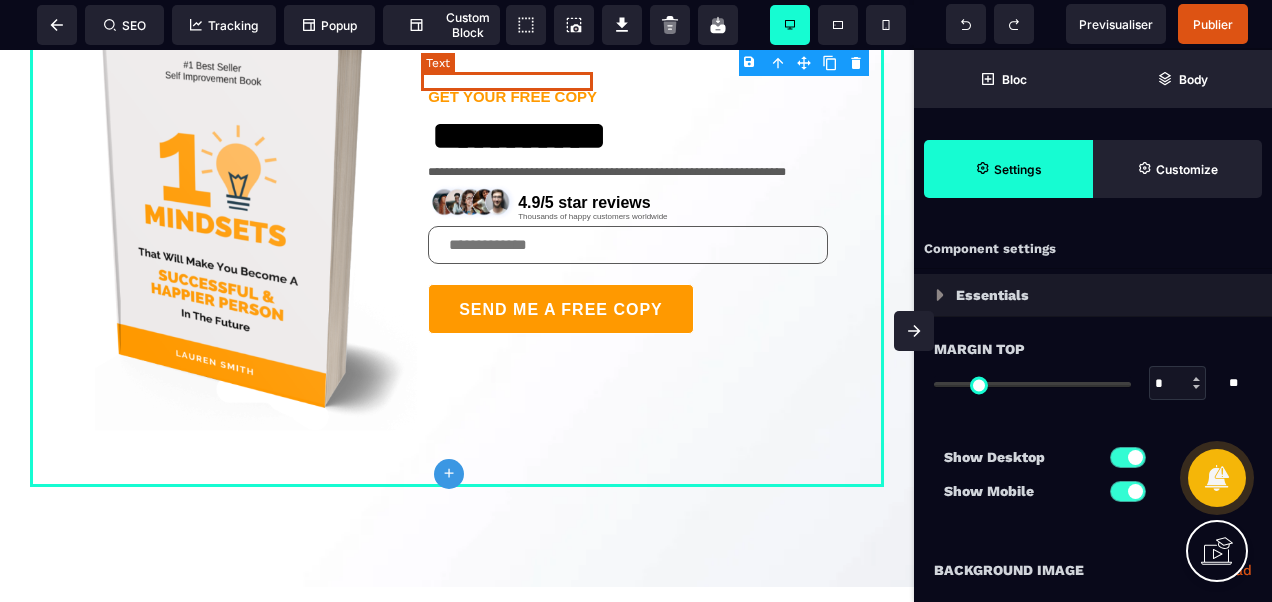 click on "GET YOUR FREE COPY" at bounding box center [512, 96] 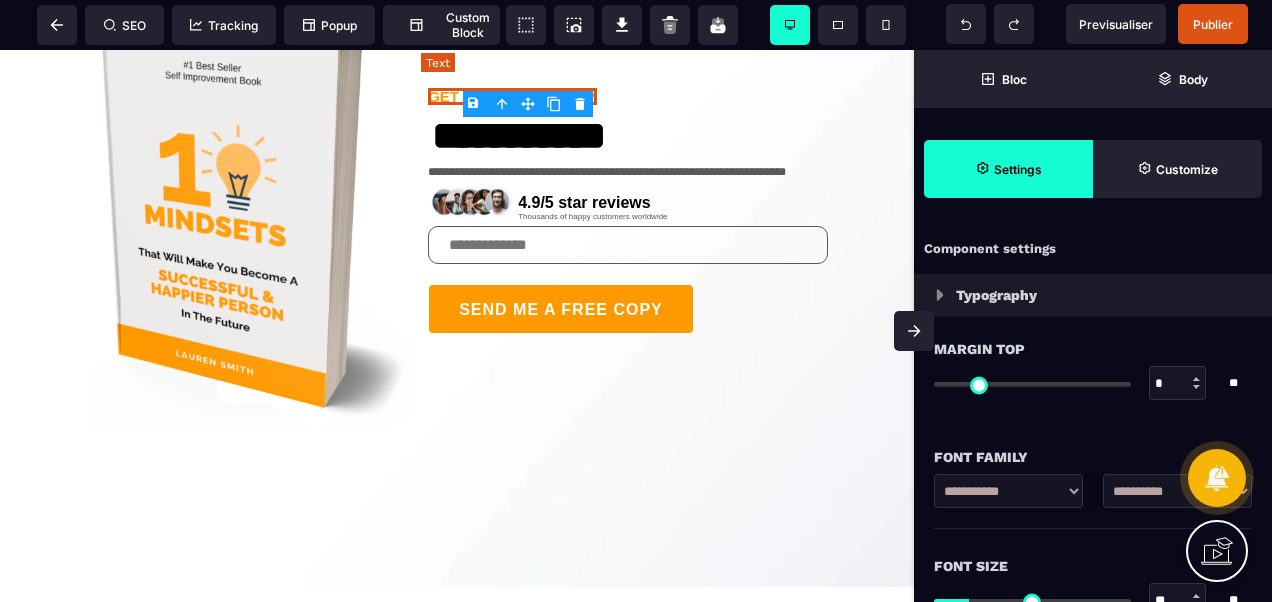 click on "GET YOUR FREE COPY" at bounding box center (512, 96) 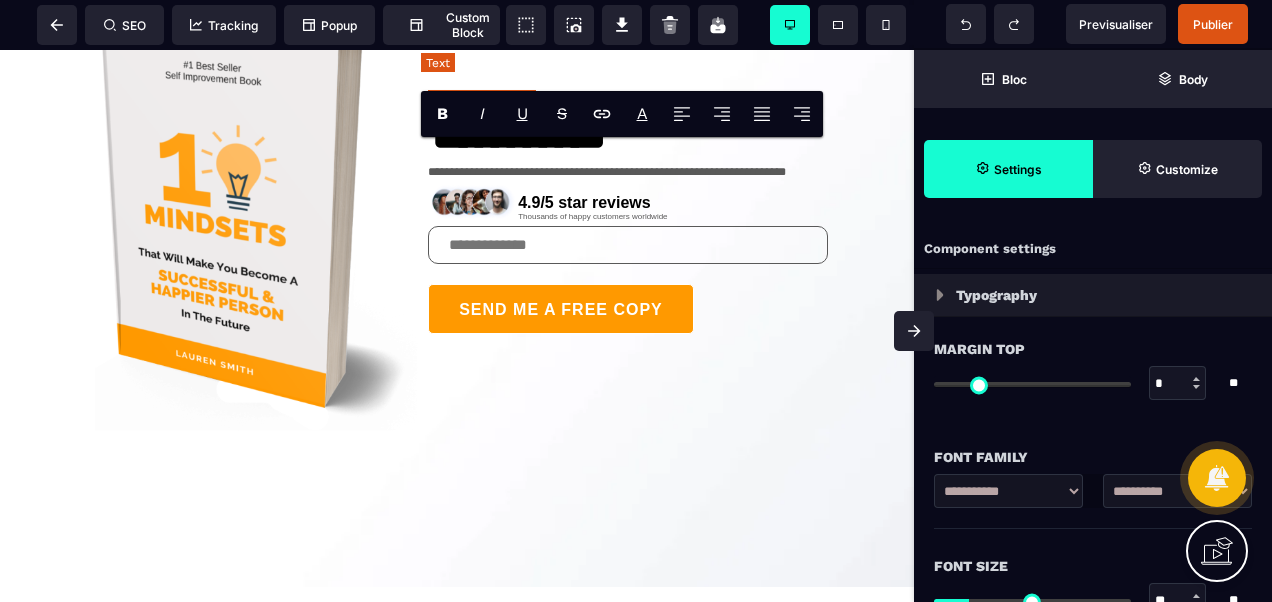 click on "**********" at bounding box center [482, 97] 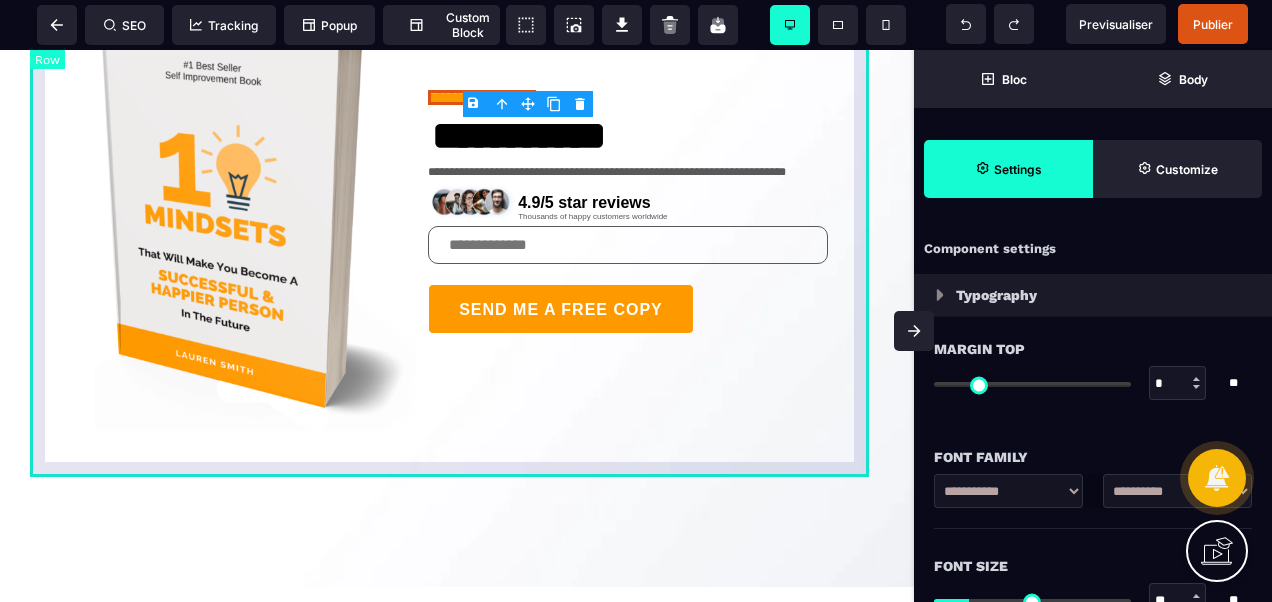 click on "**********" at bounding box center (457, 210) 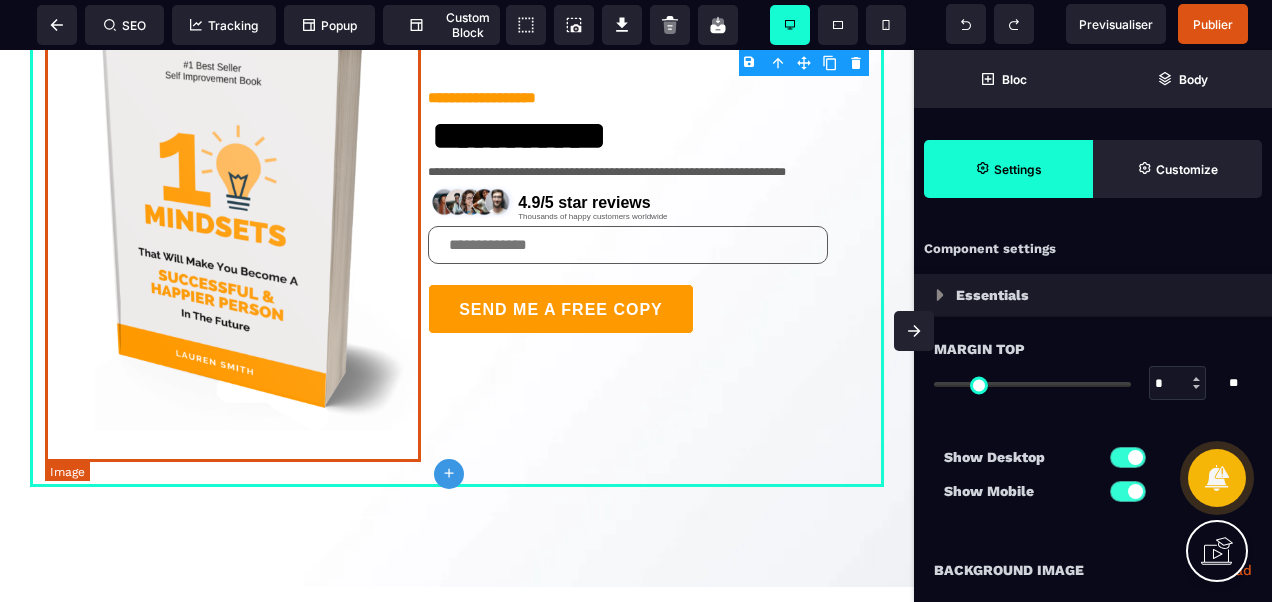 click at bounding box center (236, 210) 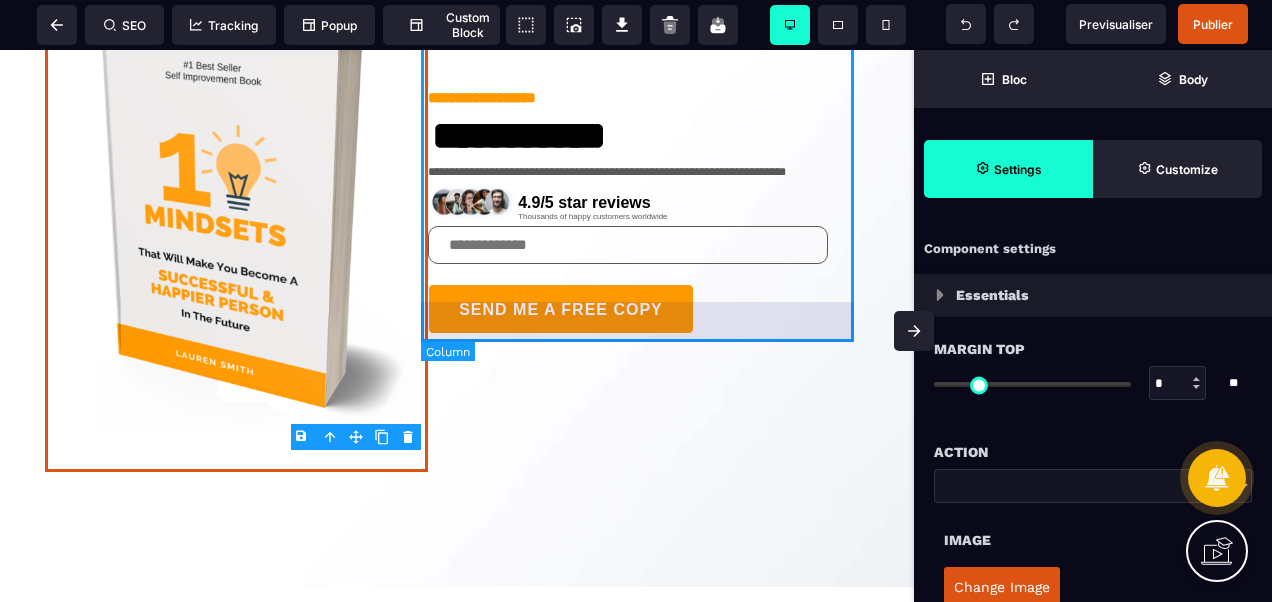 scroll, scrollTop: 300, scrollLeft: 0, axis: vertical 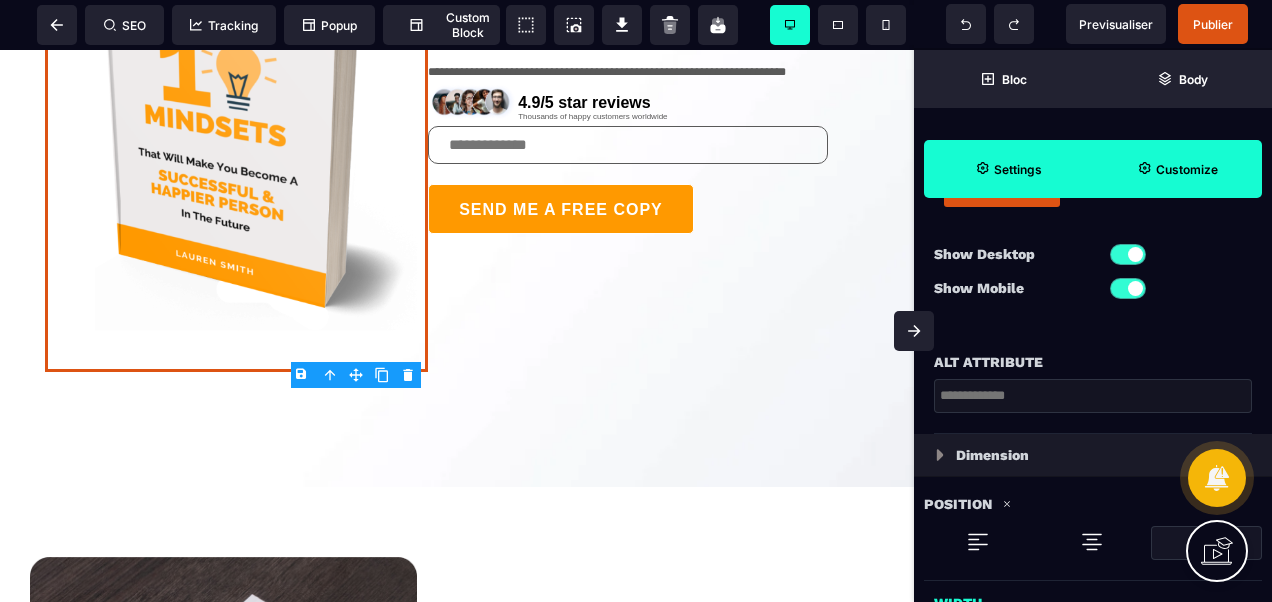 click on "Customize" at bounding box center (1177, 169) 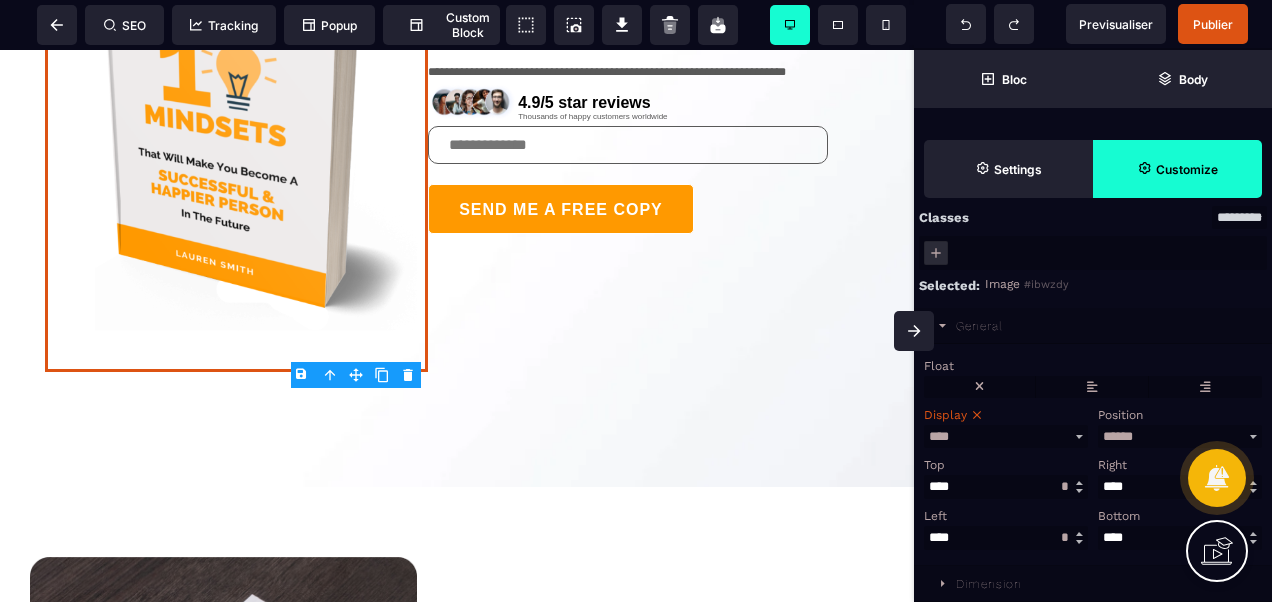 scroll, scrollTop: 100, scrollLeft: 0, axis: vertical 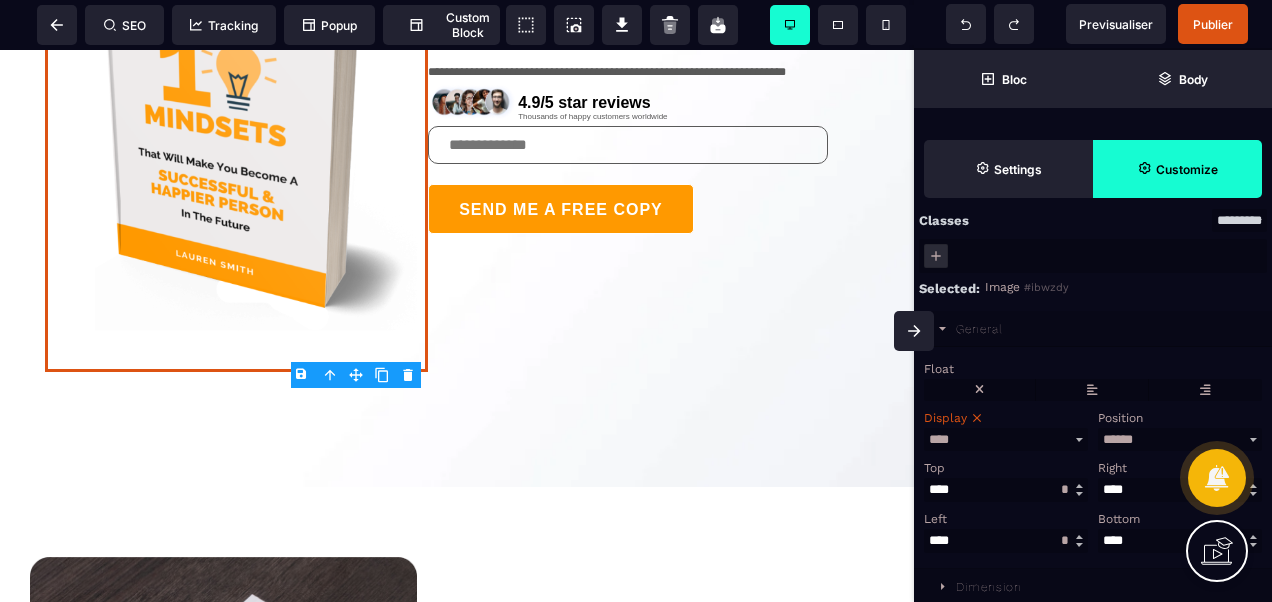 click on "Image" at bounding box center [1002, 287] 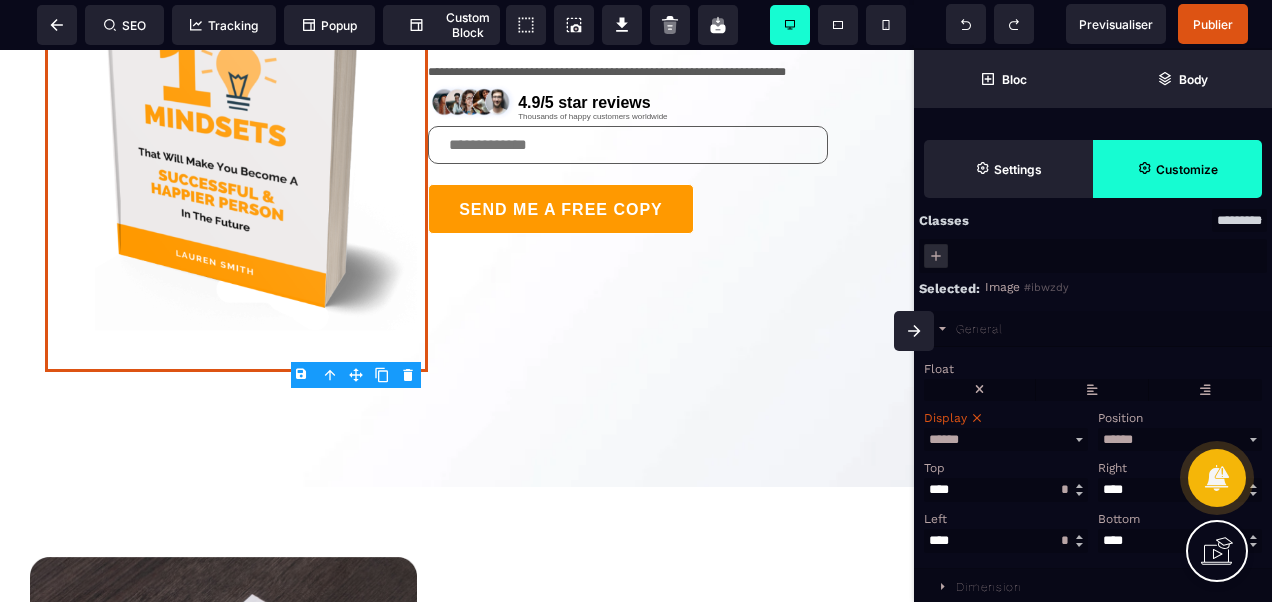 click on "**********" at bounding box center (1006, 439) 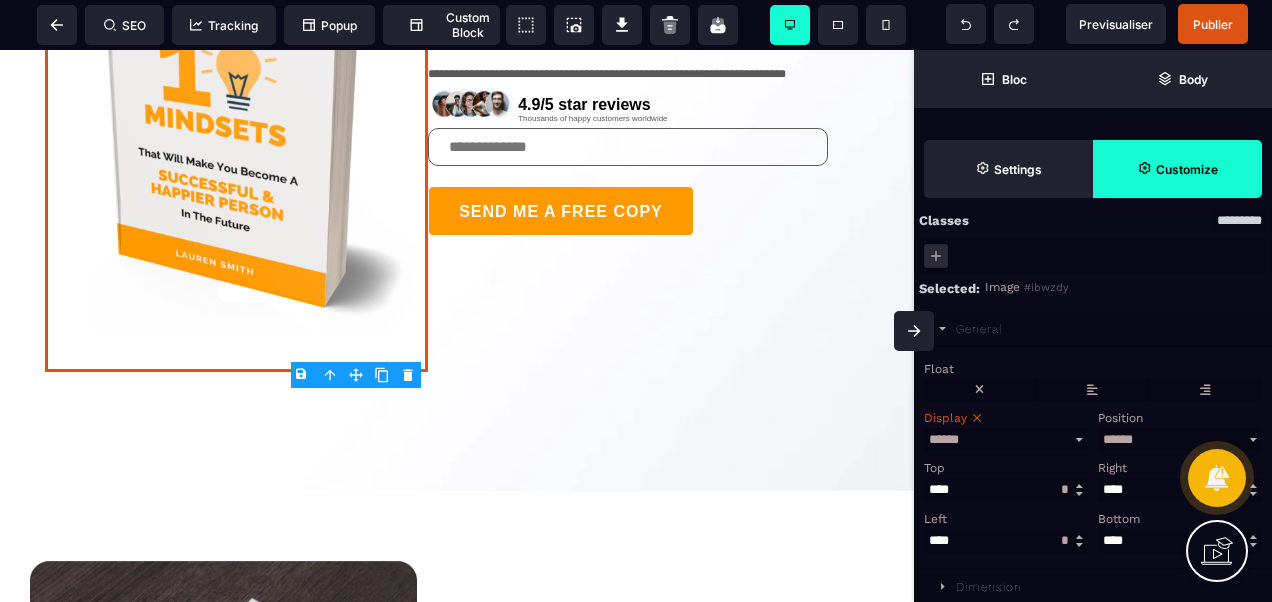 click on "Display" at bounding box center [945, 418] 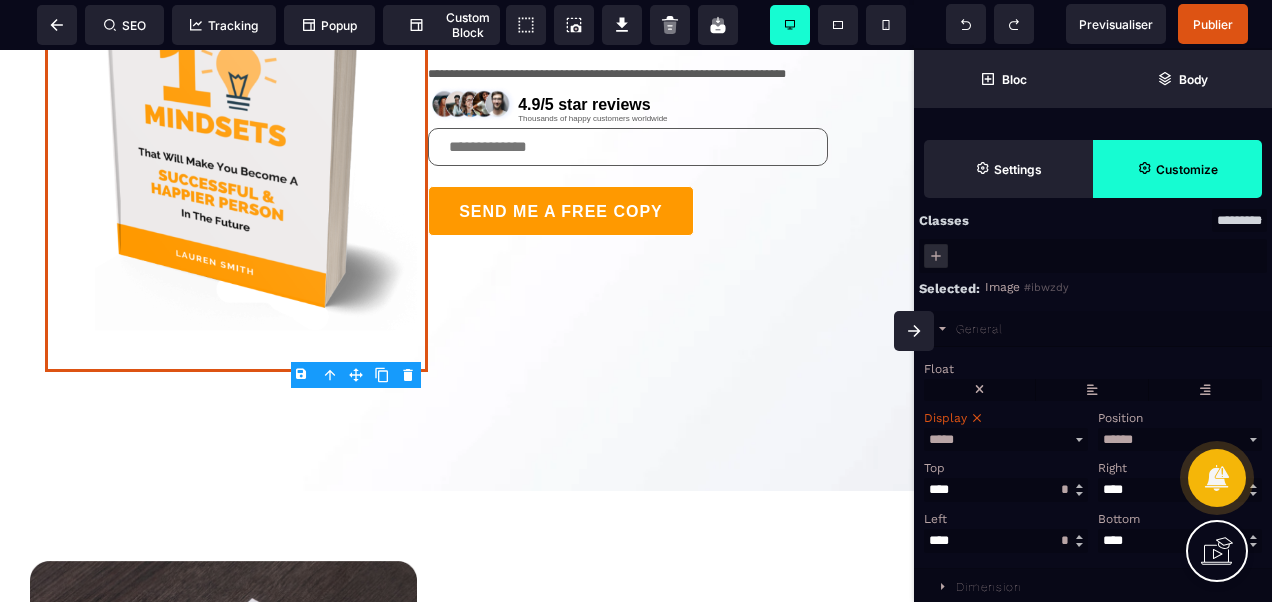click on "**********" at bounding box center [1006, 439] 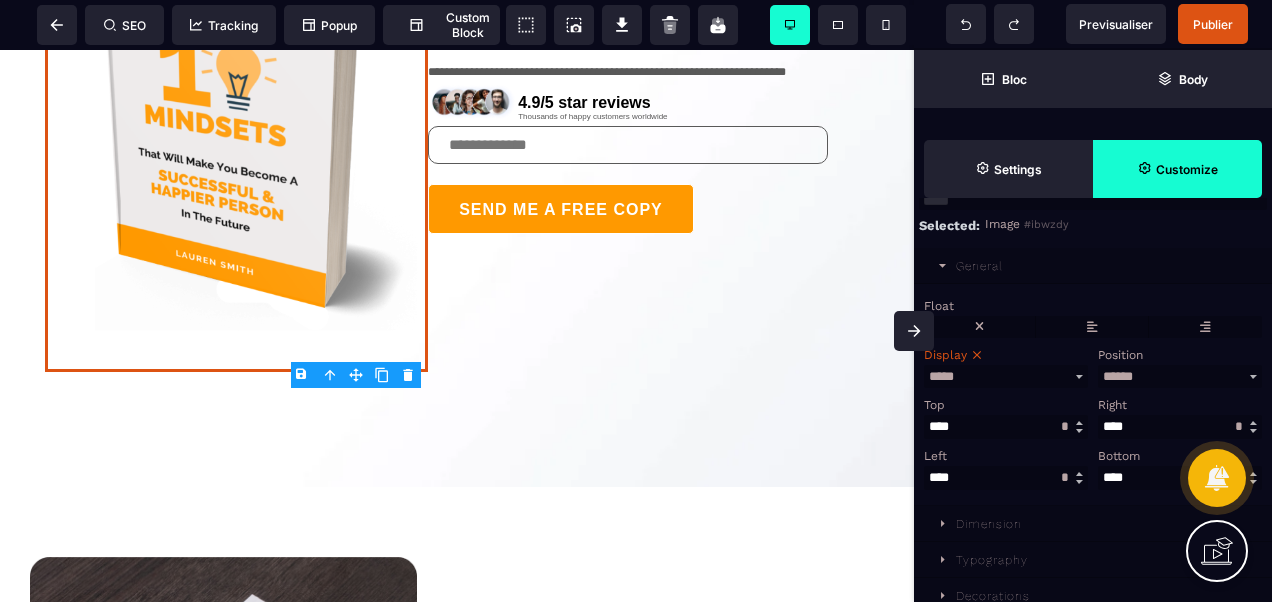 scroll, scrollTop: 252, scrollLeft: 0, axis: vertical 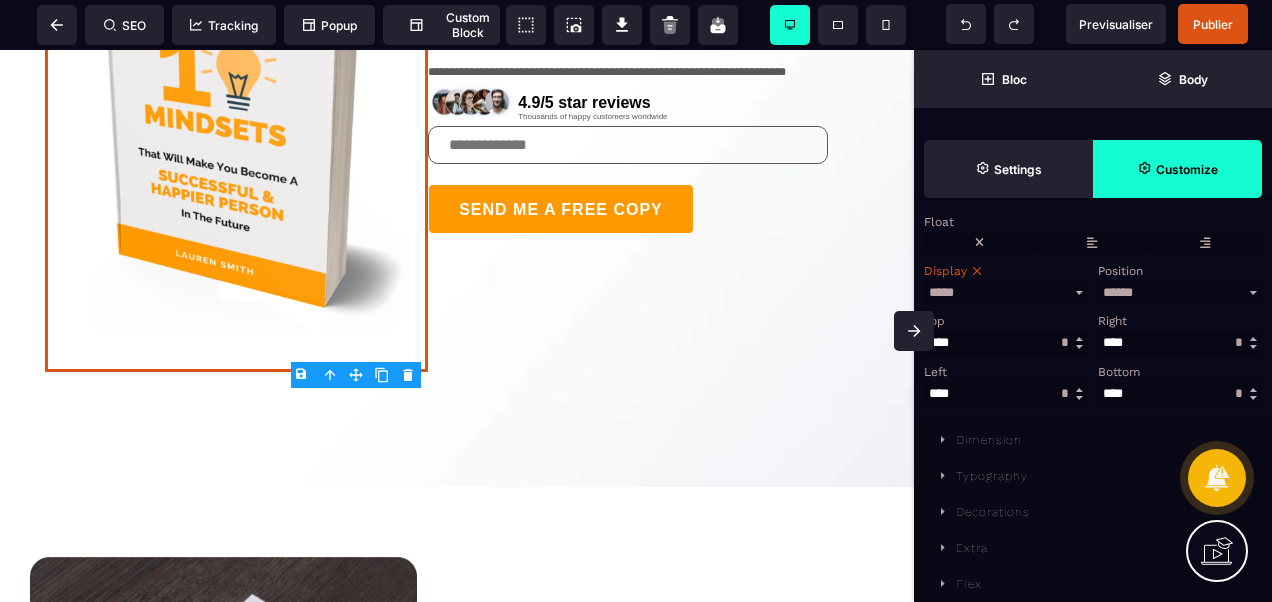 click 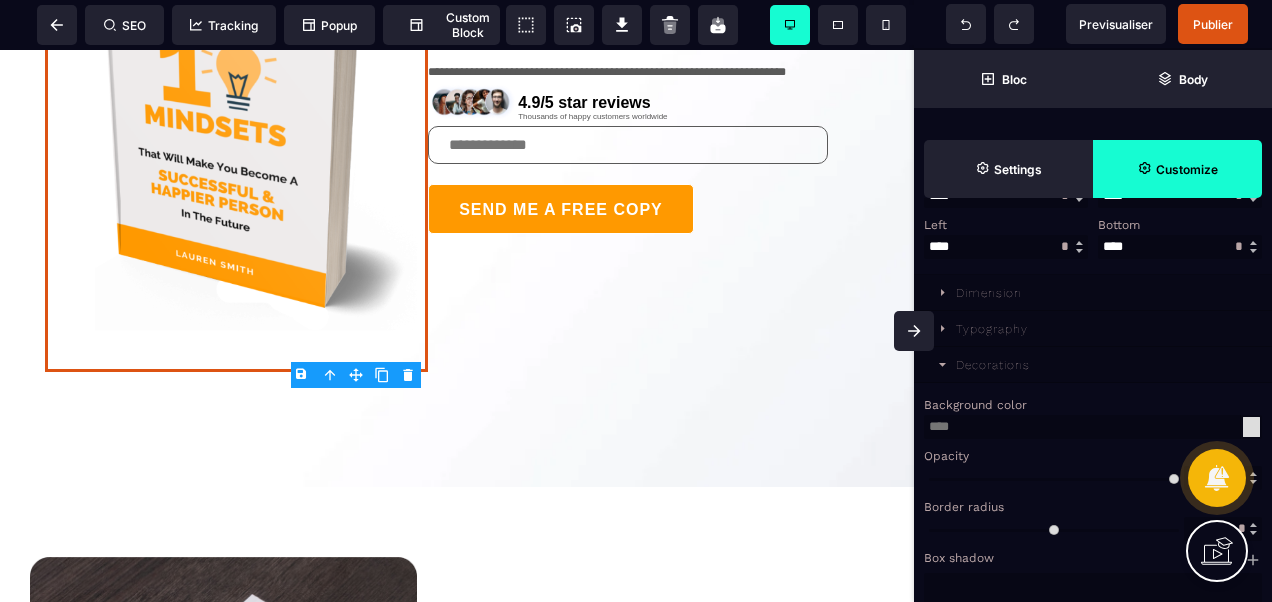 scroll, scrollTop: 452, scrollLeft: 0, axis: vertical 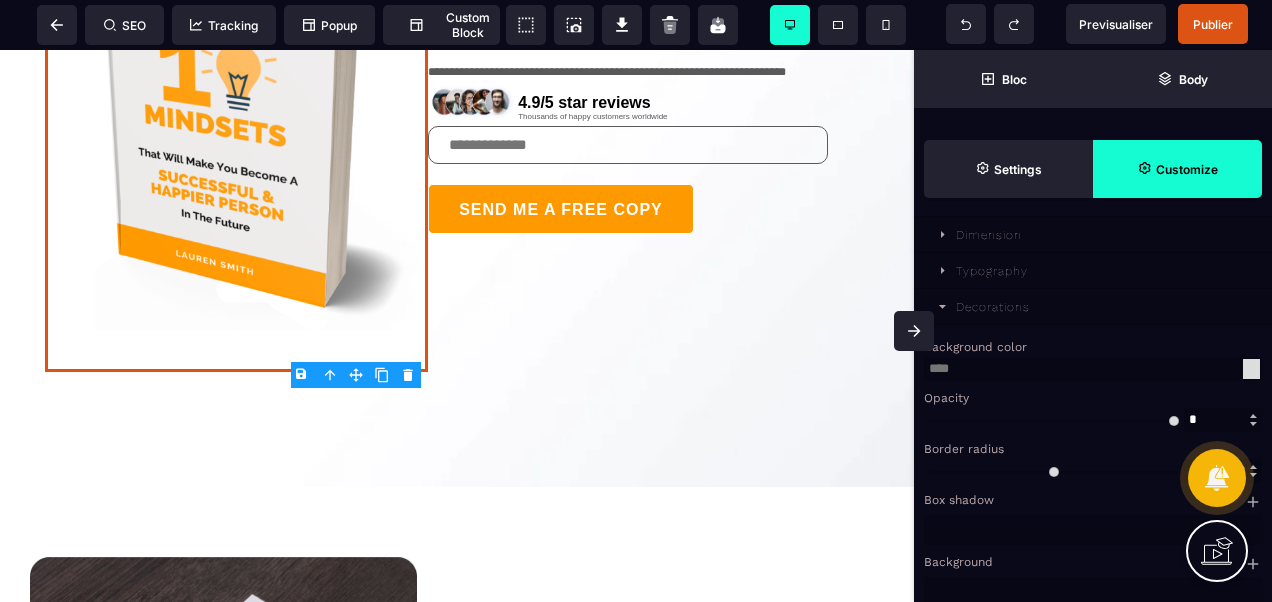 click on "Opacity" at bounding box center (946, 398) 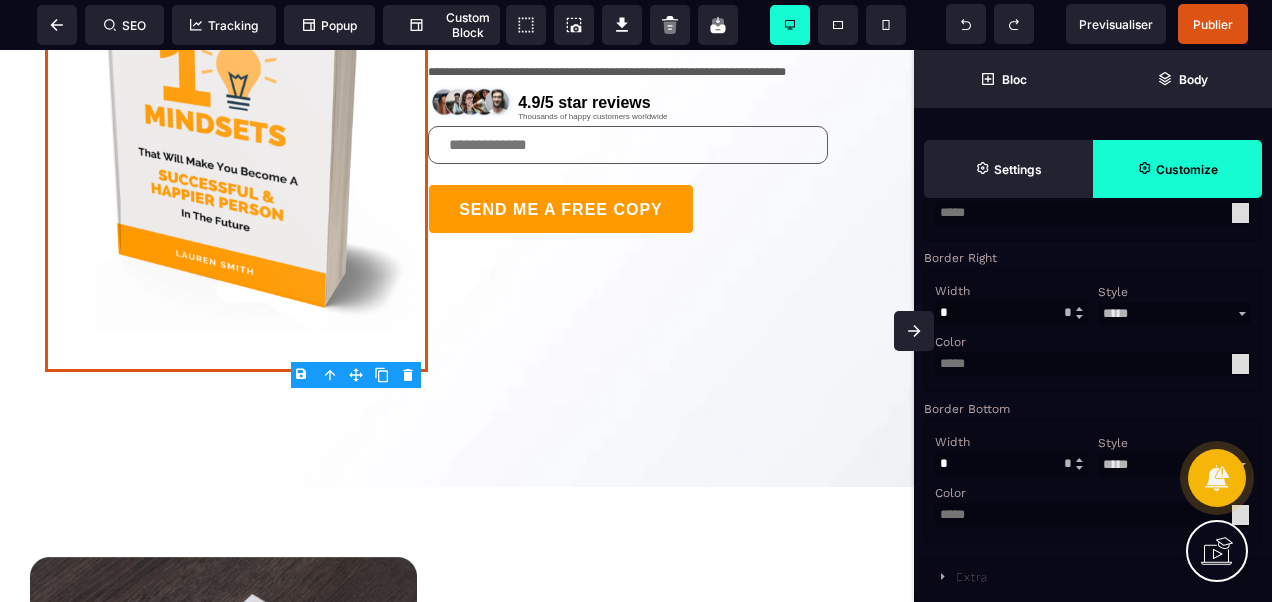 scroll, scrollTop: 1173, scrollLeft: 0, axis: vertical 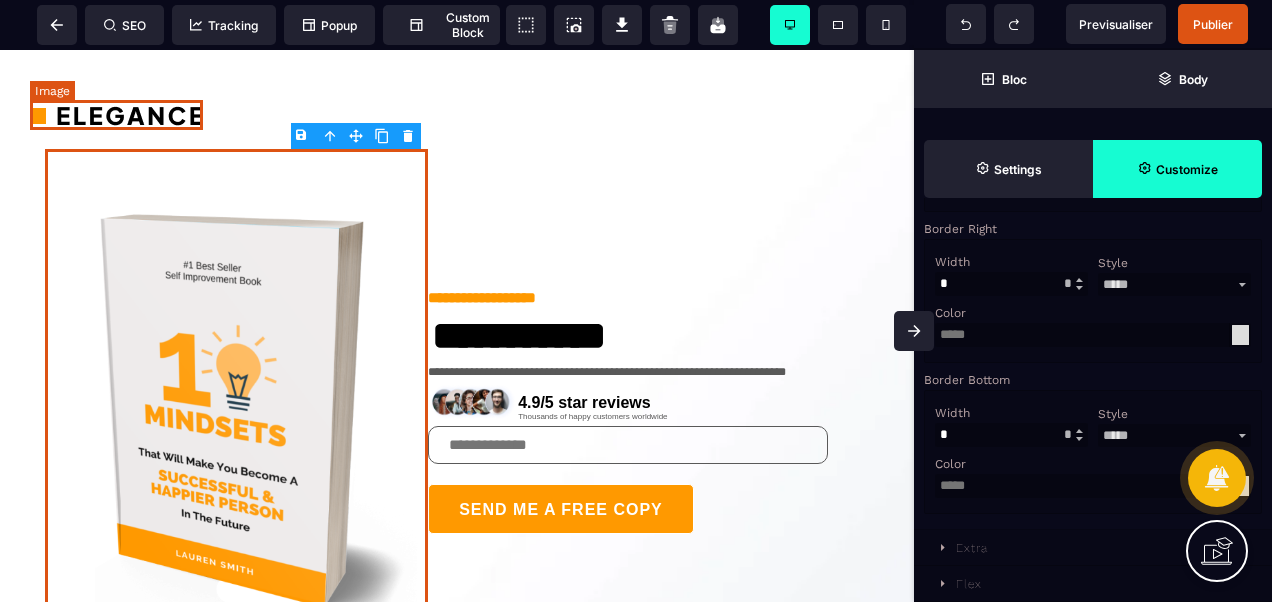 click at bounding box center [116, 115] 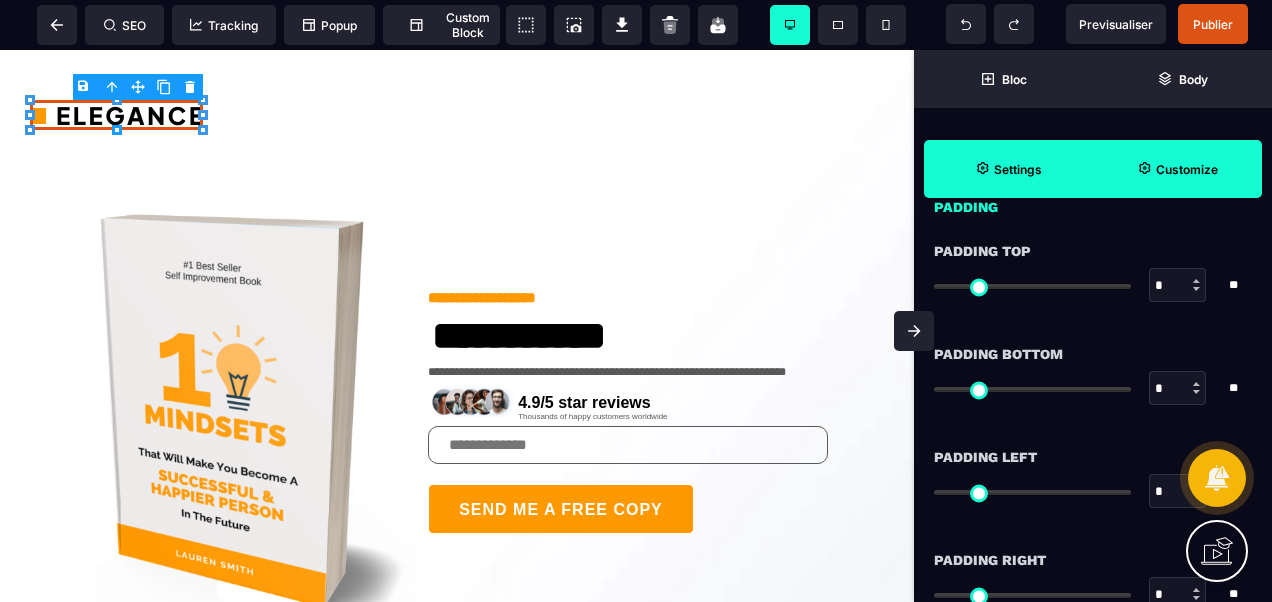 scroll, scrollTop: 0, scrollLeft: 0, axis: both 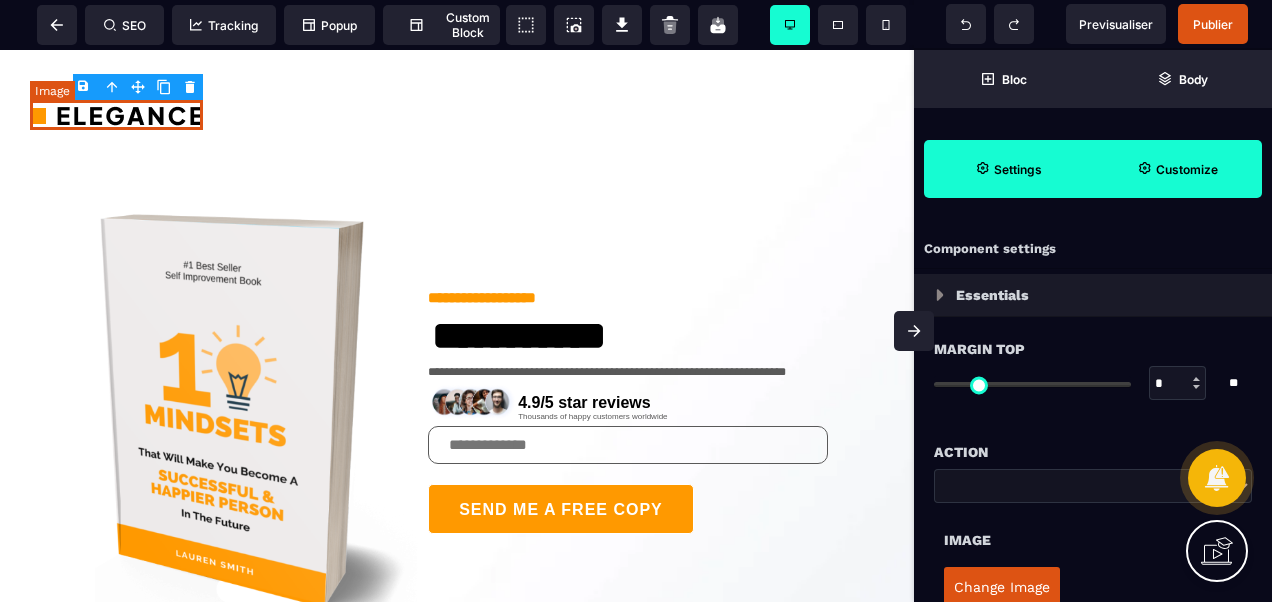 click at bounding box center [116, 115] 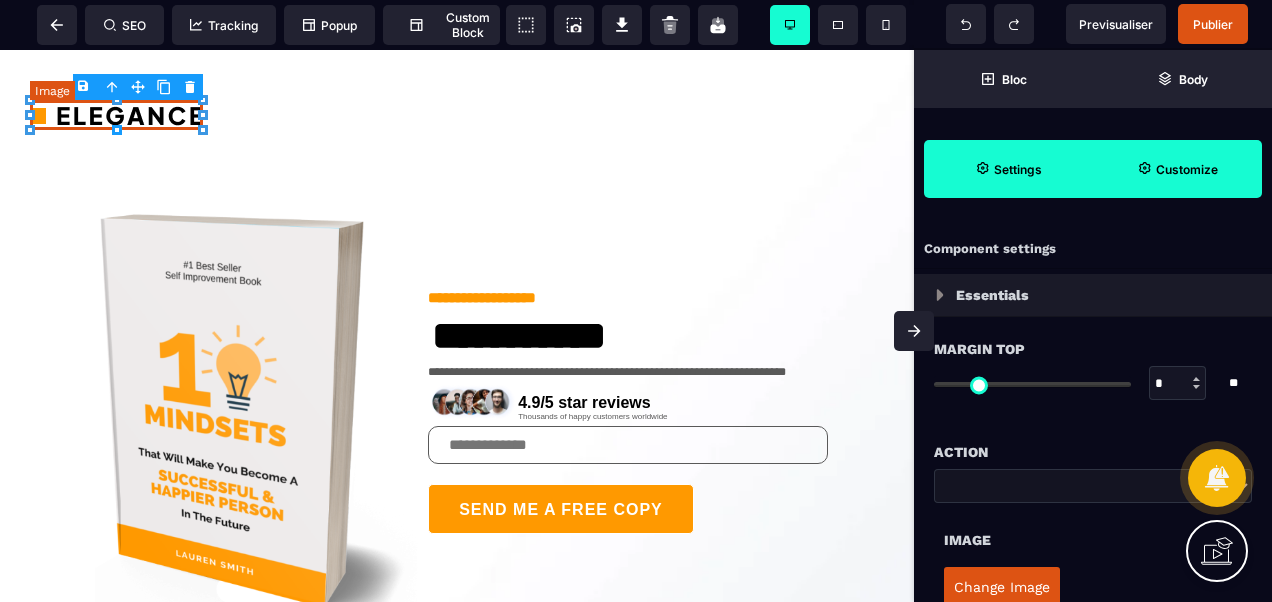 click at bounding box center [116, 115] 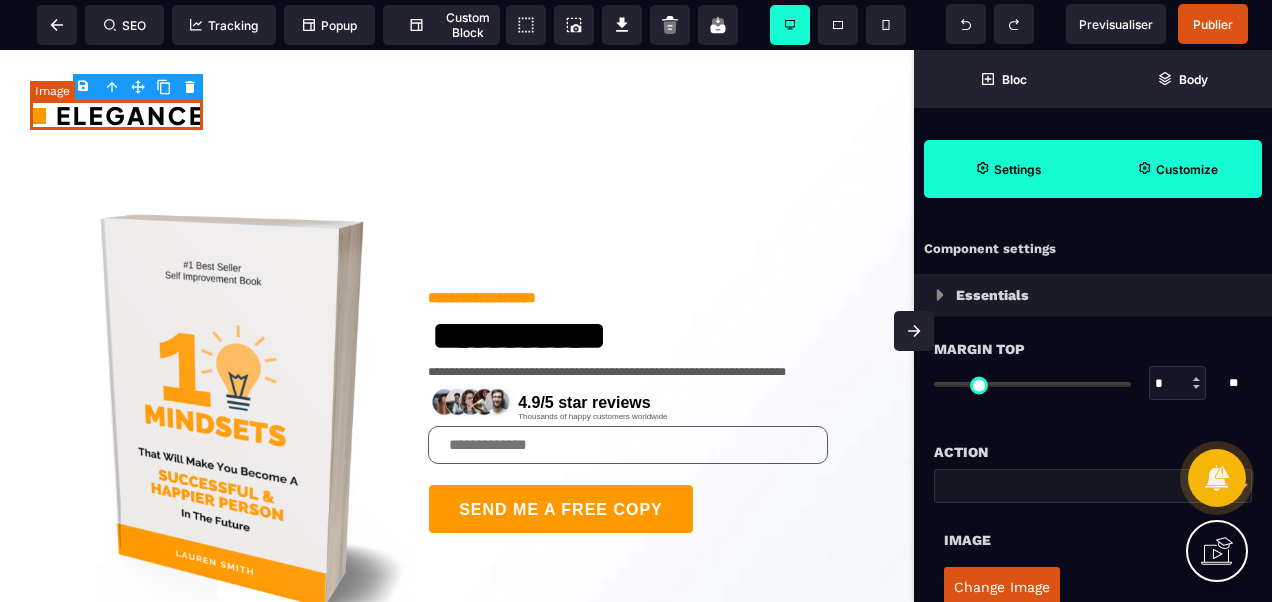 click at bounding box center (116, 115) 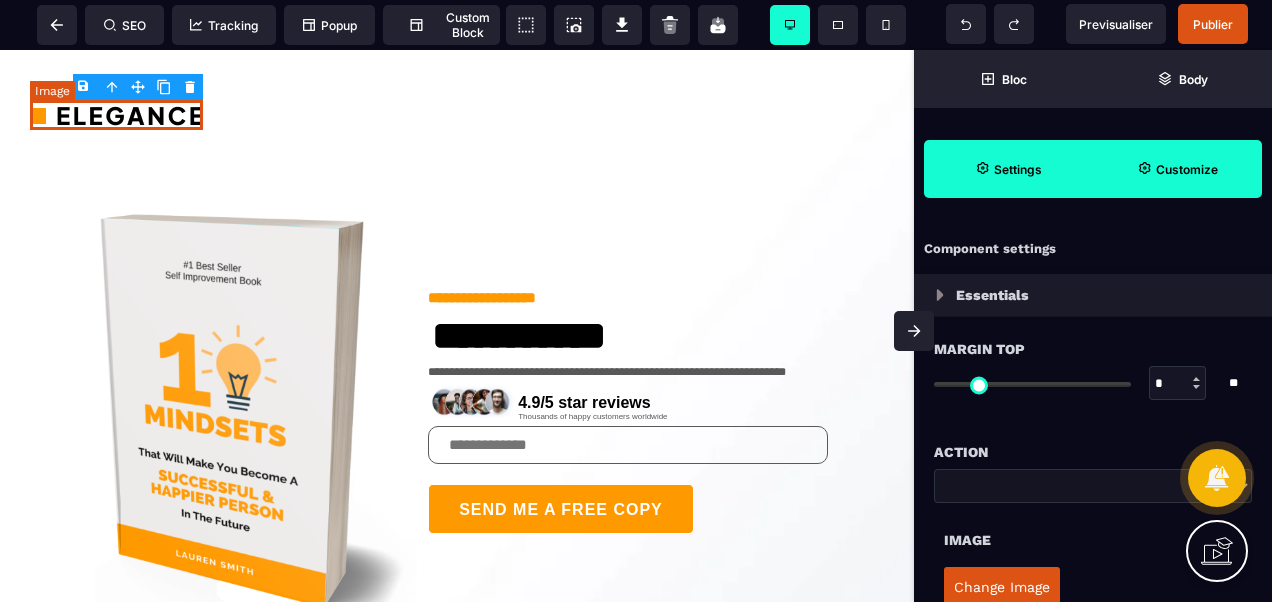 drag, startPoint x: 124, startPoint y: 113, endPoint x: 366, endPoint y: 128, distance: 242.46443 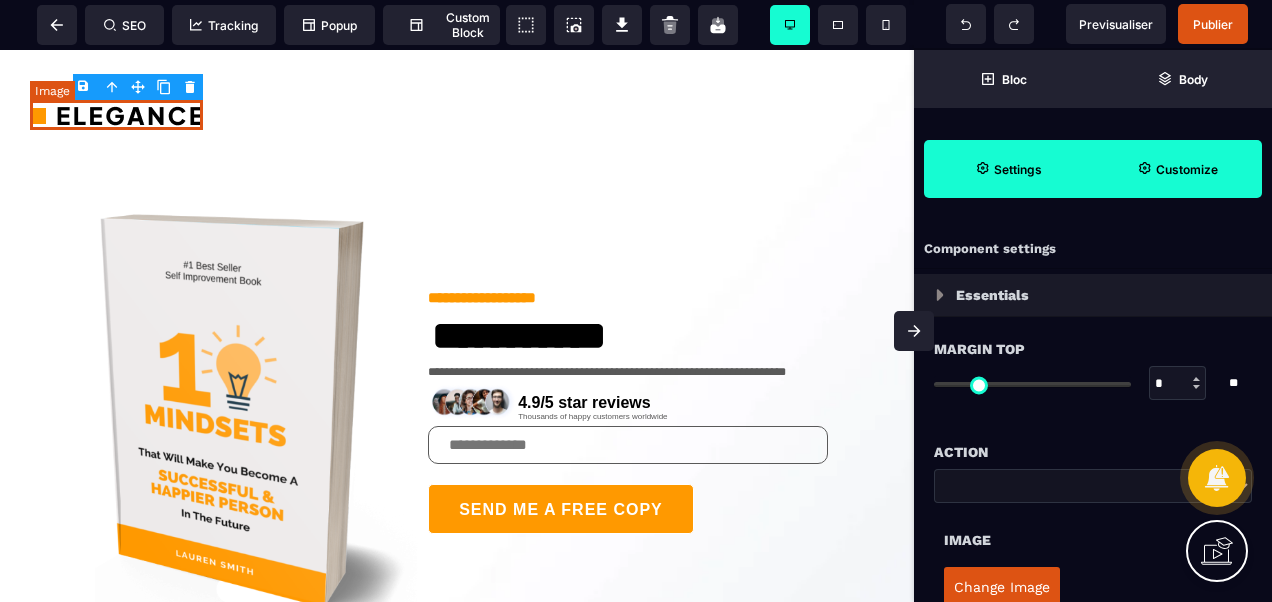 click on "**********" at bounding box center [457, 418] 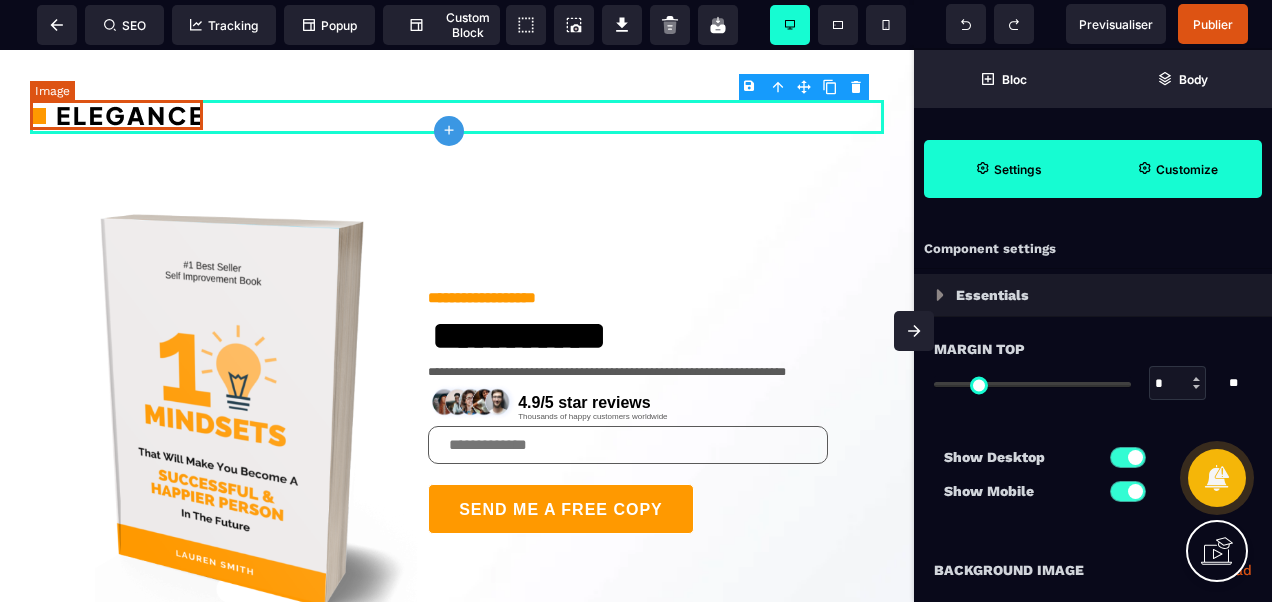 click at bounding box center [116, 115] 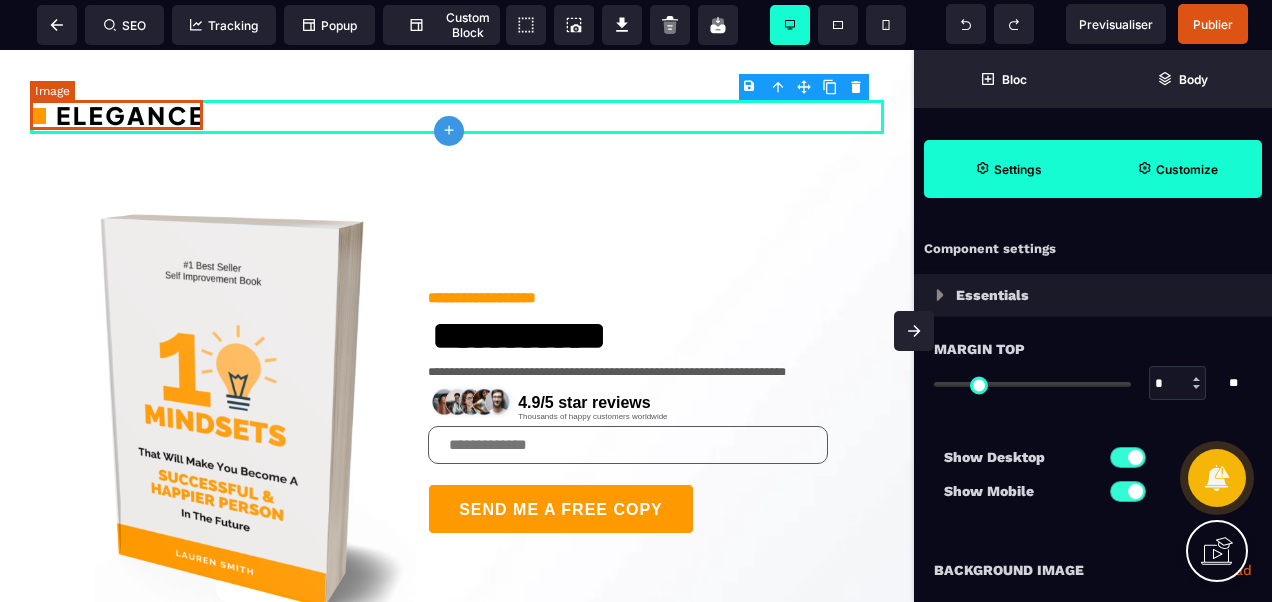 click at bounding box center [116, 115] 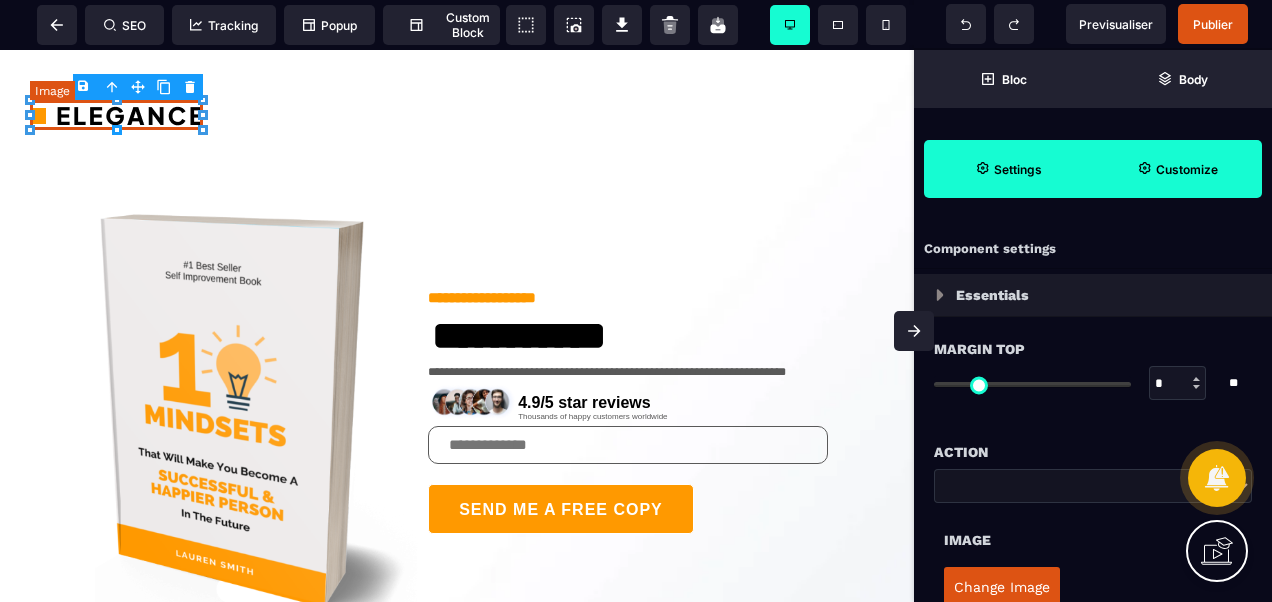 click at bounding box center [116, 115] 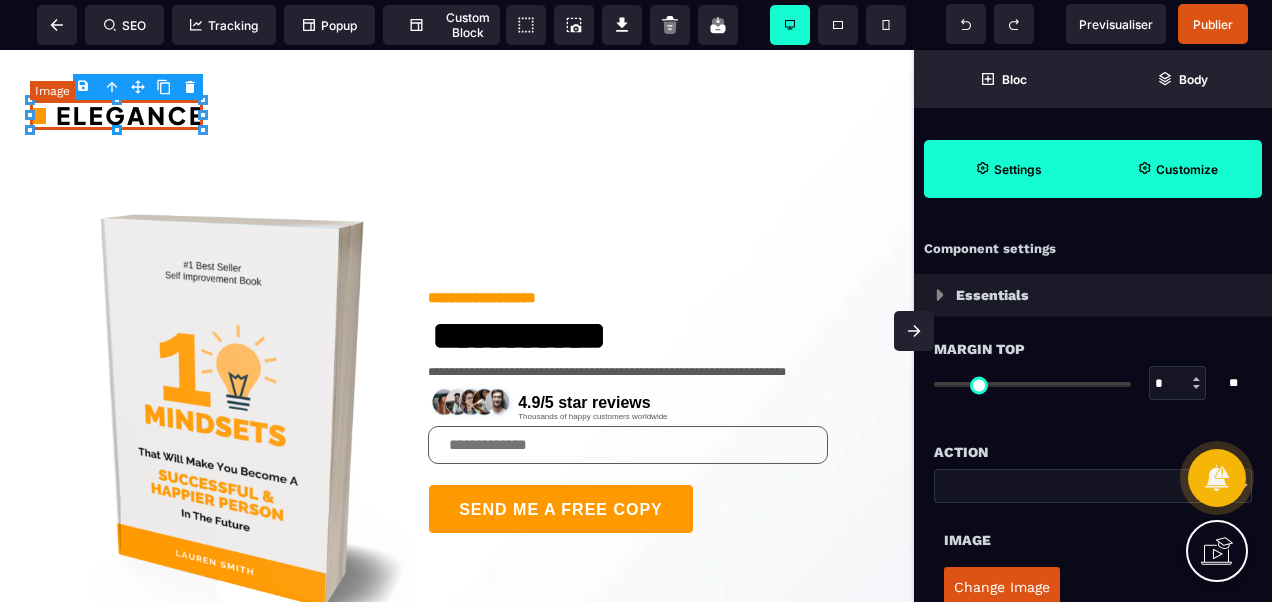 click at bounding box center [116, 115] 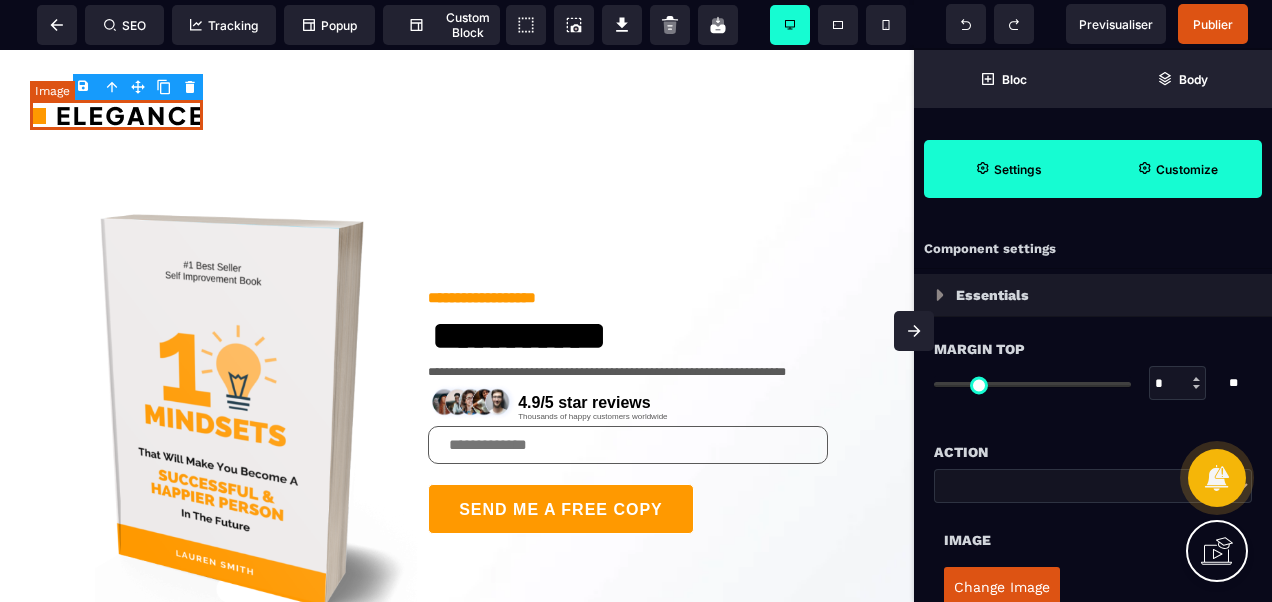 drag, startPoint x: 185, startPoint y: 114, endPoint x: 120, endPoint y: 131, distance: 67.18631 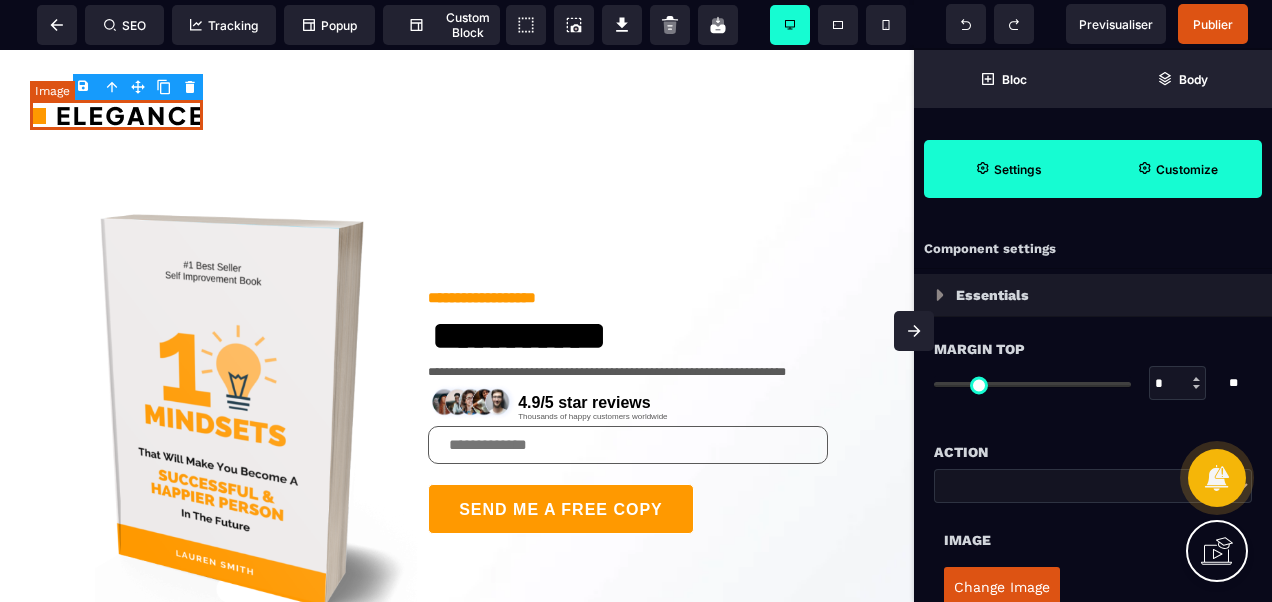 click at bounding box center [325, 117] 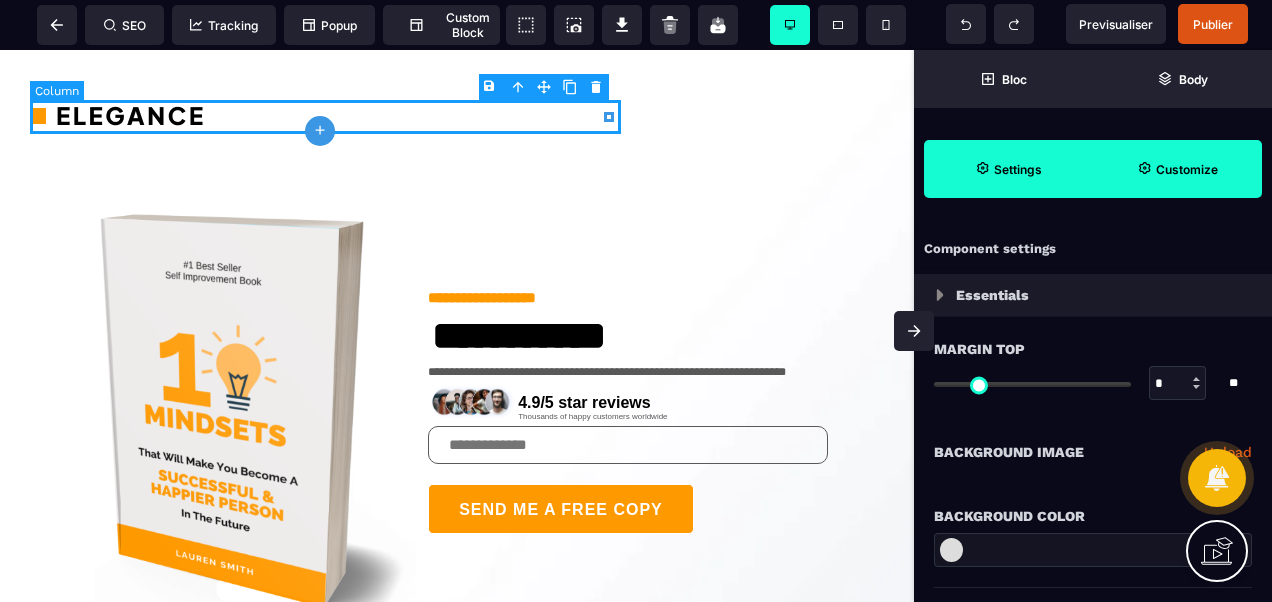 click at bounding box center (325, 117) 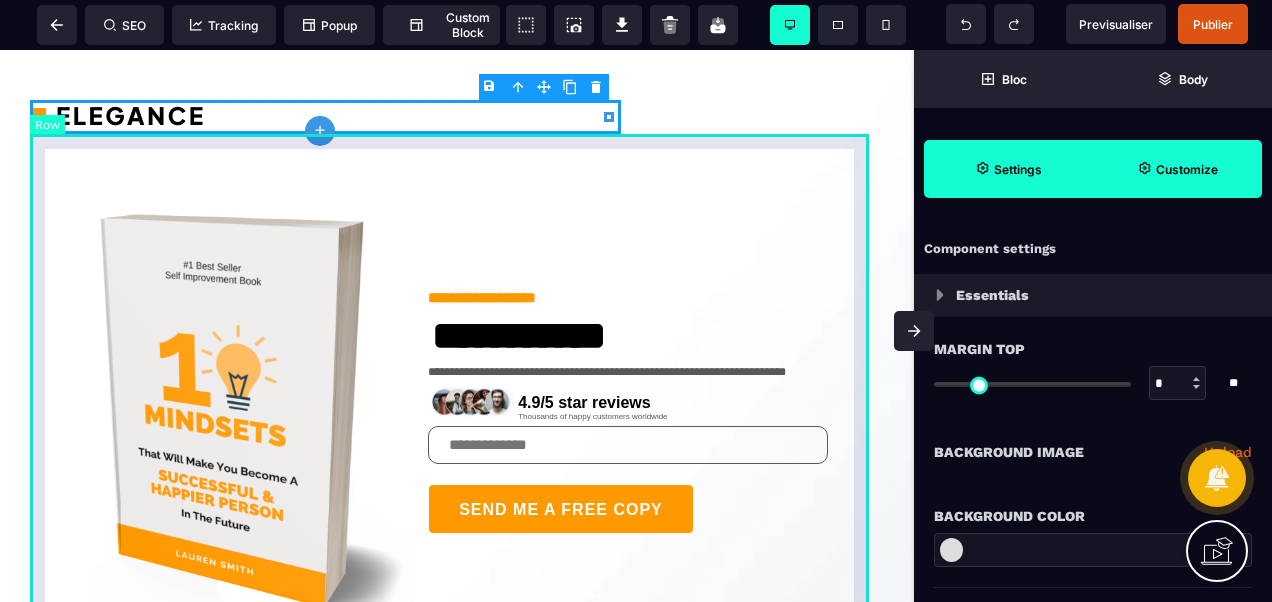click on "**********" at bounding box center [457, 410] 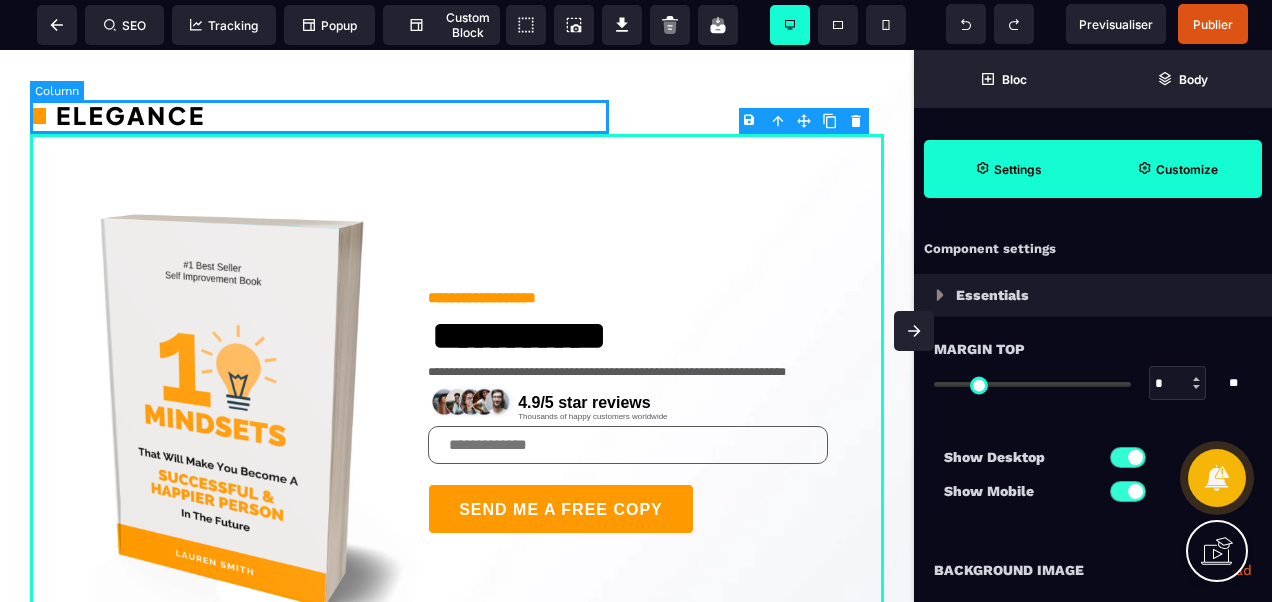 click at bounding box center [116, 115] 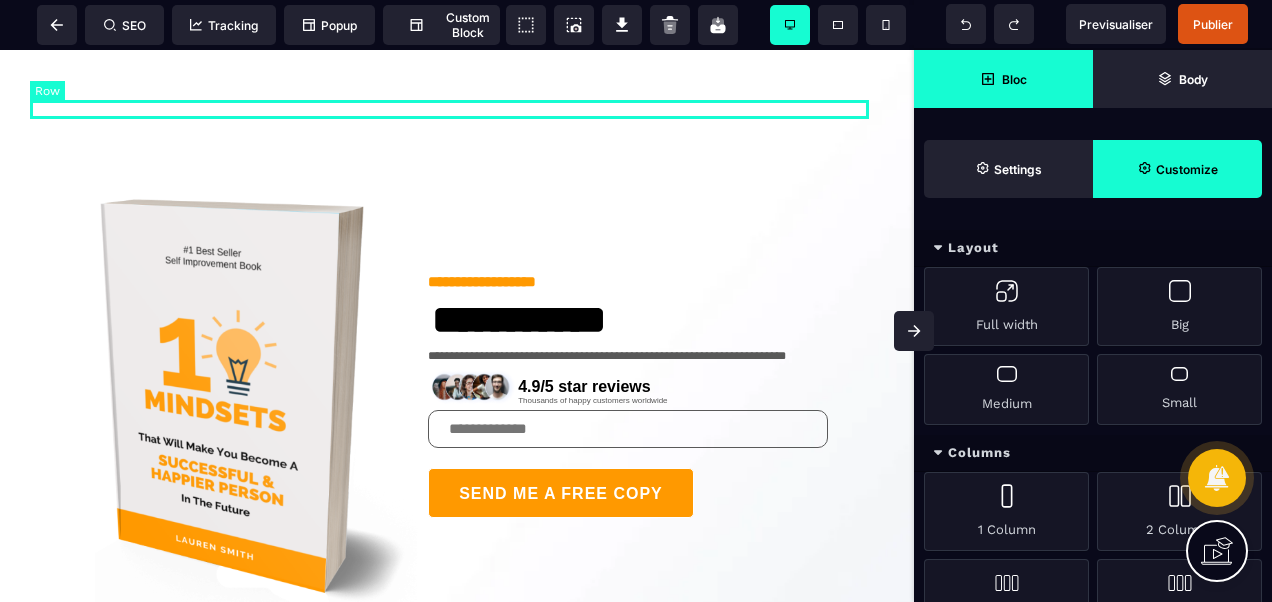 click at bounding box center (457, 109) 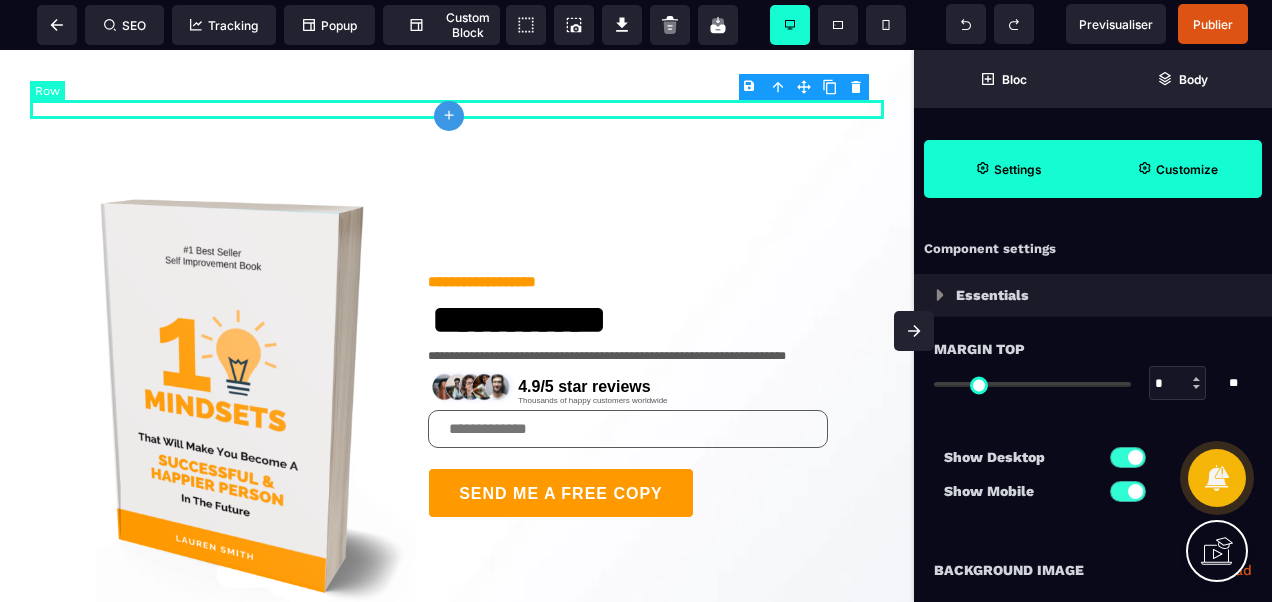click at bounding box center [457, 109] 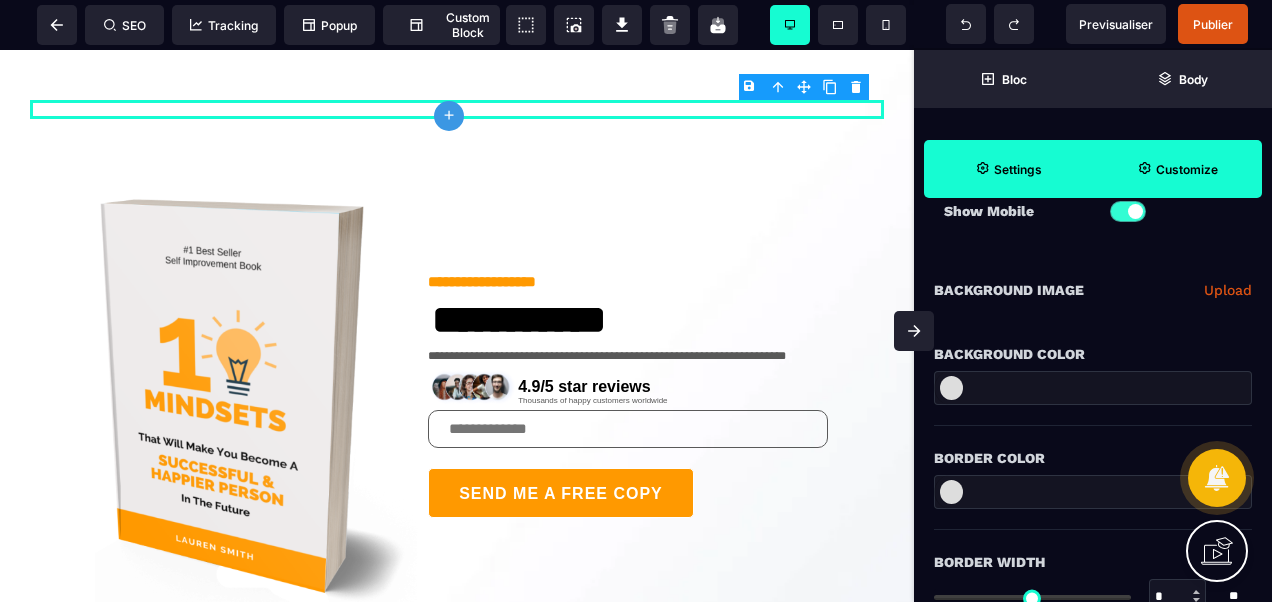 scroll, scrollTop: 300, scrollLeft: 0, axis: vertical 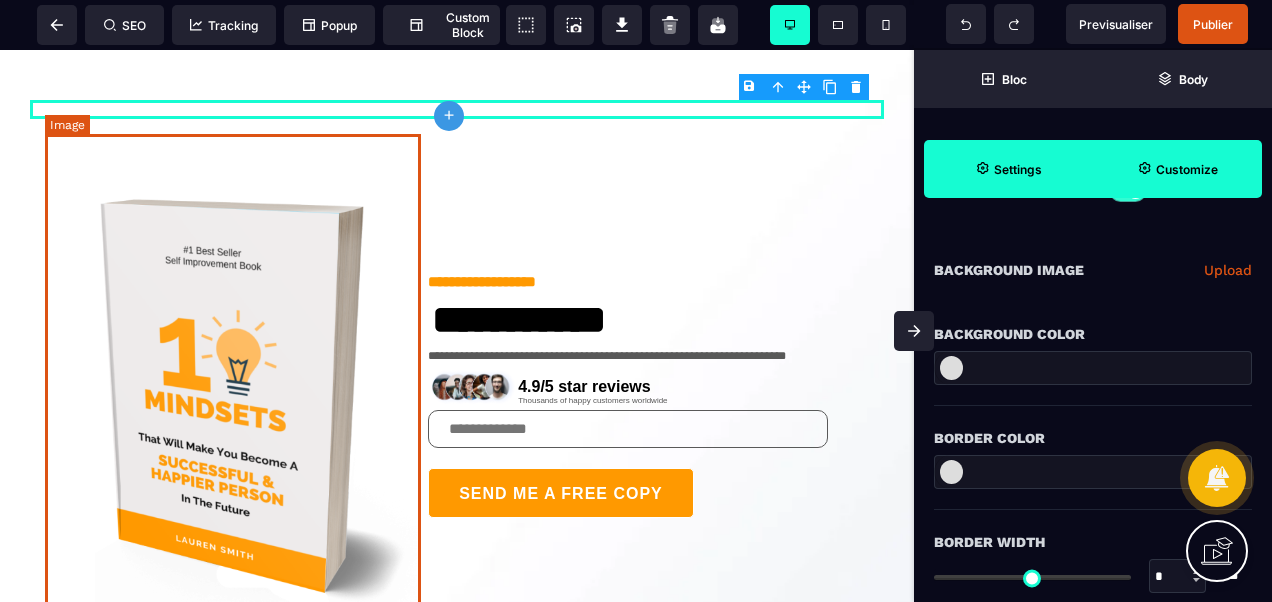 click at bounding box center [236, 395] 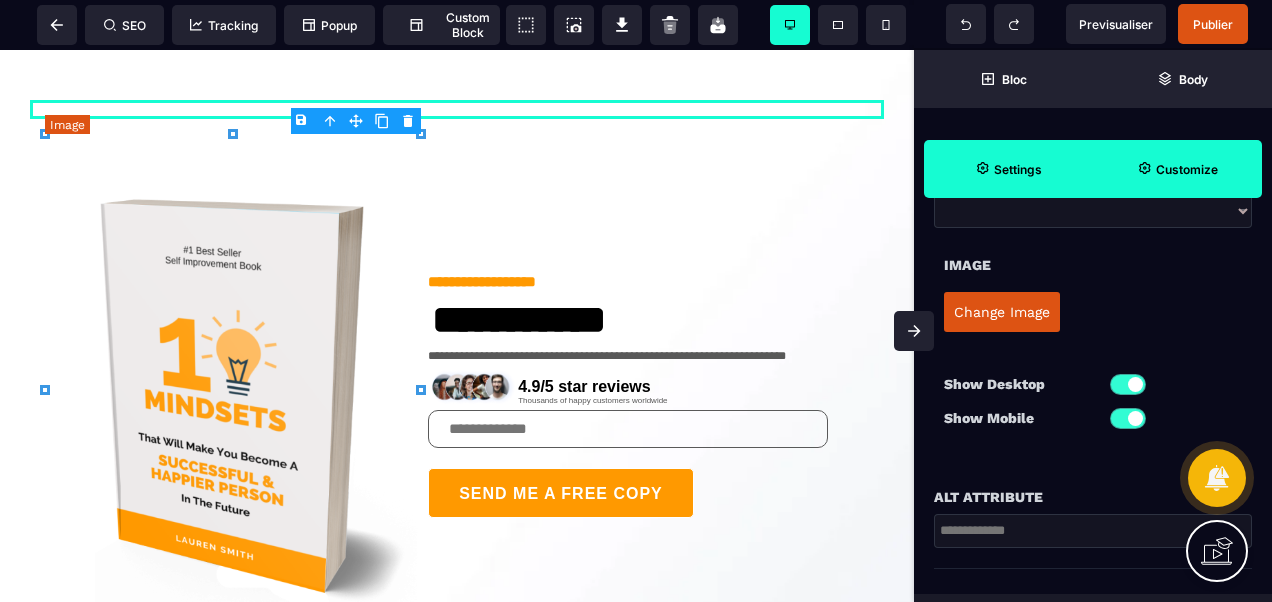 scroll, scrollTop: 0, scrollLeft: 0, axis: both 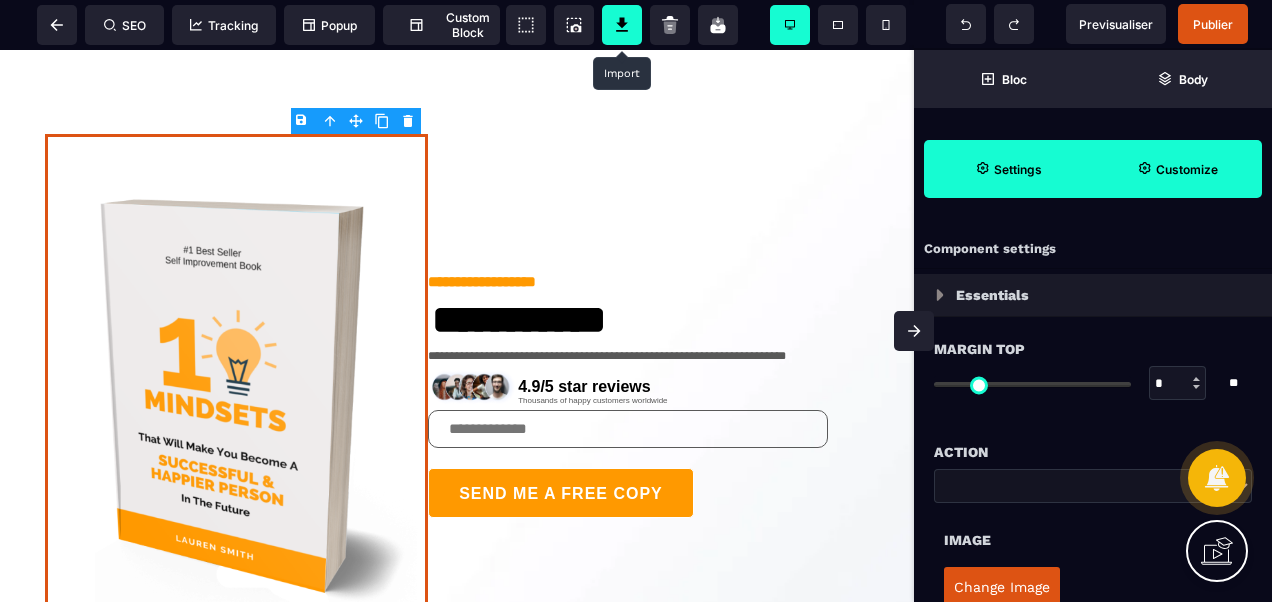 click at bounding box center [622, 25] 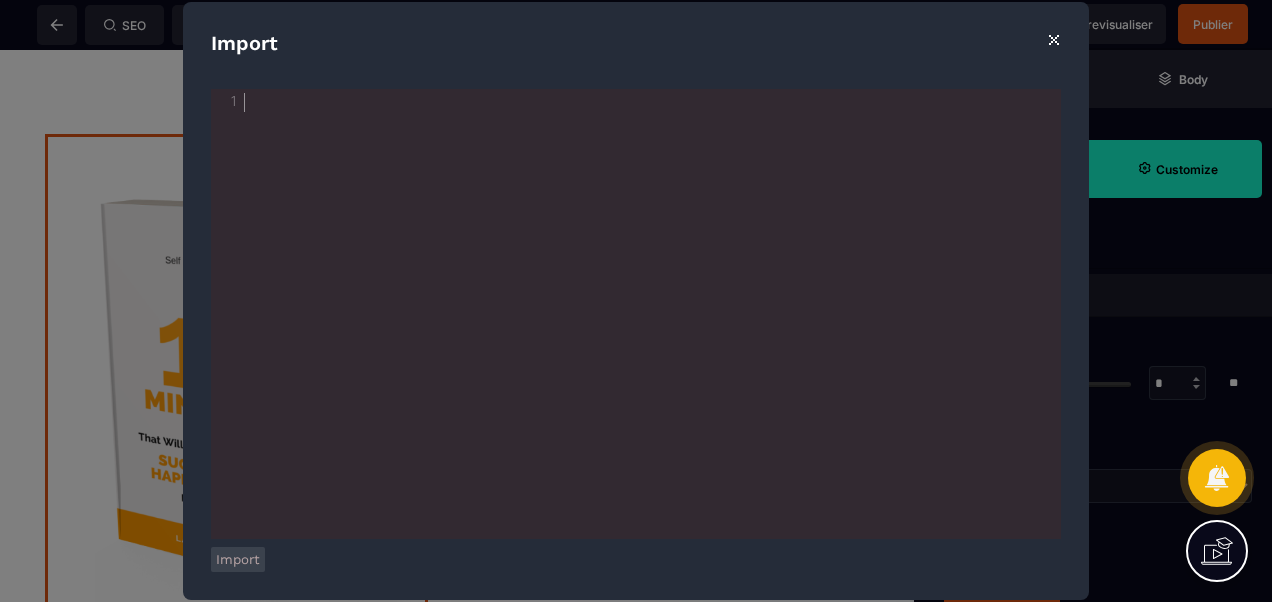click on "​" at bounding box center [654, 103] 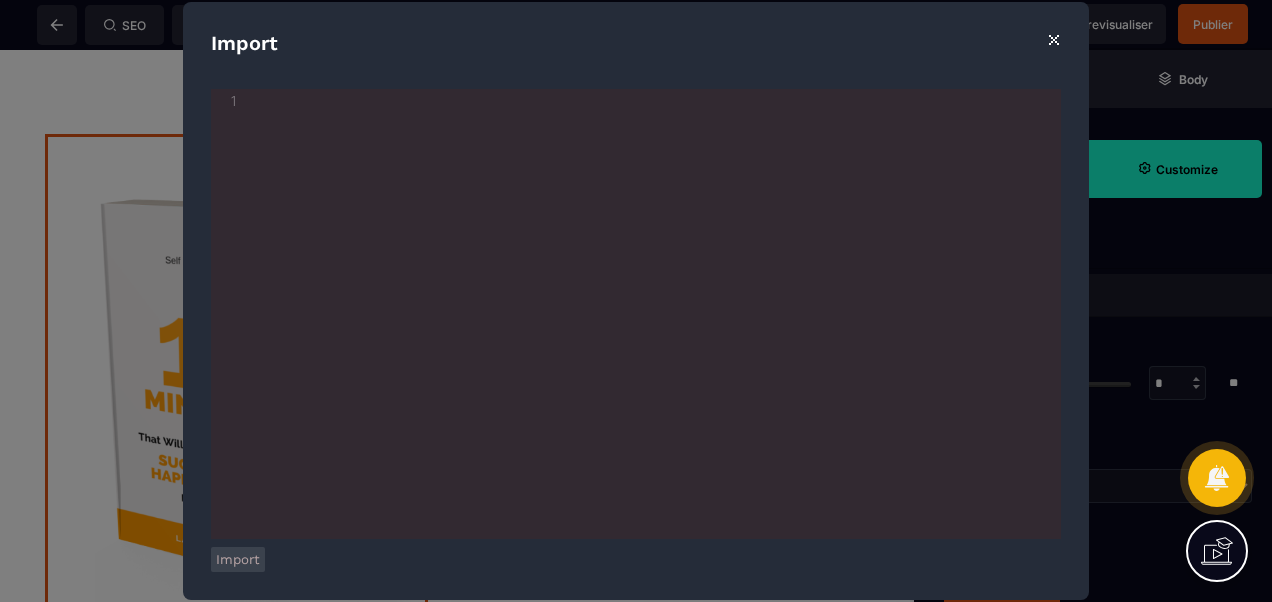 click on "⨯" at bounding box center [1053, 38] 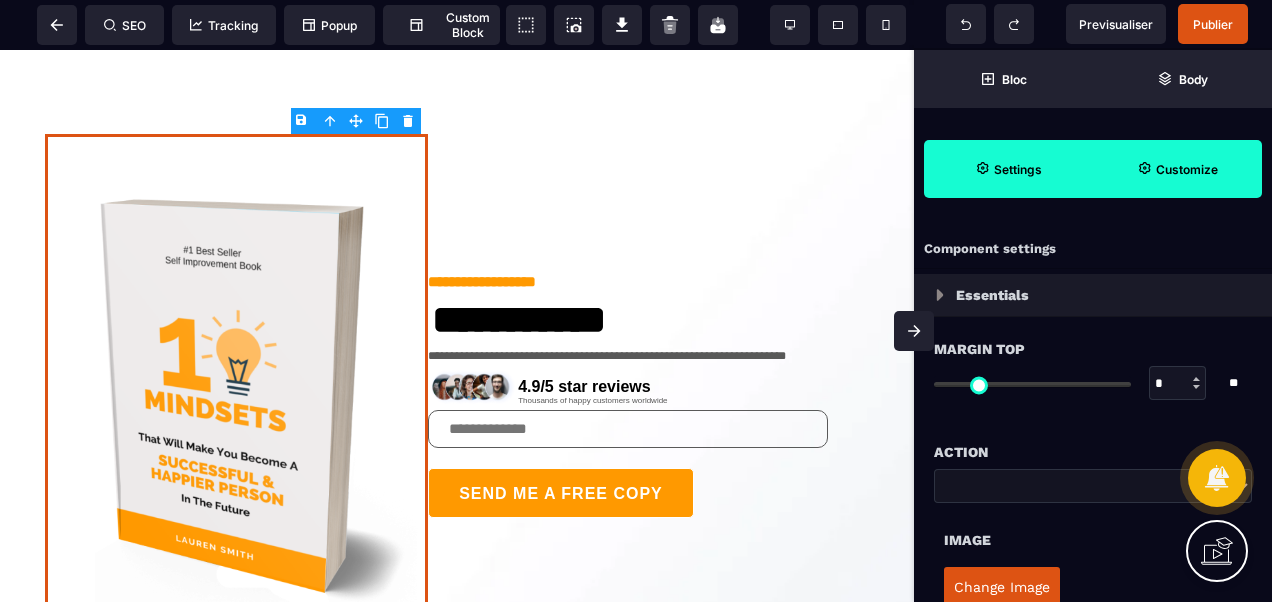 click on "Customize" at bounding box center (1187, 169) 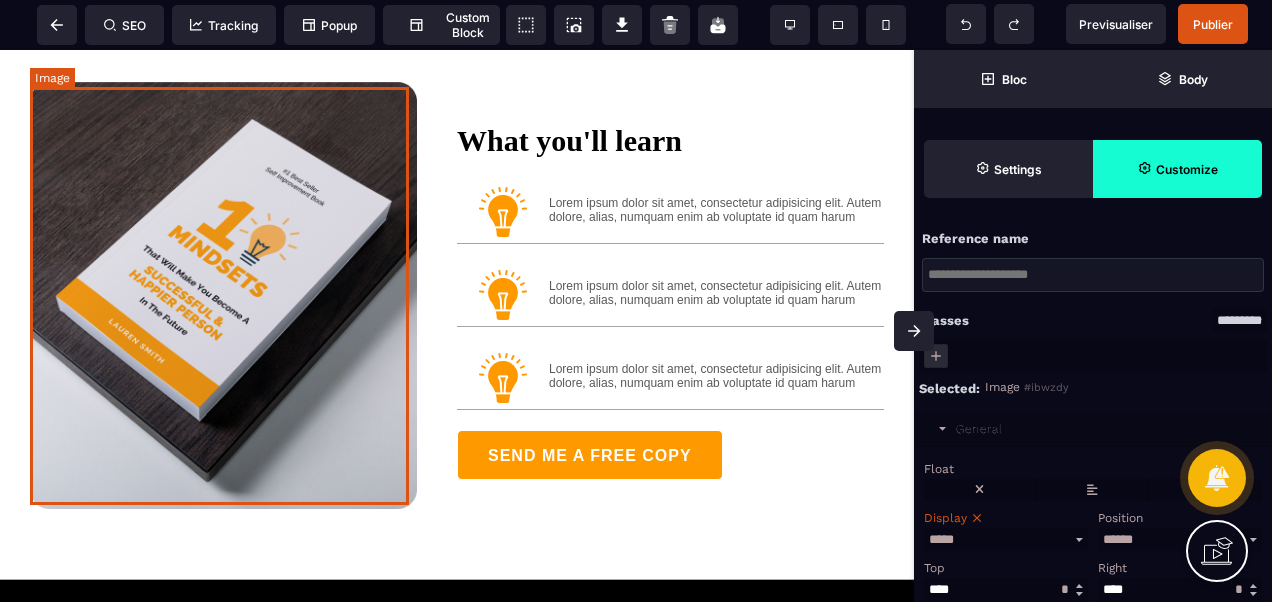 scroll, scrollTop: 743, scrollLeft: 0, axis: vertical 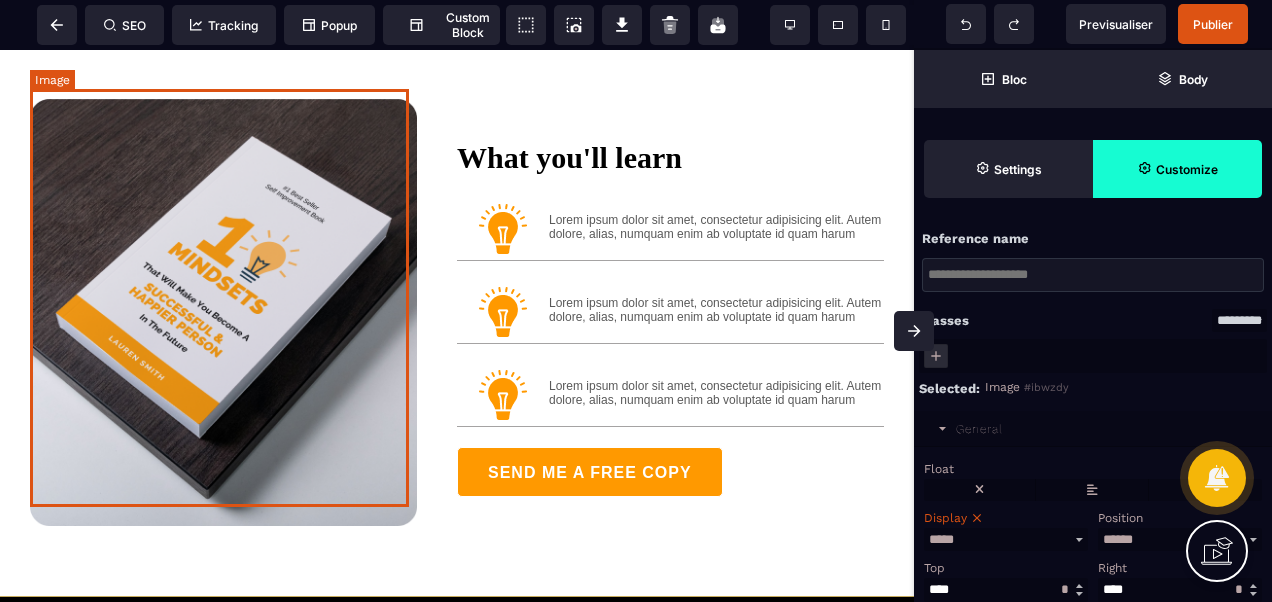 drag, startPoint x: 272, startPoint y: 206, endPoint x: 122, endPoint y: 260, distance: 159.42397 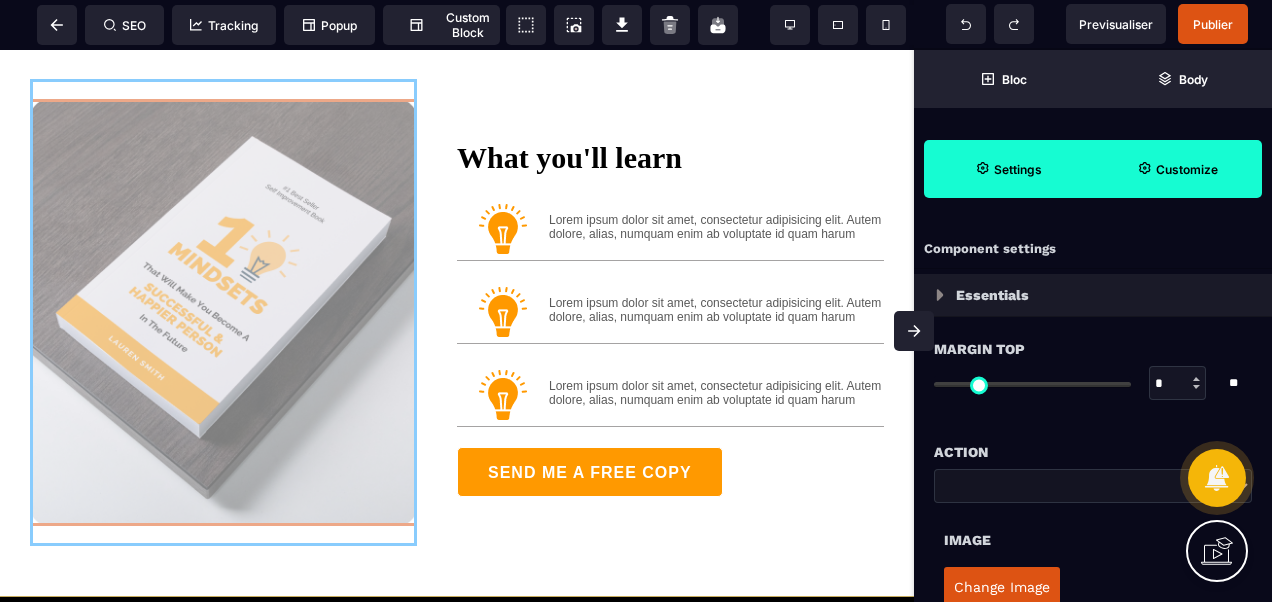 drag, startPoint x: 212, startPoint y: 216, endPoint x: 173, endPoint y: 314, distance: 105.47511 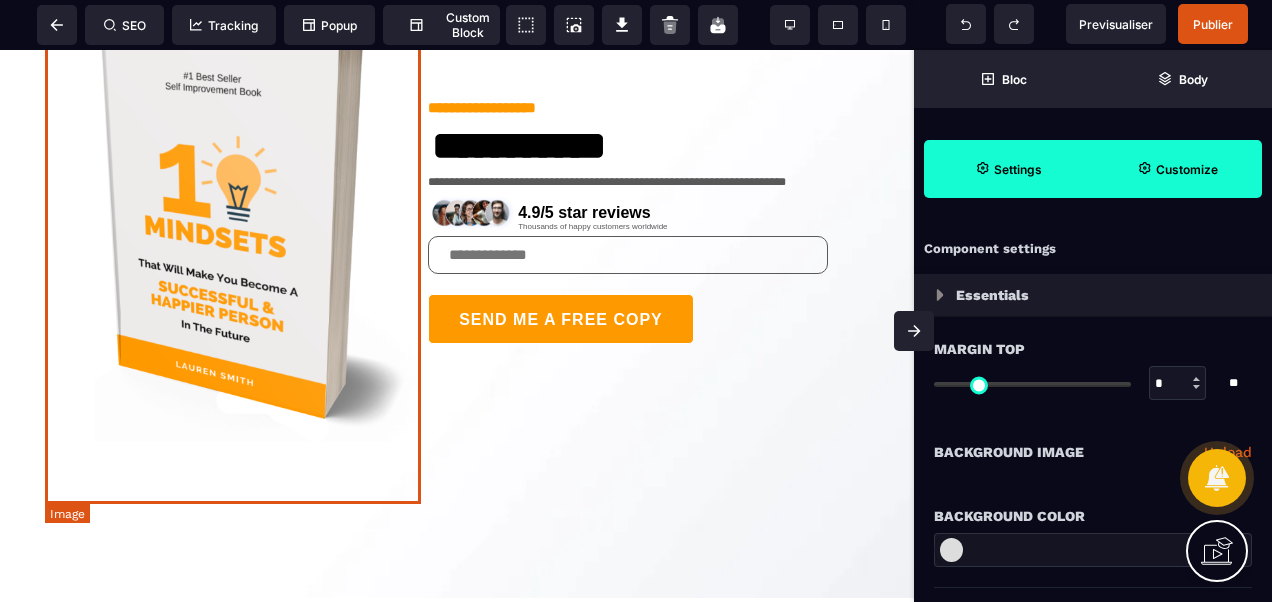 scroll, scrollTop: 143, scrollLeft: 0, axis: vertical 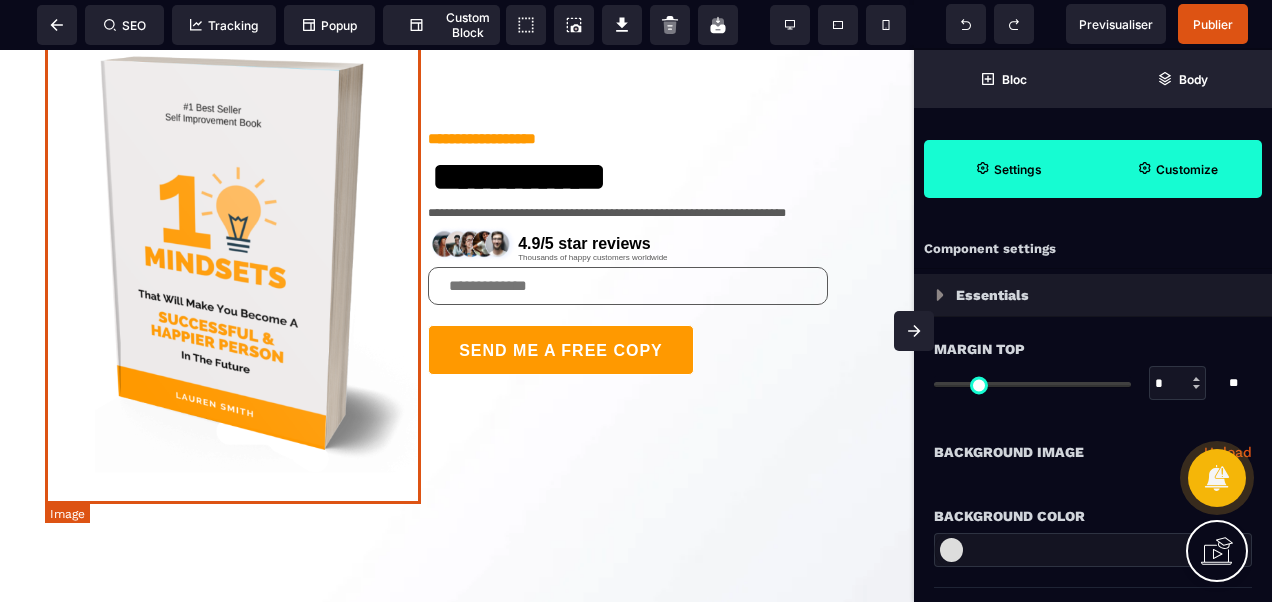 click at bounding box center (236, 252) 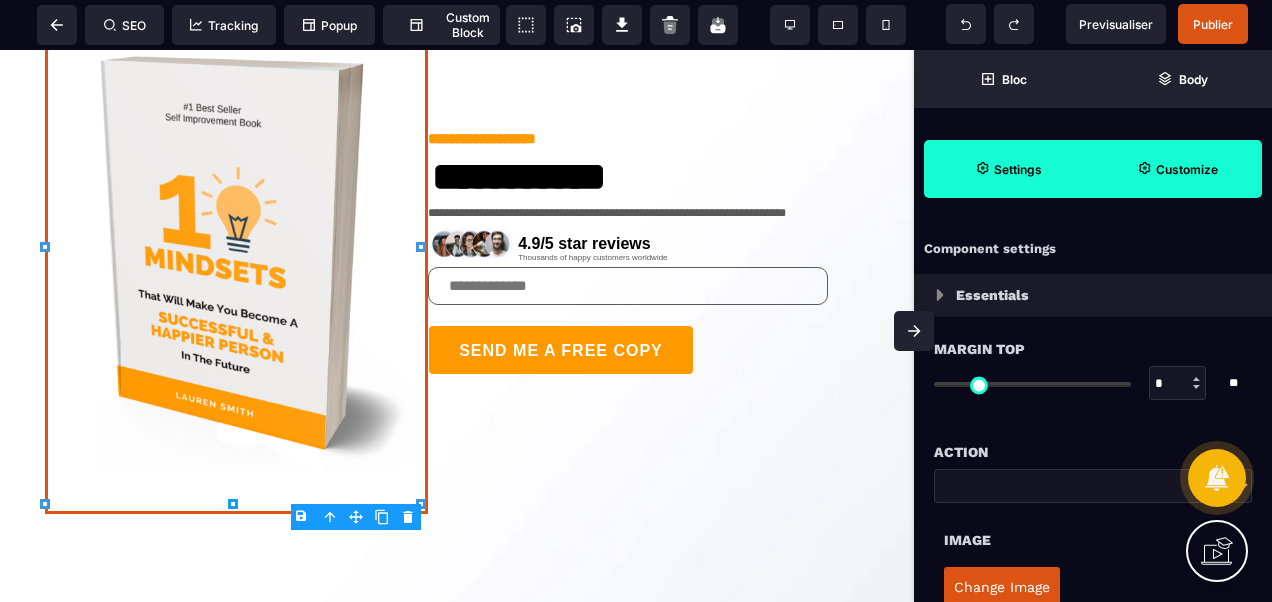 click on "B I U S
A *******
Image
SEO
Tracking
Popup" at bounding box center (636, 301) 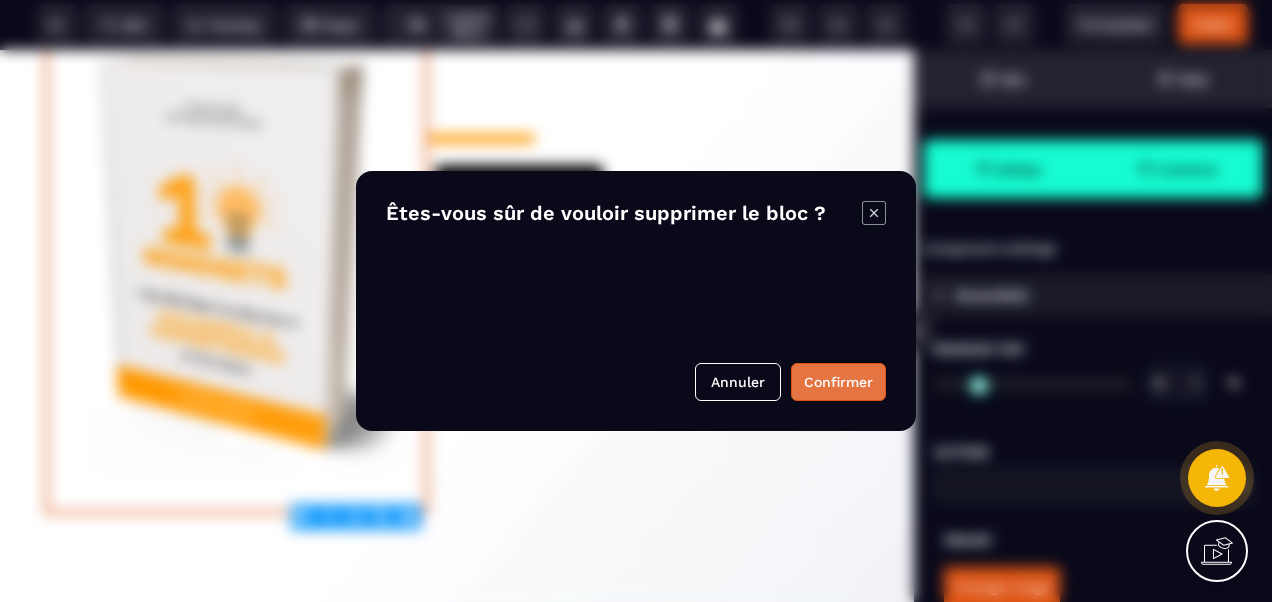 click on "Confirmer" at bounding box center [838, 382] 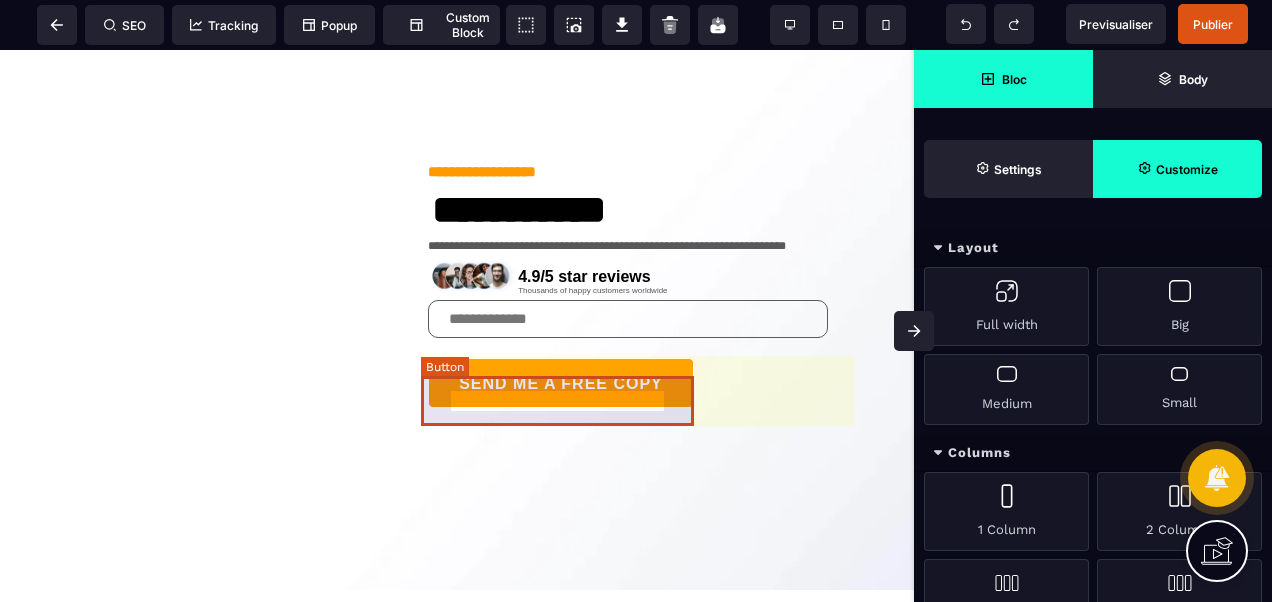 scroll, scrollTop: 0, scrollLeft: 0, axis: both 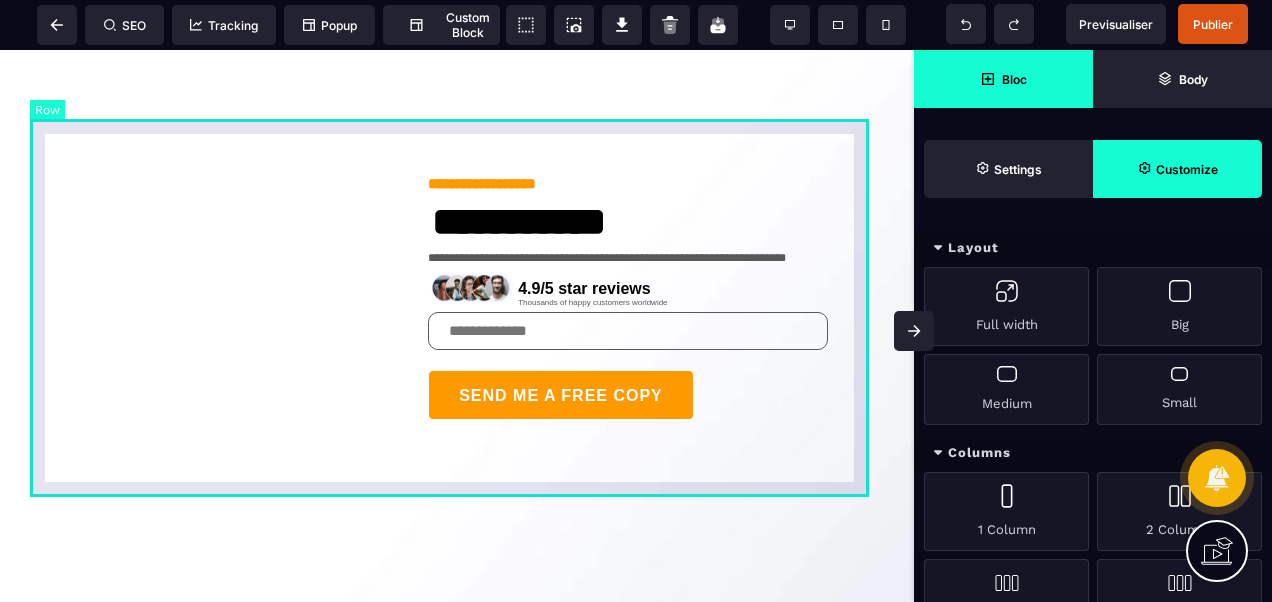 click on "**********" at bounding box center [457, 297] 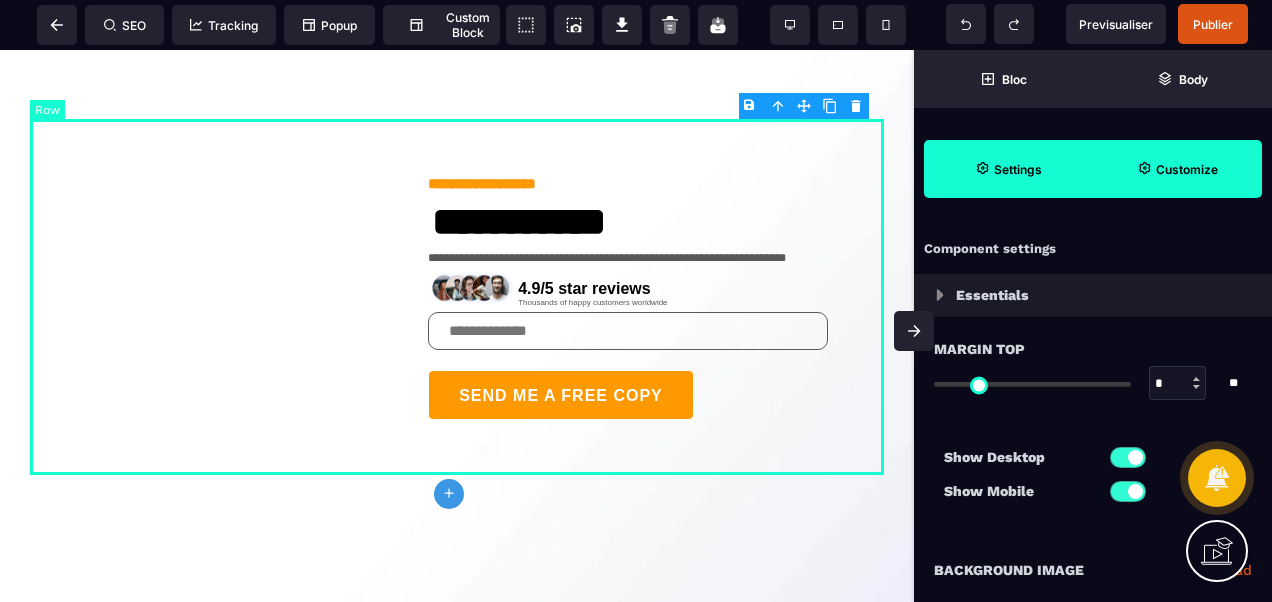 click on "**********" at bounding box center (457, 297) 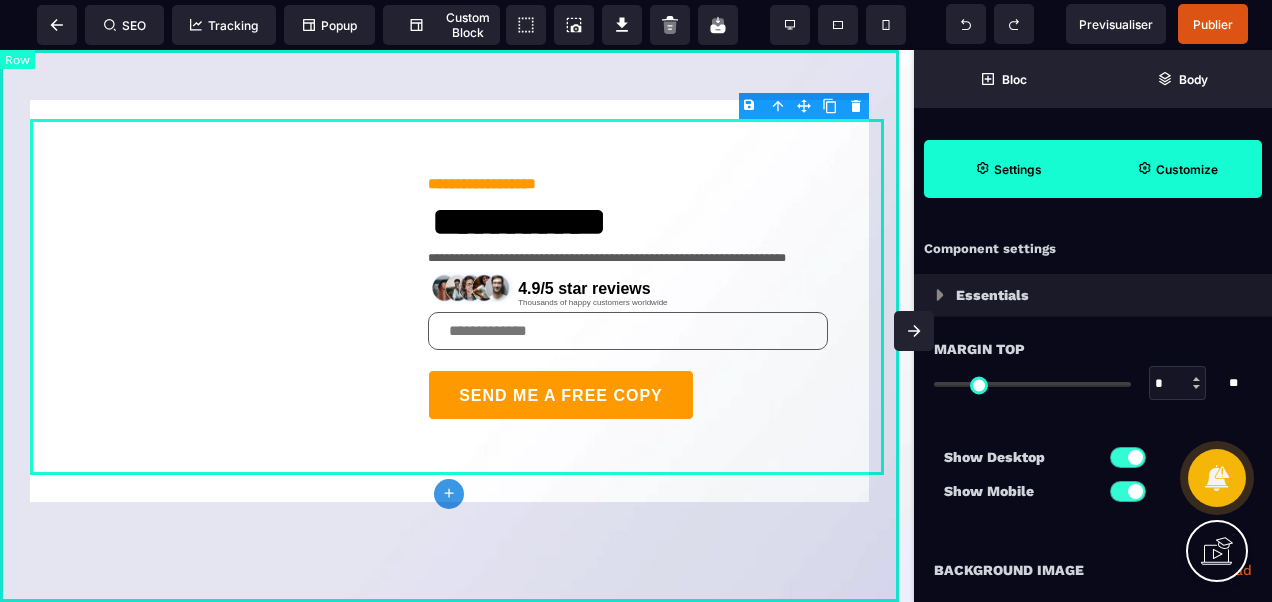 click on "**********" at bounding box center [457, 326] 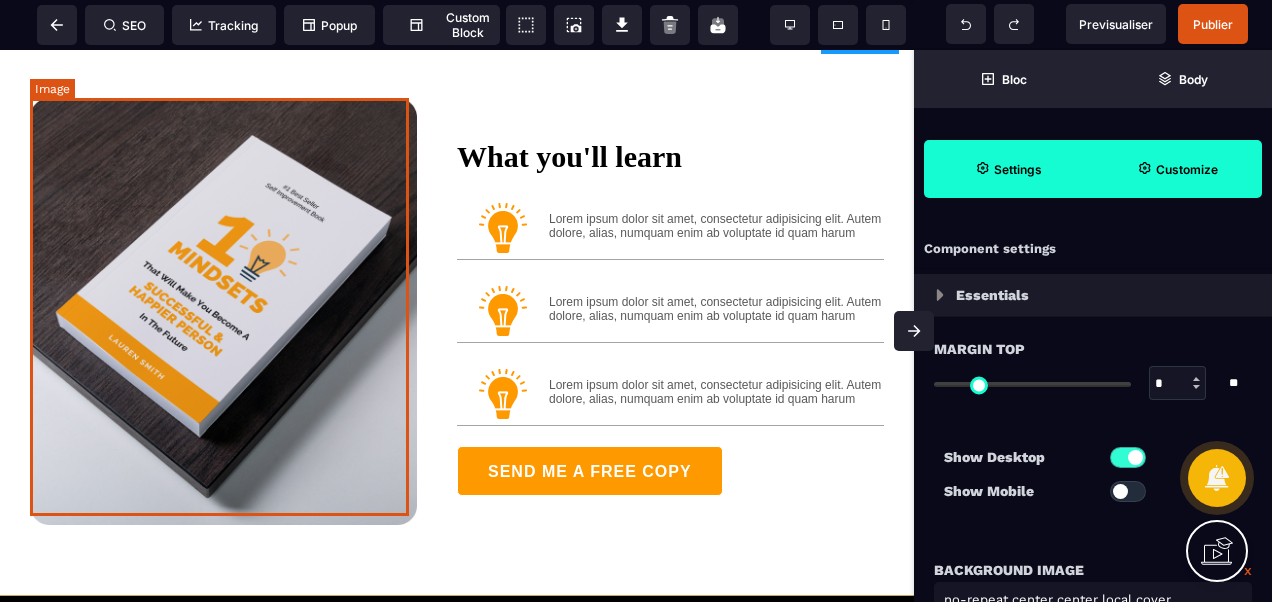 scroll, scrollTop: 600, scrollLeft: 0, axis: vertical 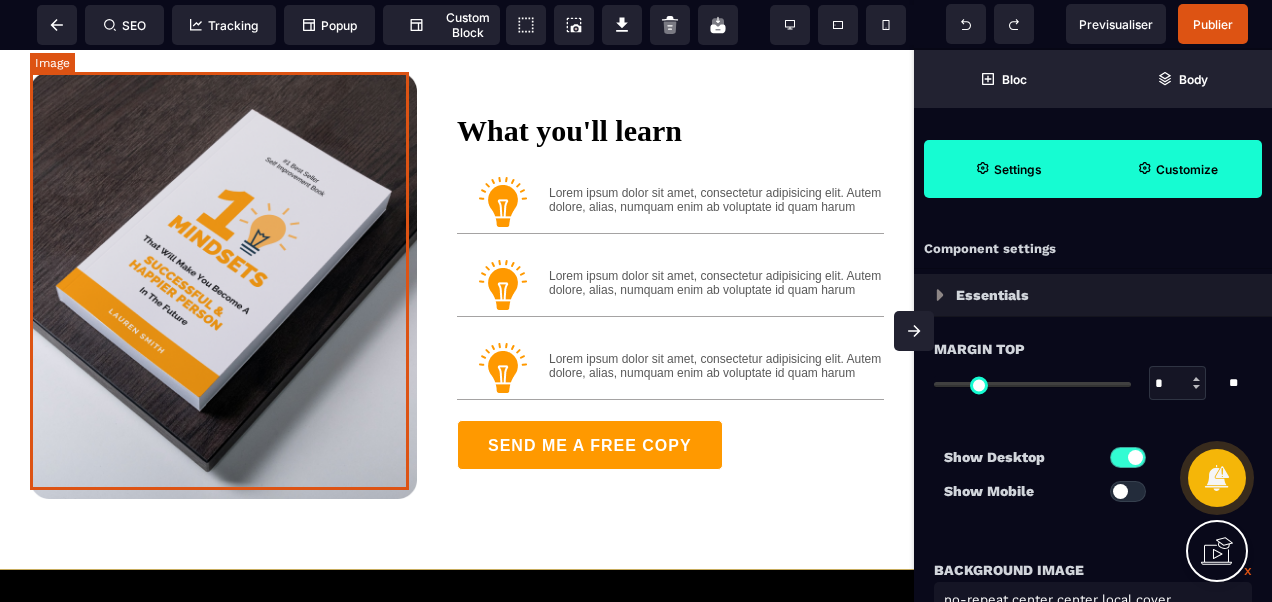 click at bounding box center [223, 285] 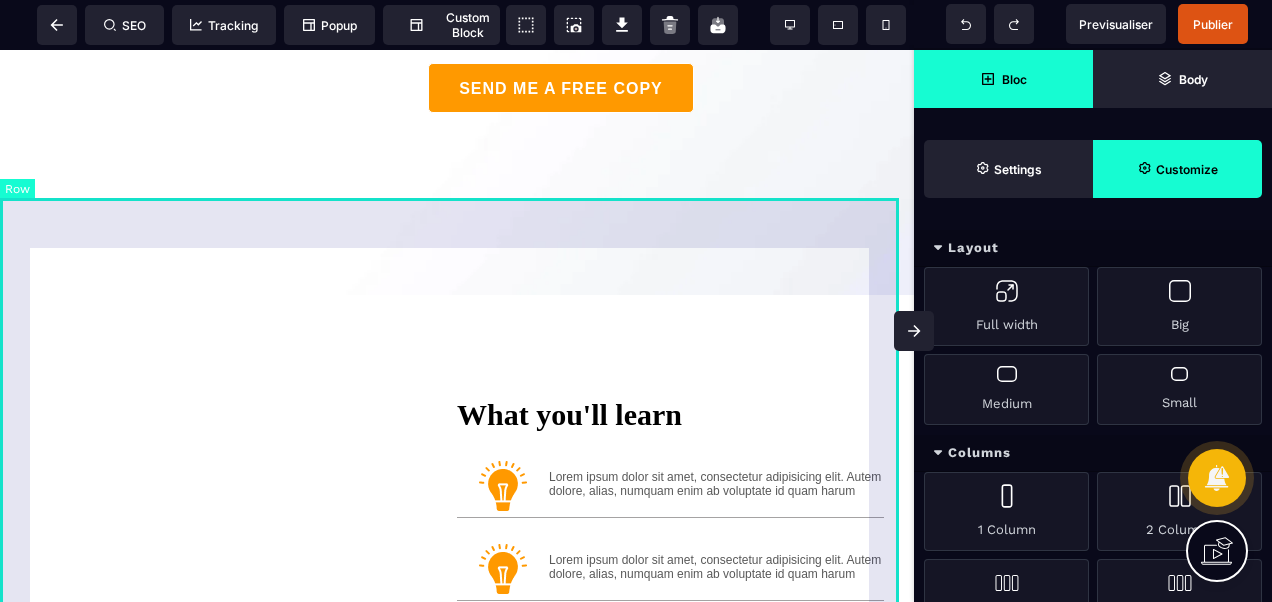 scroll, scrollTop: 507, scrollLeft: 0, axis: vertical 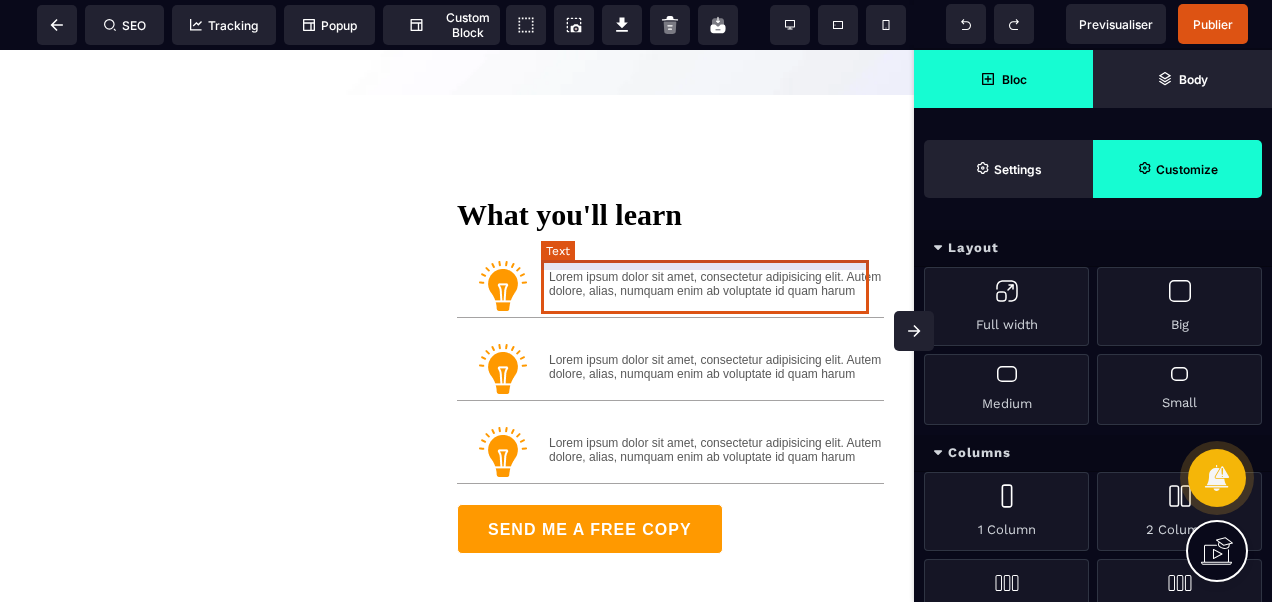 click on "Lorem ipsum dolor sit amet, consectetur adipisicing elit. Autem dolore, alias, numquam enim ab voluptate id quam harum" at bounding box center [716, 286] 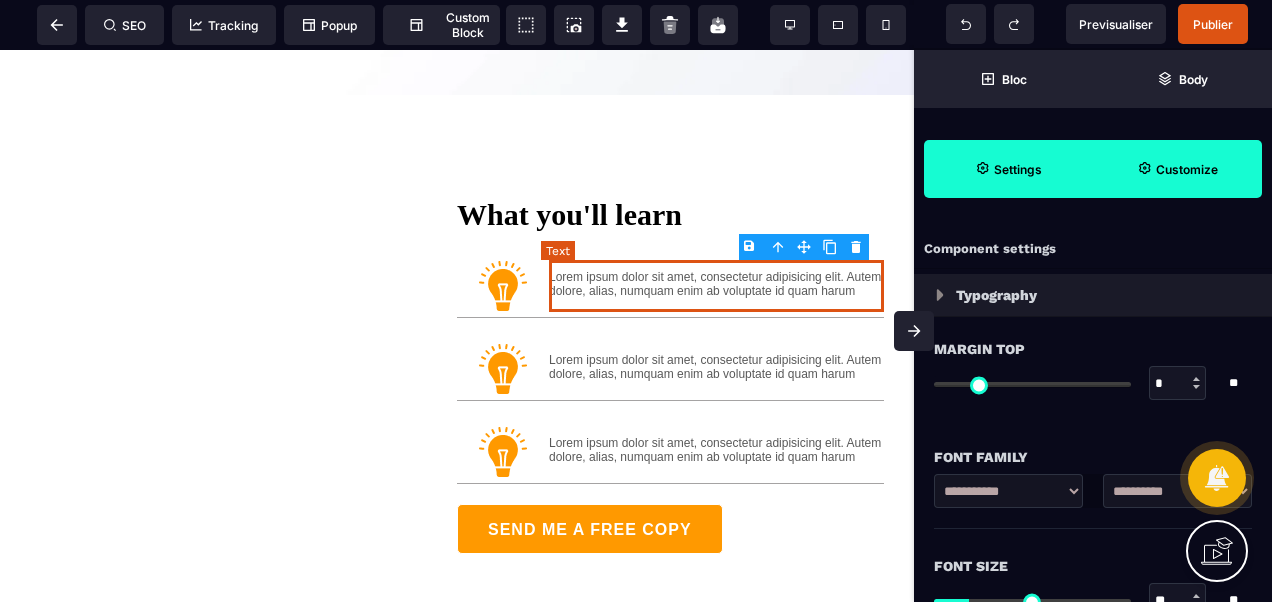 click on "Lorem ipsum dolor sit amet, consectetur adipisicing elit. Autem dolore, alias, numquam enim ab voluptate id quam harum" at bounding box center (716, 286) 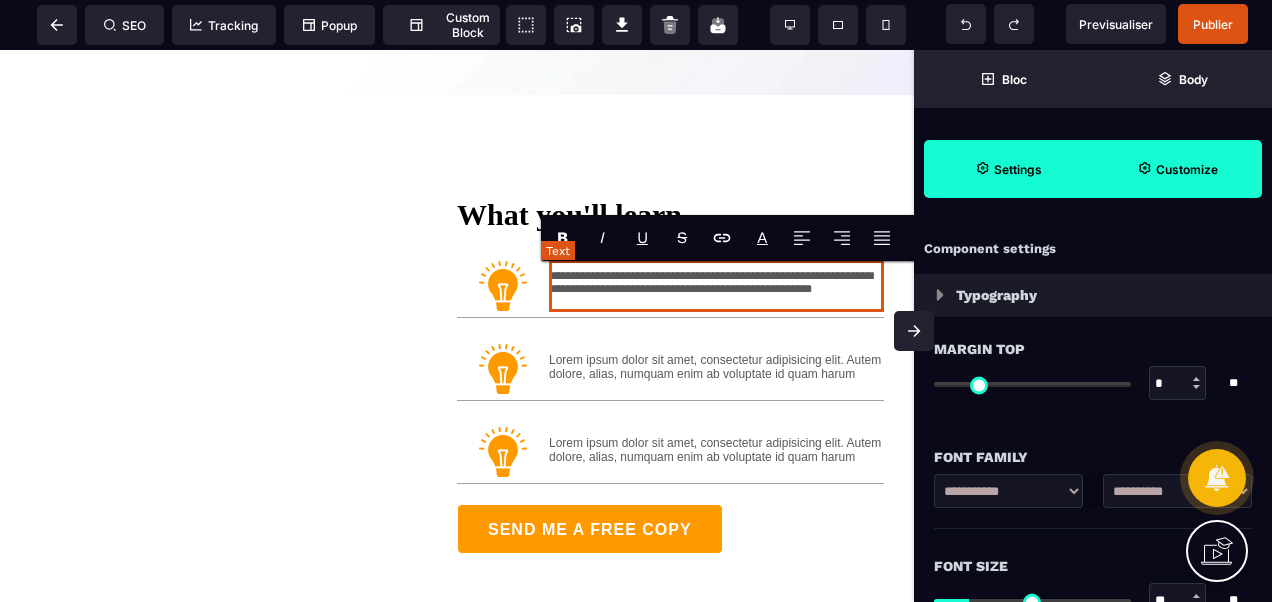 click on "**********" at bounding box center [716, 286] 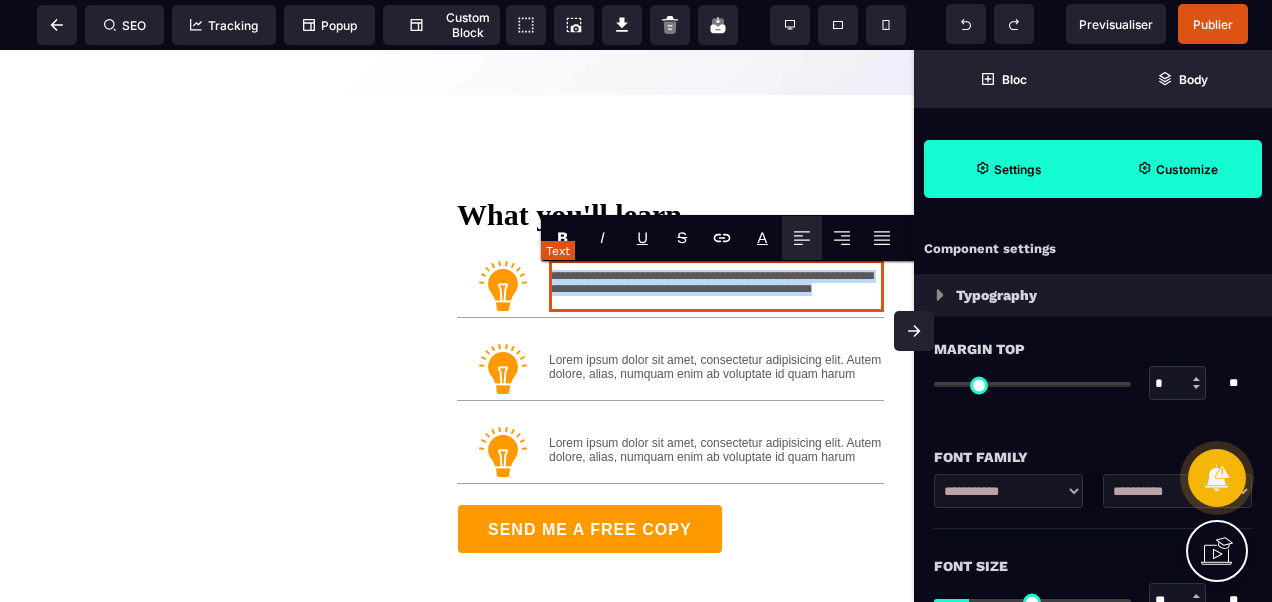 drag, startPoint x: 544, startPoint y: 275, endPoint x: 650, endPoint y: 303, distance: 109.63576 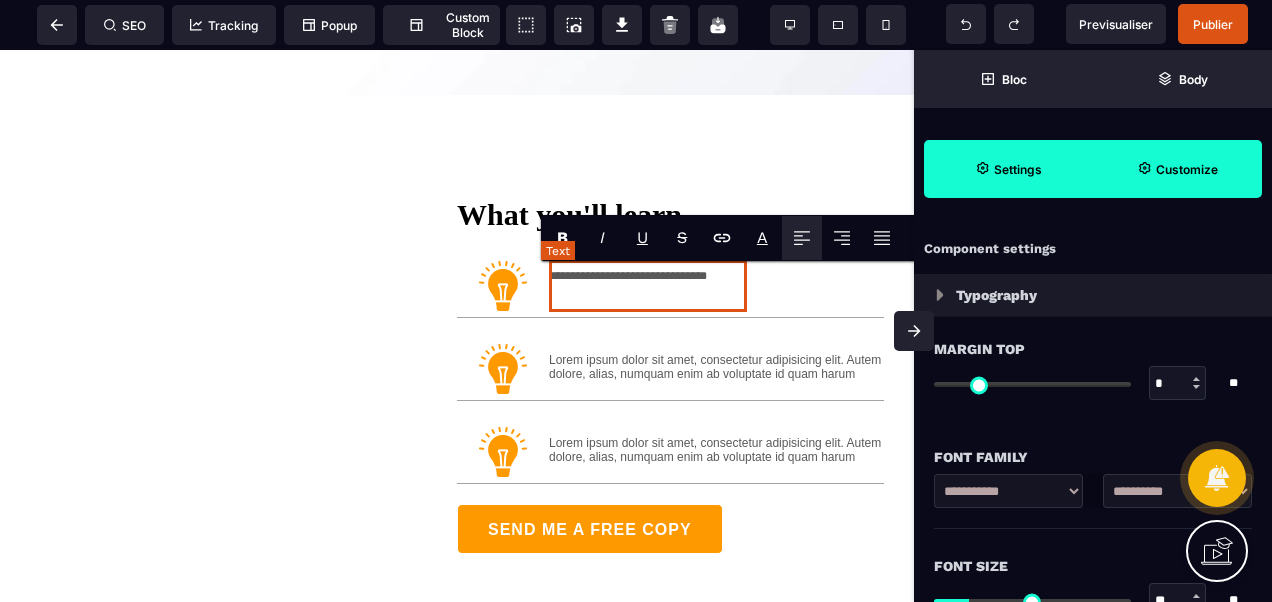 click on "**********" at bounding box center (648, 286) 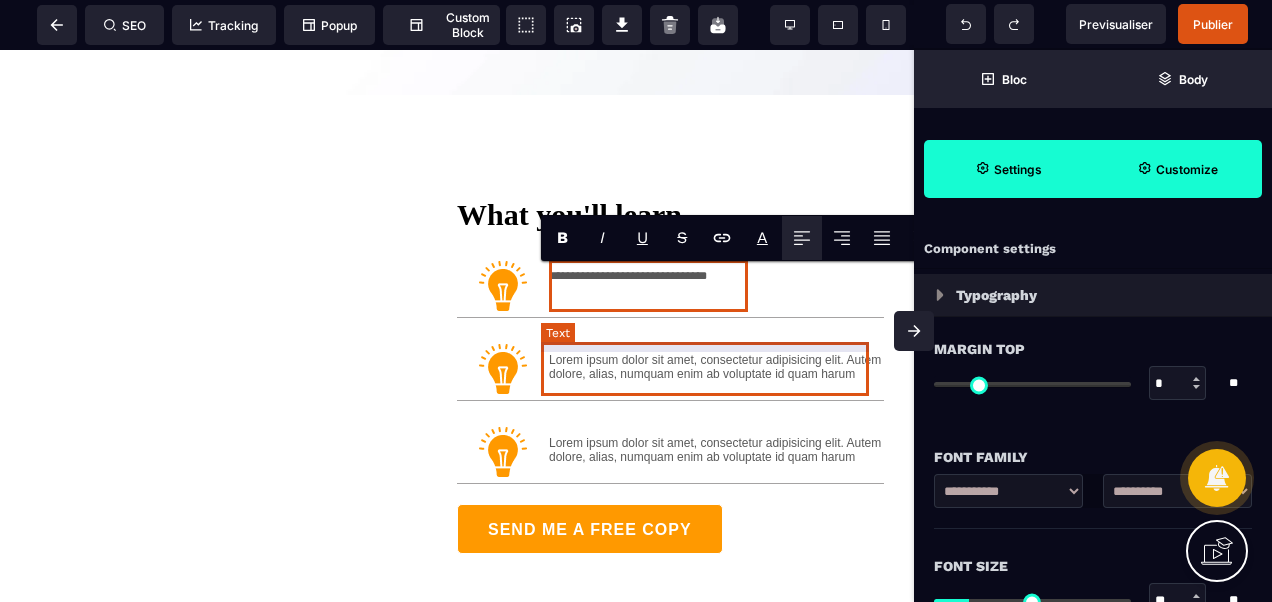 click on "Lorem ipsum dolor sit amet, consectetur adipisicing elit. Autem dolore, alias, numquam enim ab voluptate id quam harum" at bounding box center (716, 369) 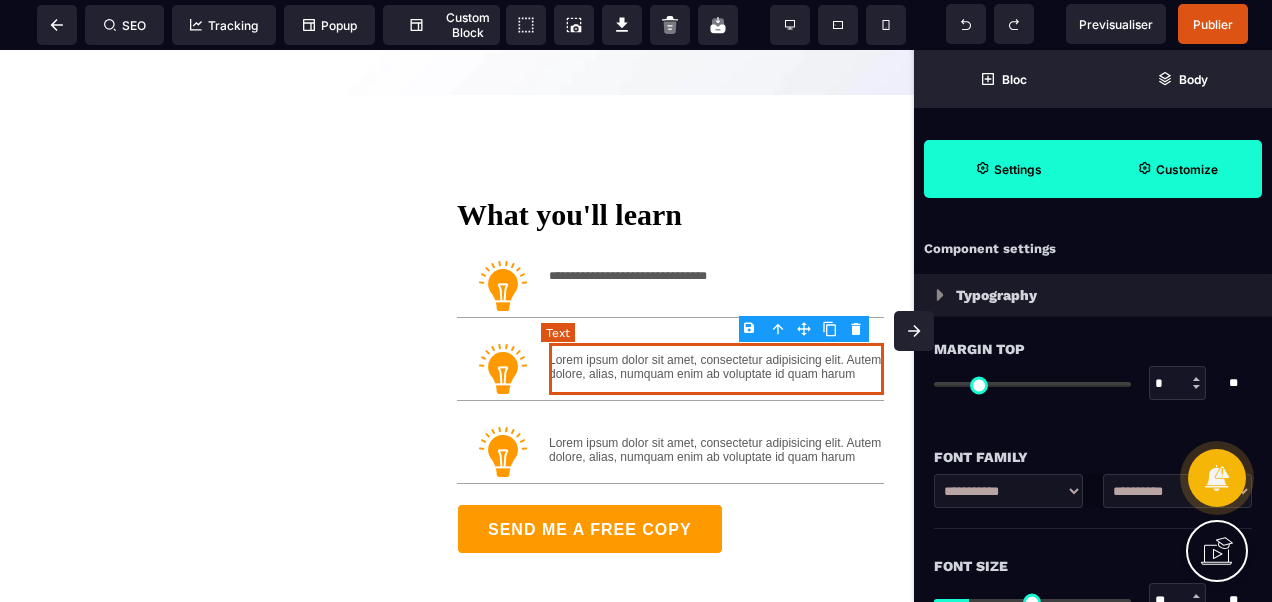 click on "Lorem ipsum dolor sit amet, consectetur adipisicing elit. Autem dolore, alias, numquam enim ab voluptate id quam harum" at bounding box center (716, 369) 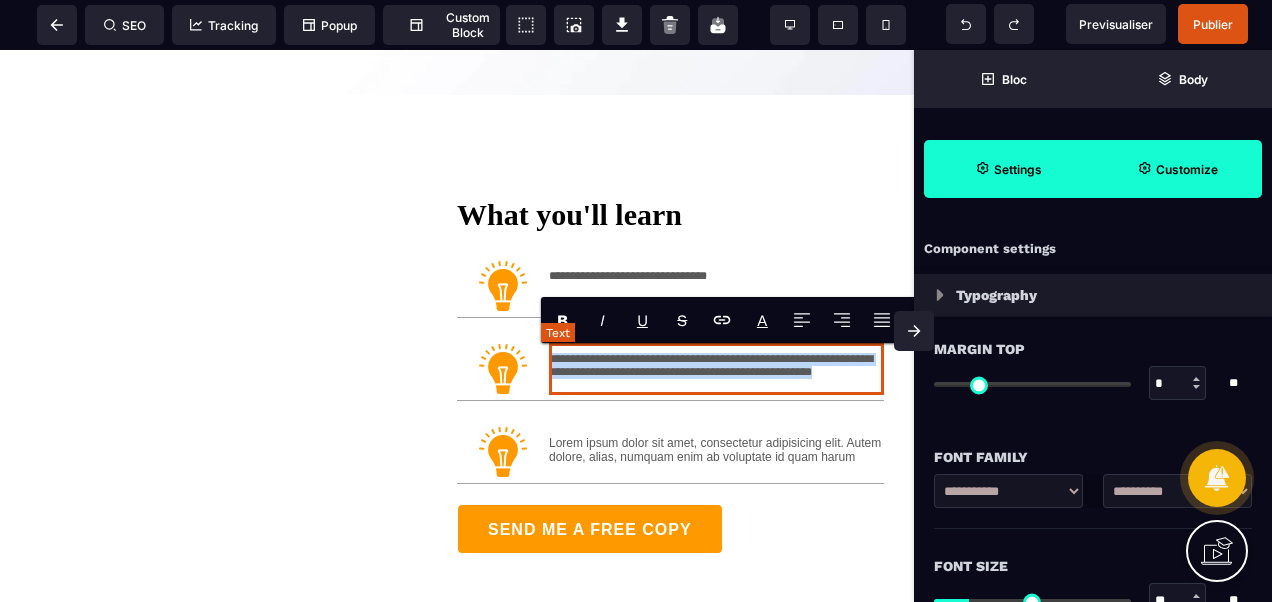 drag, startPoint x: 544, startPoint y: 360, endPoint x: 645, endPoint y: 390, distance: 105.36128 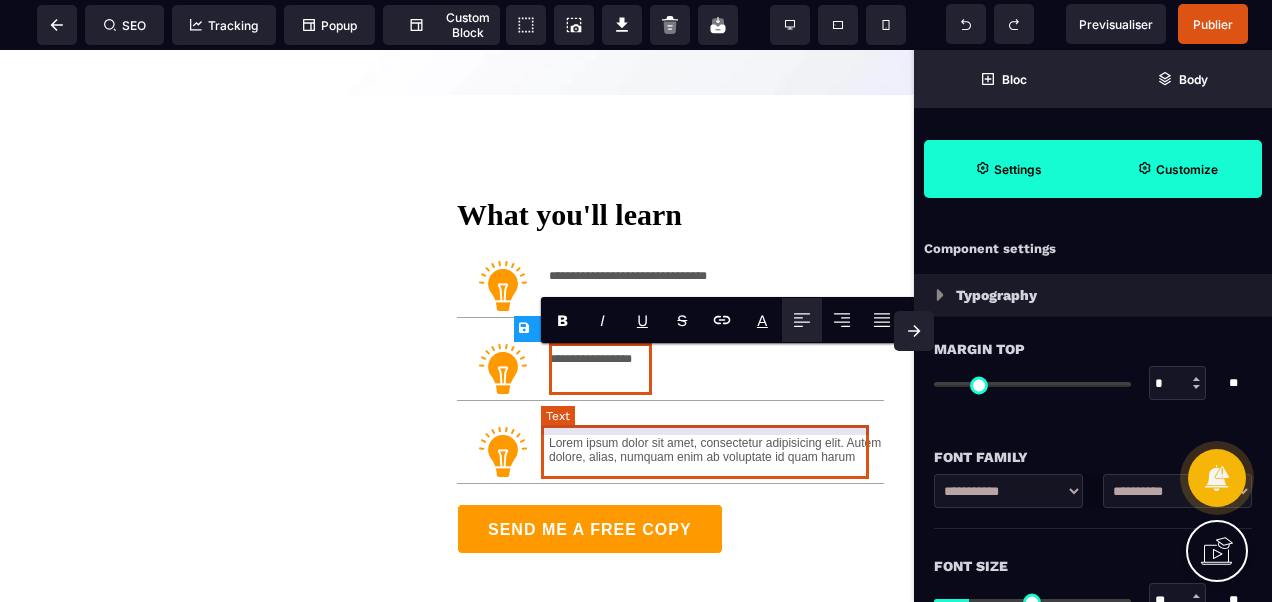 click on "Lorem ipsum dolor sit amet, consectetur adipisicing elit. Autem dolore, alias, numquam enim ab voluptate id quam harum" at bounding box center [716, 452] 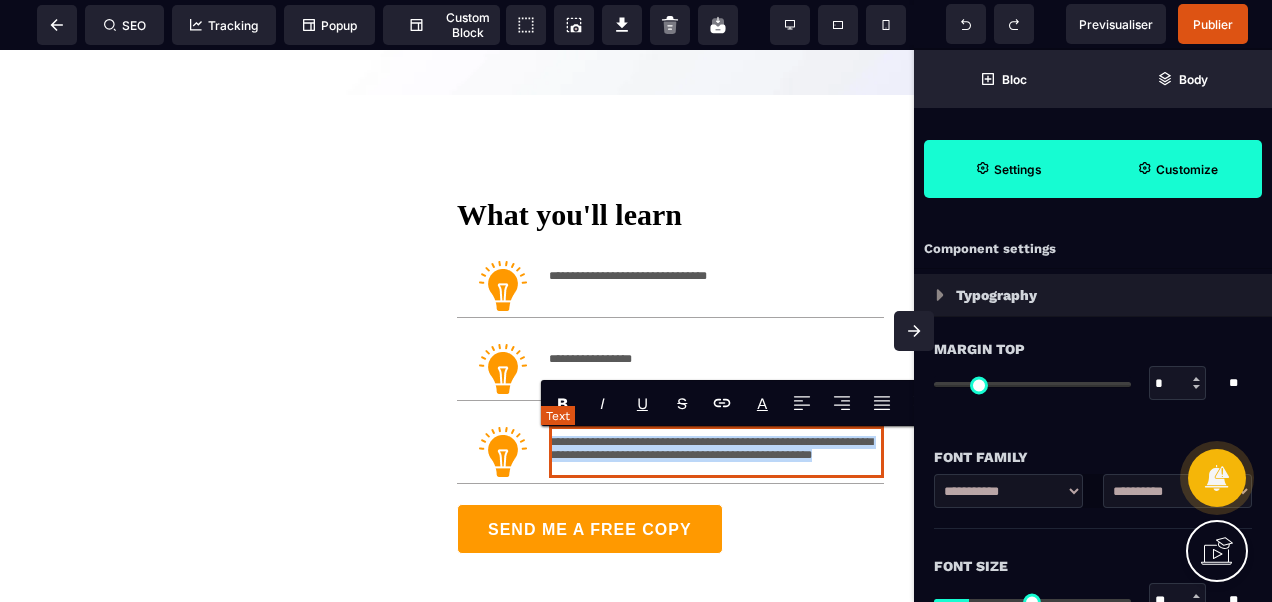 drag, startPoint x: 544, startPoint y: 445, endPoint x: 643, endPoint y: 471, distance: 102.357216 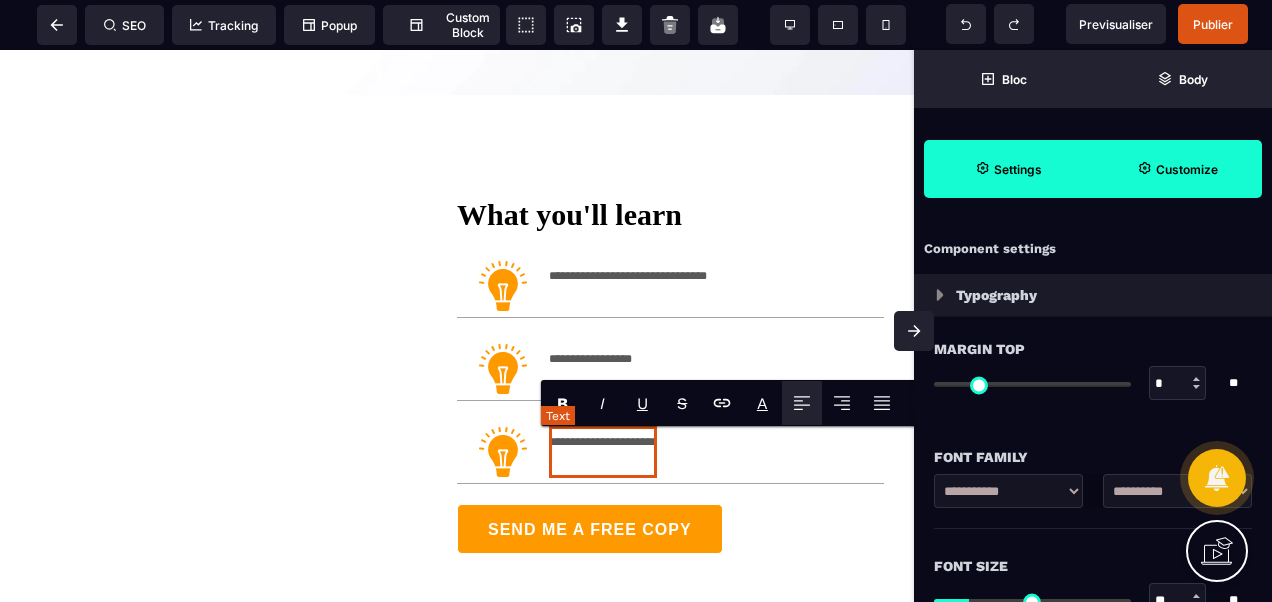 click on "**********" at bounding box center (603, 452) 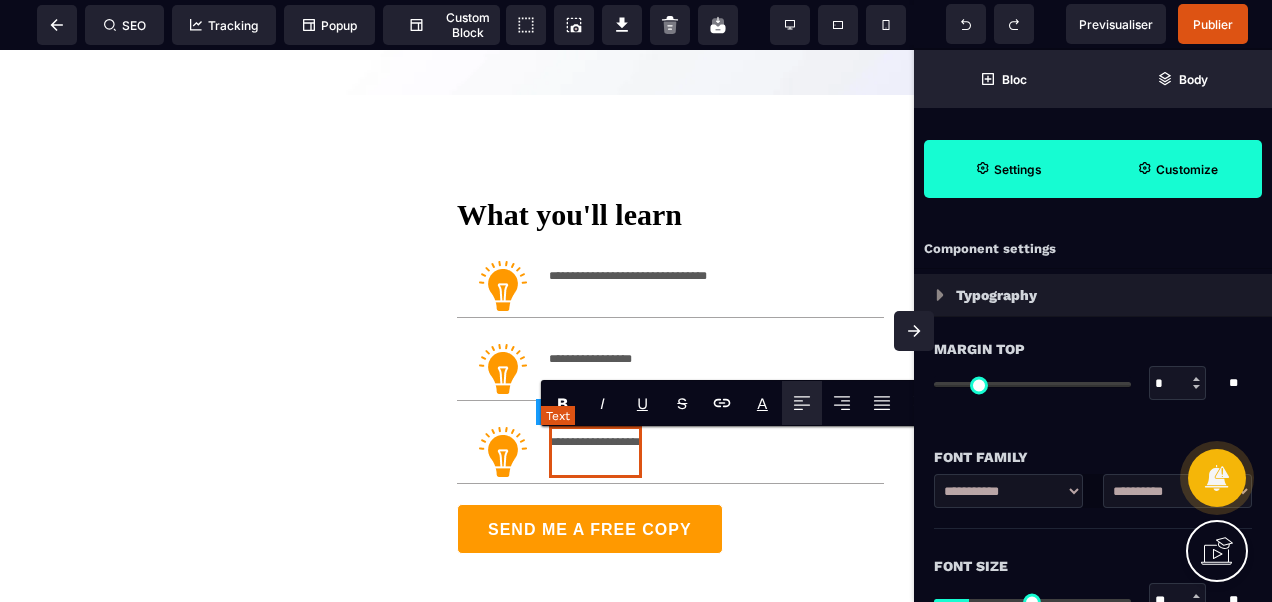click on "**********" at bounding box center (595, 452) 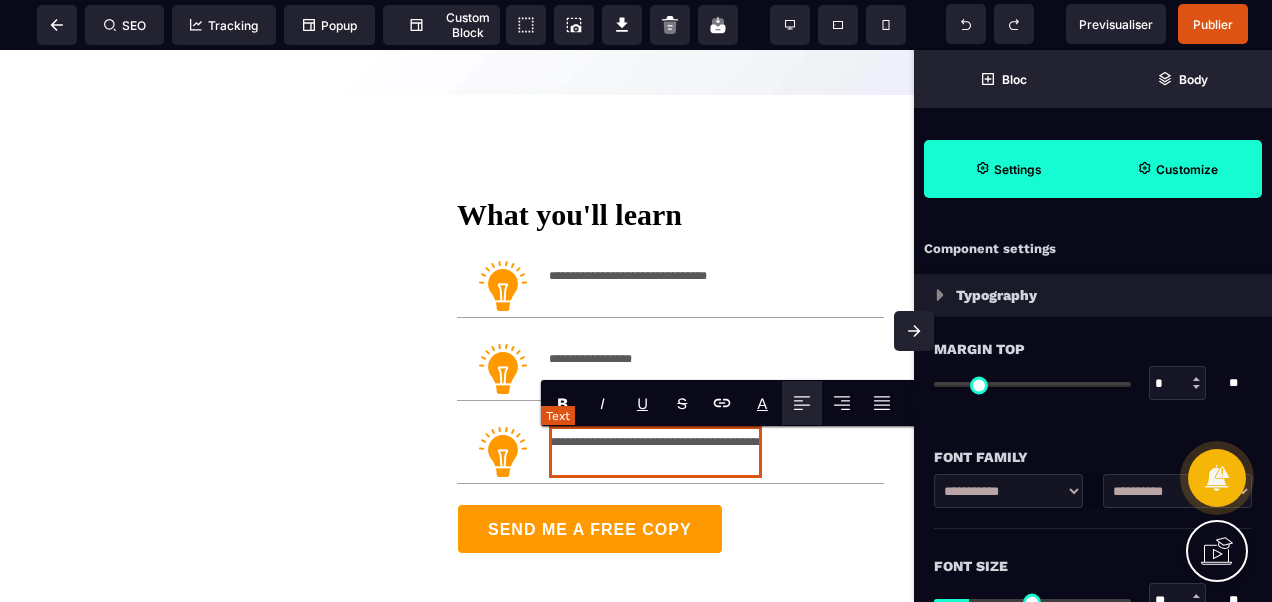 click on "**********" at bounding box center [655, 452] 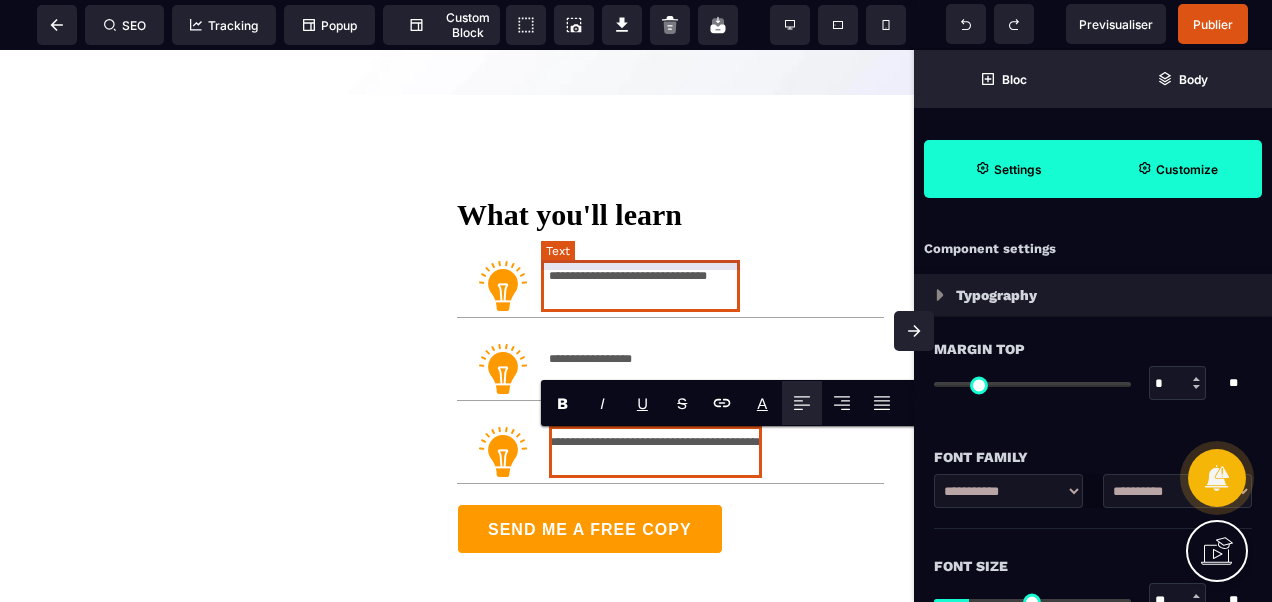 click on "**********" at bounding box center [648, 286] 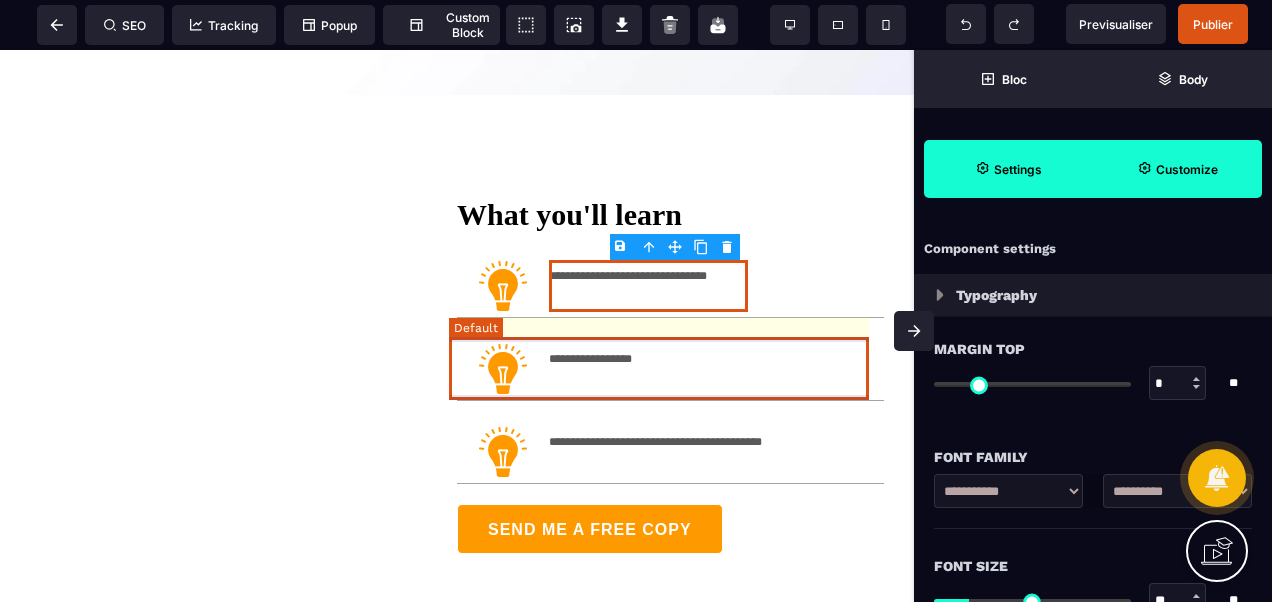 click on "**********" at bounding box center [670, 369] 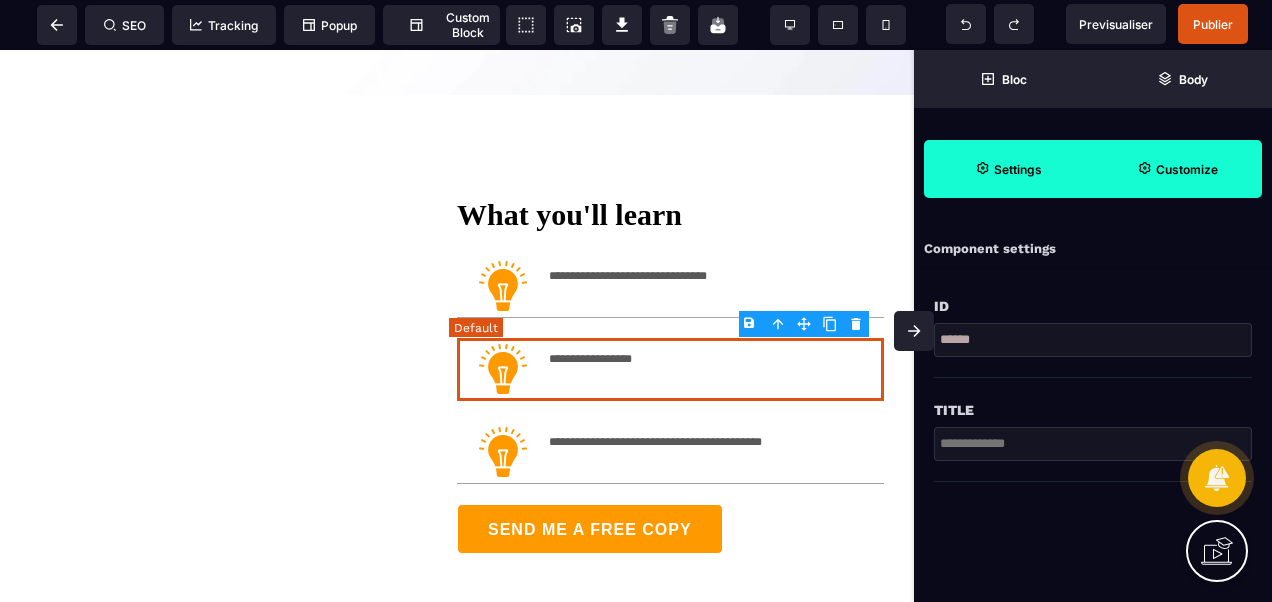 click on "**********" at bounding box center [670, 369] 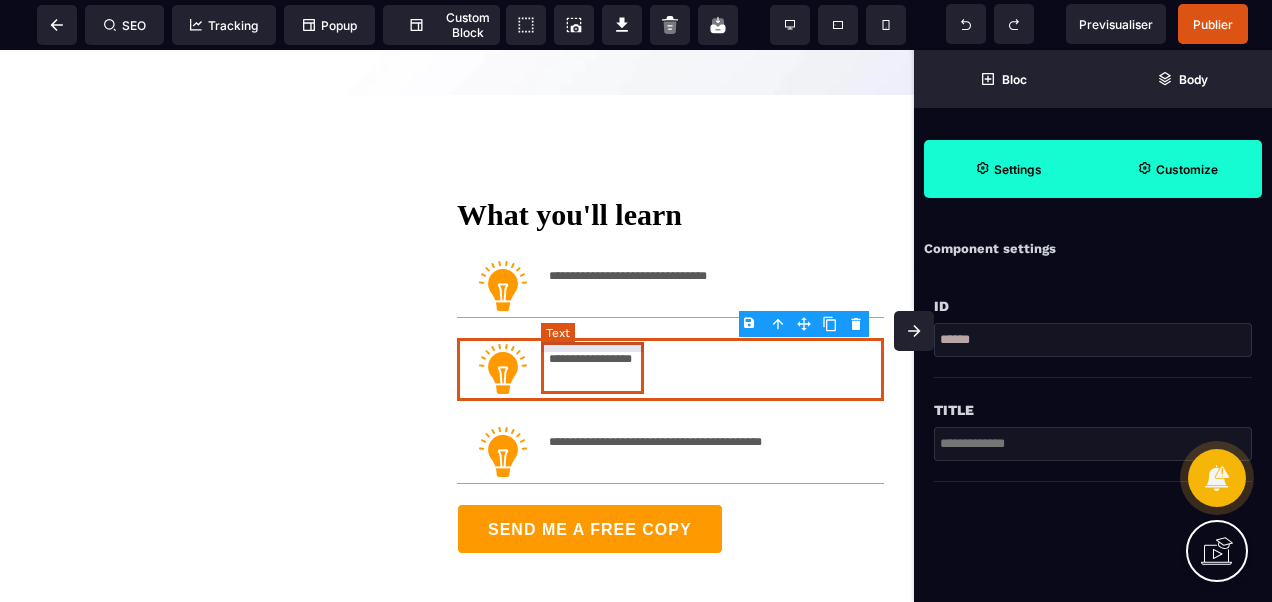 click on "**********" at bounding box center [600, 369] 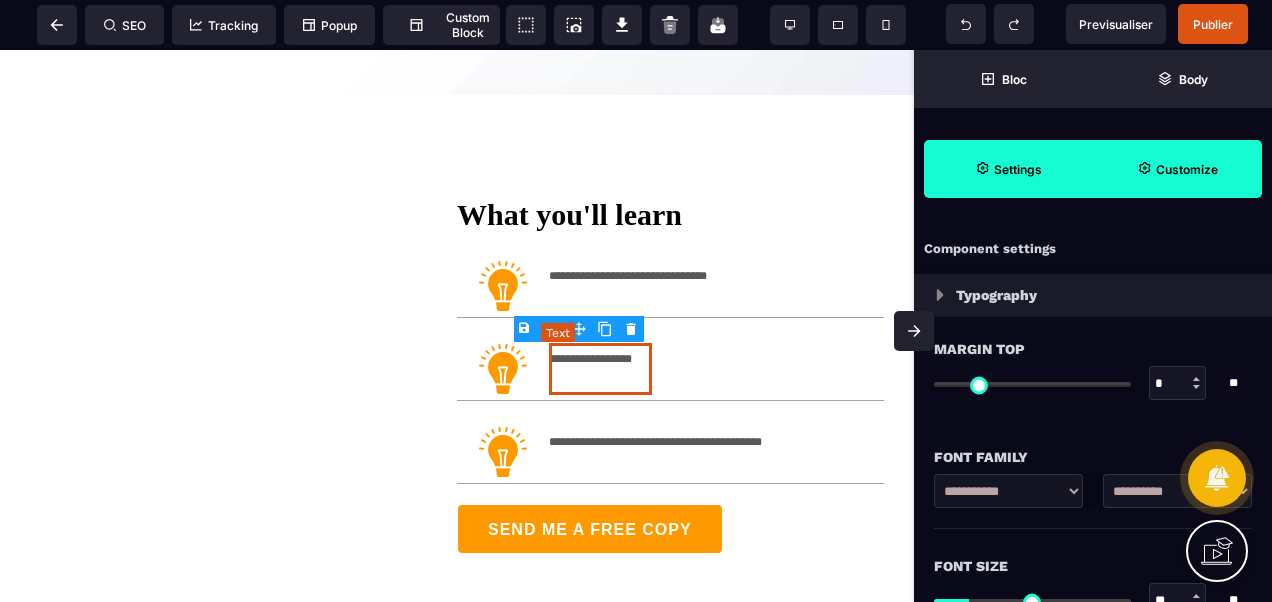 click on "**********" at bounding box center [600, 369] 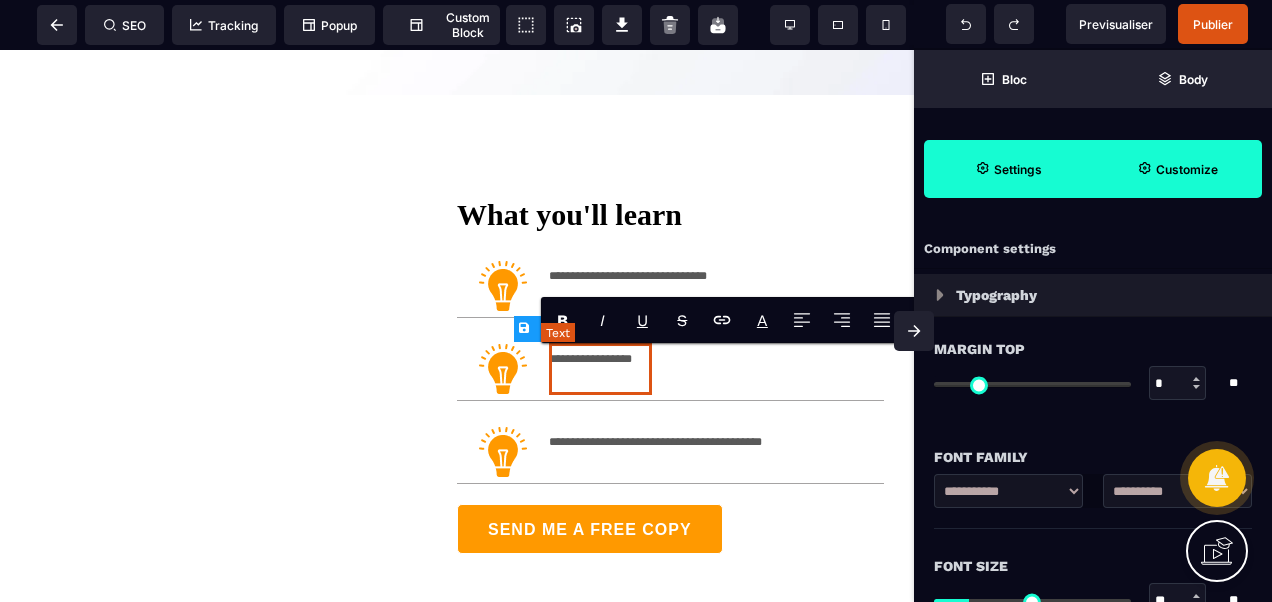click on "**********" at bounding box center [600, 369] 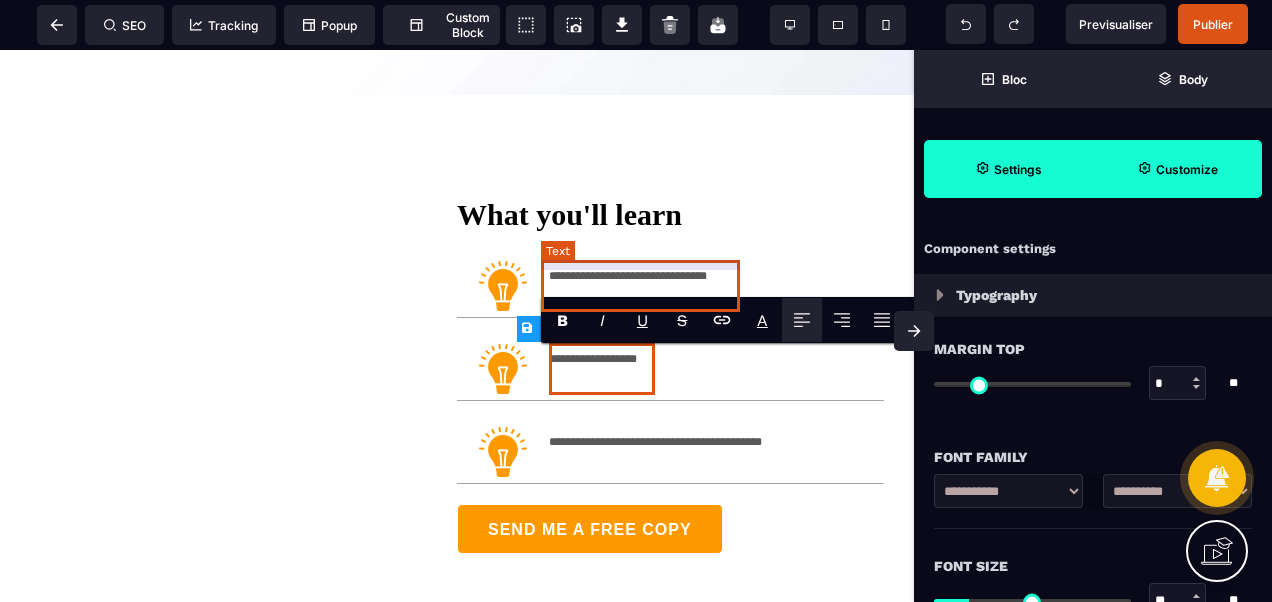 click on "**********" at bounding box center (648, 286) 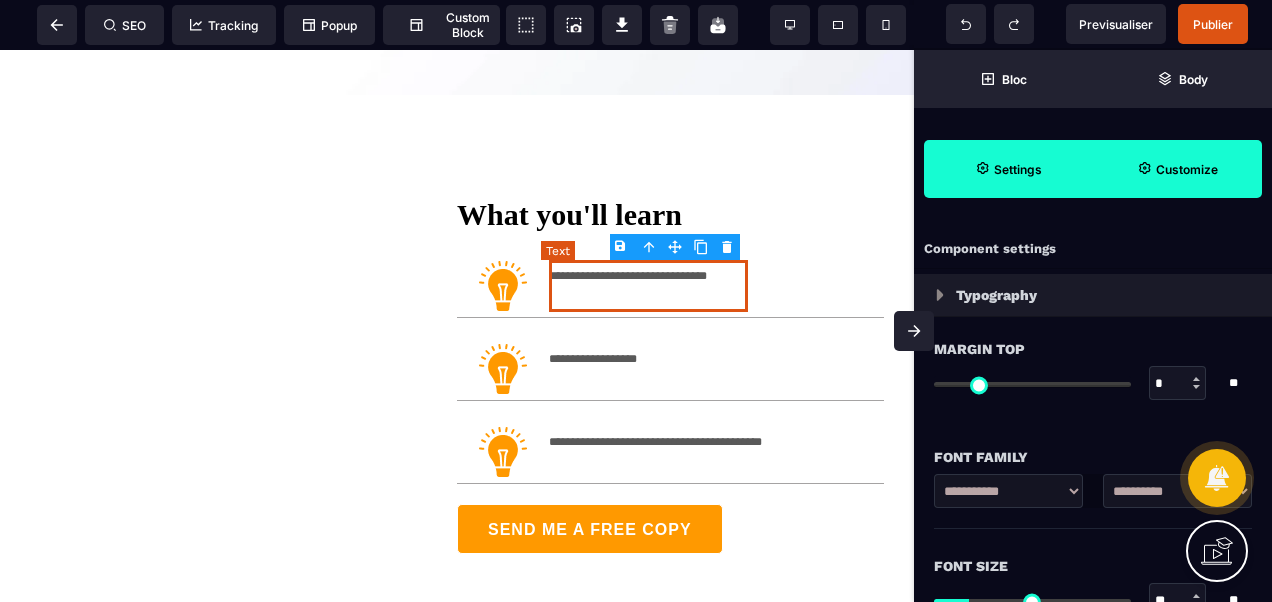 click on "**********" at bounding box center (648, 286) 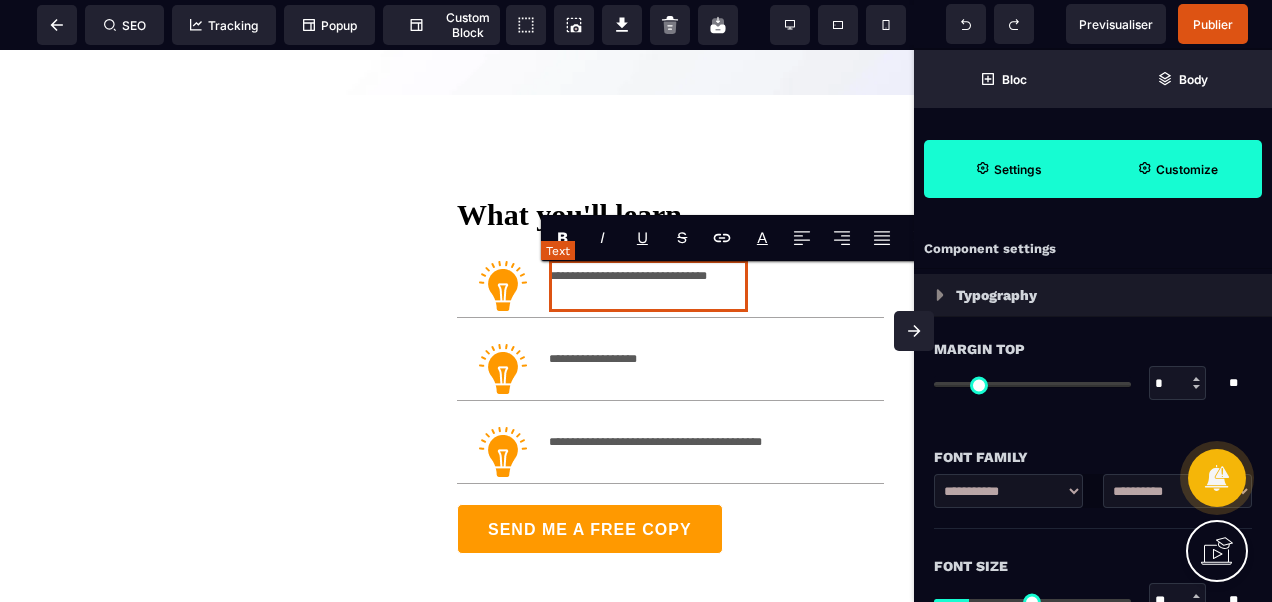 click on "**********" at bounding box center (648, 286) 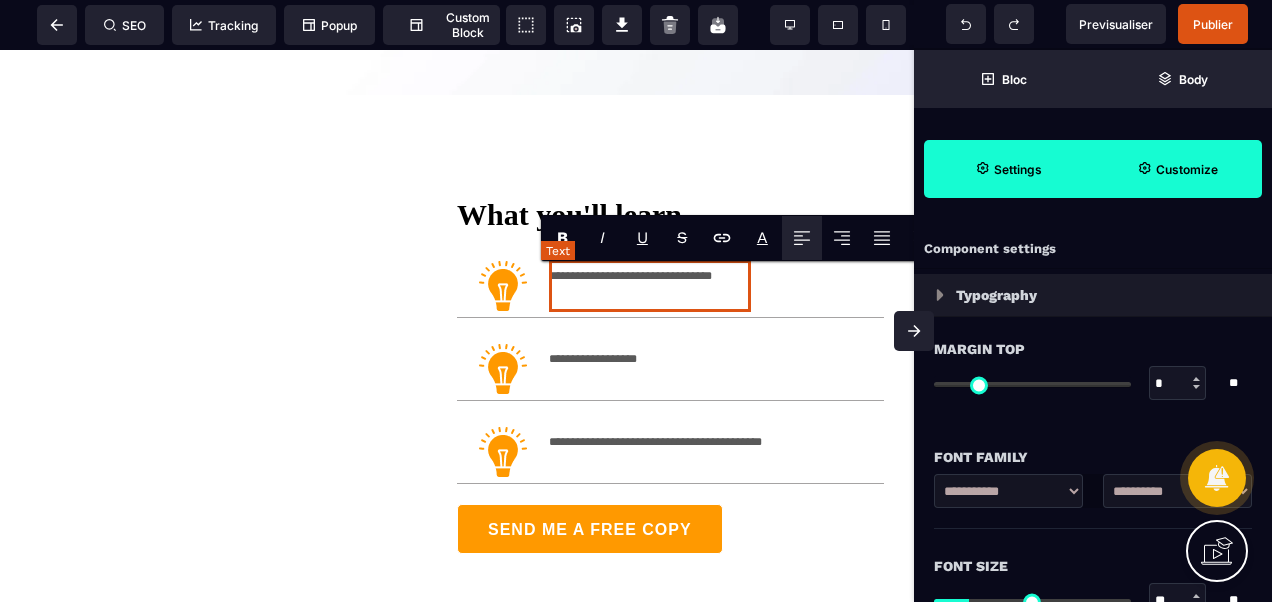 click on "**********" at bounding box center [670, 369] 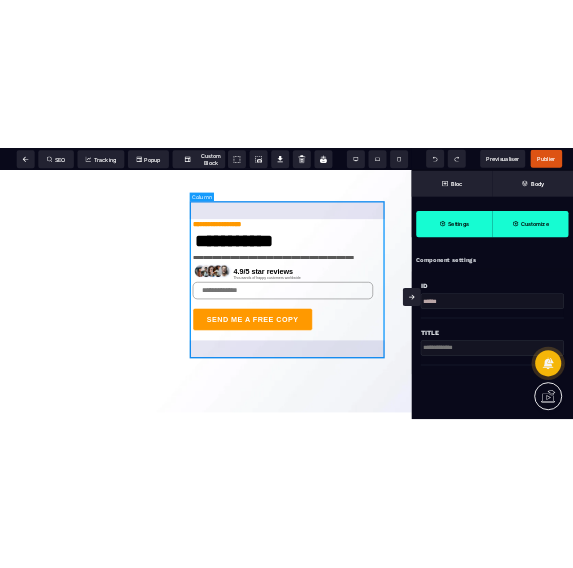 scroll, scrollTop: 0, scrollLeft: 0, axis: both 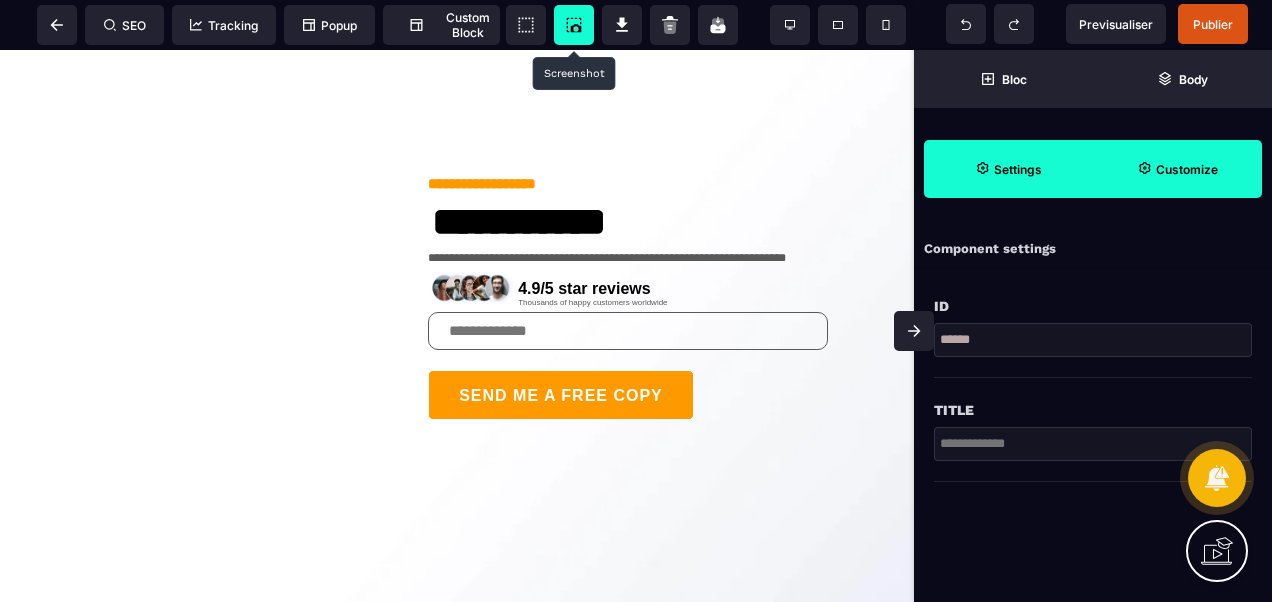 click at bounding box center [574, 25] 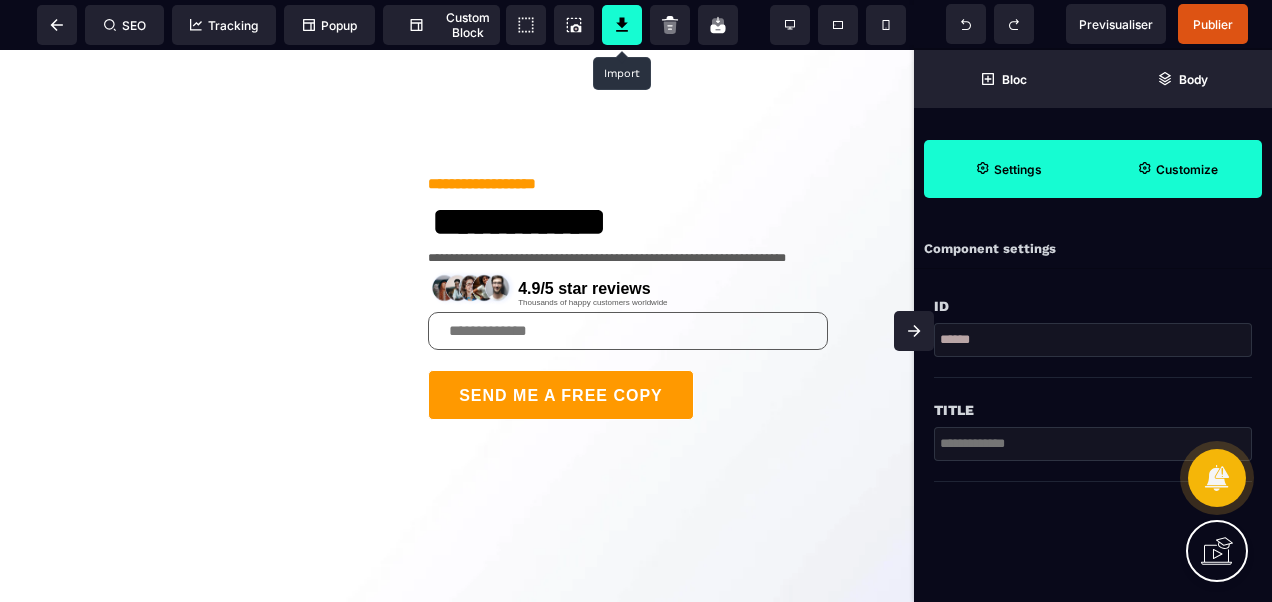 click 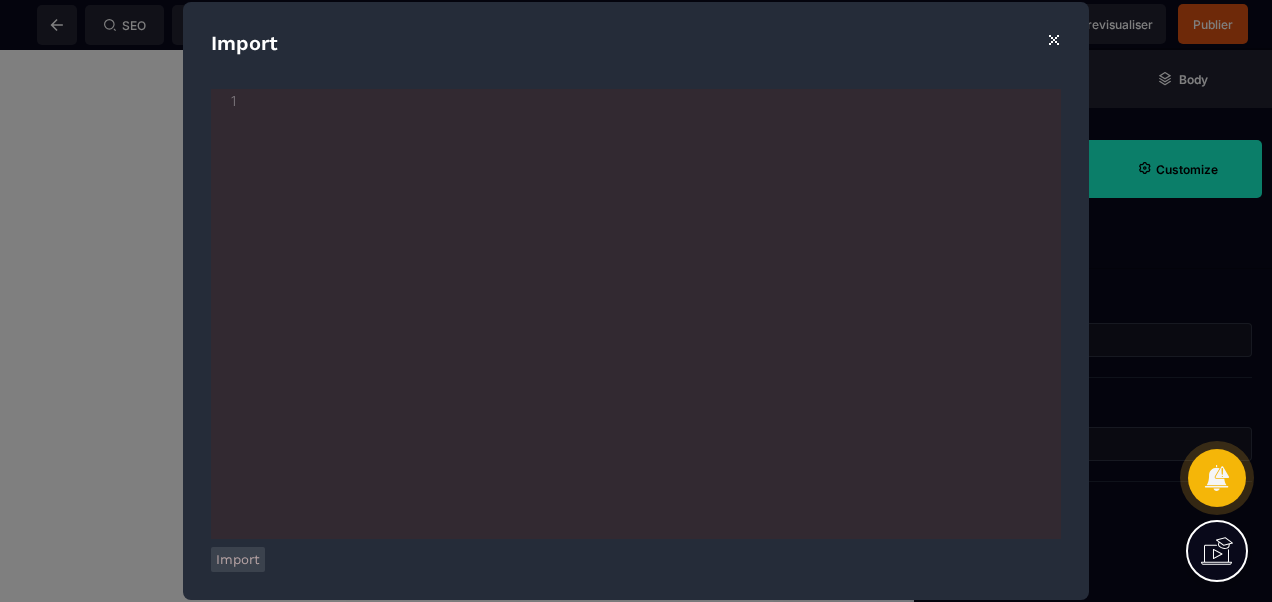 click on "xxxxxxxxxx 1   1 ​" at bounding box center (661, 339) 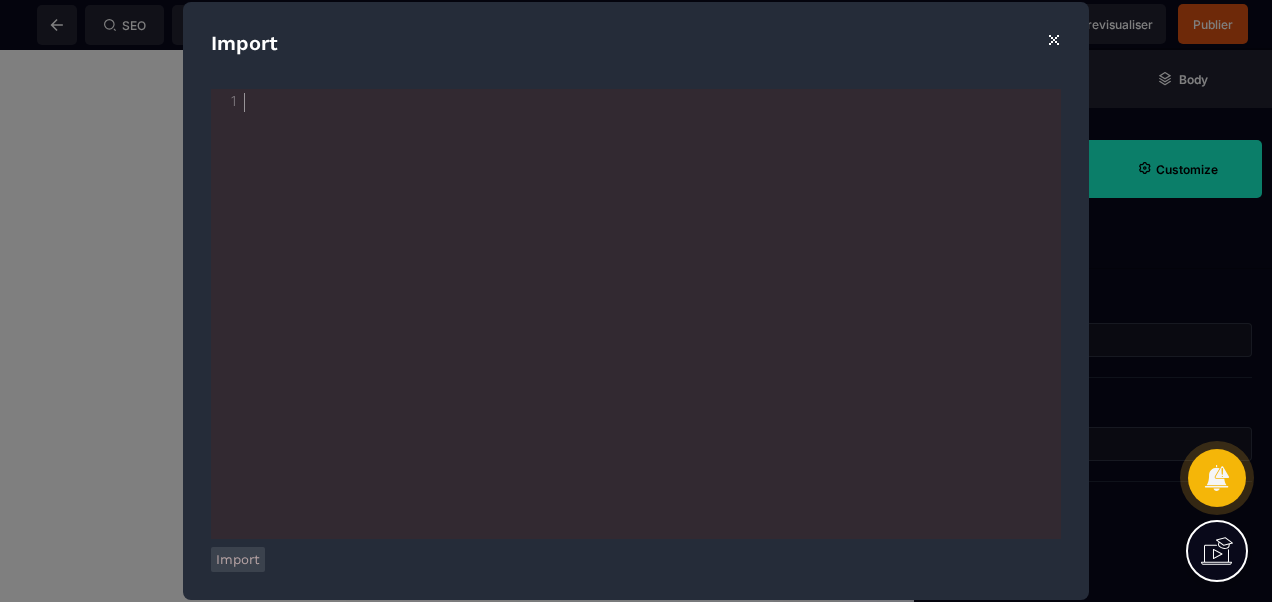 click on "⨯" at bounding box center [1053, 38] 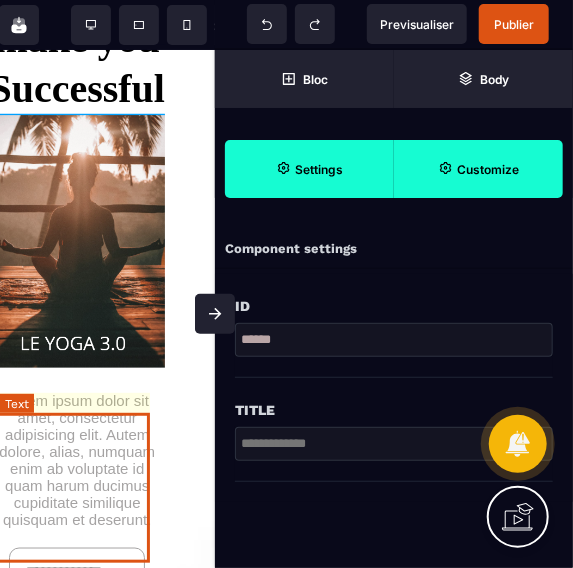 scroll, scrollTop: 300, scrollLeft: 0, axis: vertical 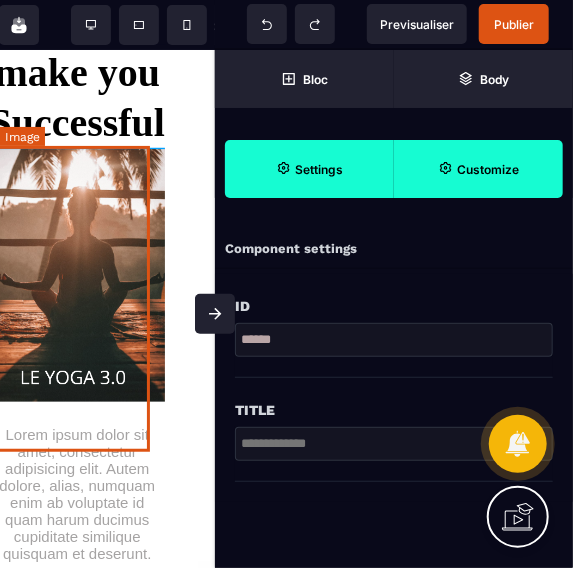 click at bounding box center [77, 274] 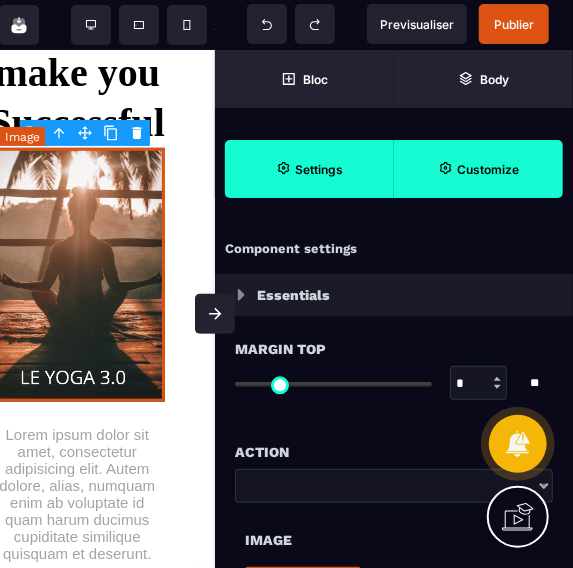 click at bounding box center (77, 274) 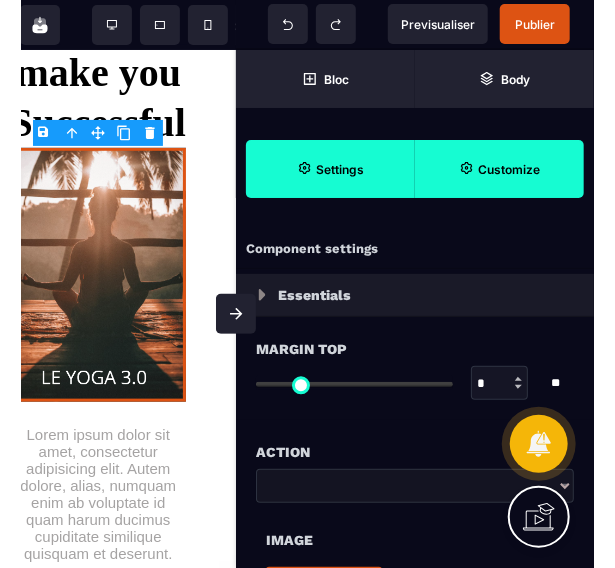 scroll, scrollTop: 300, scrollLeft: 0, axis: vertical 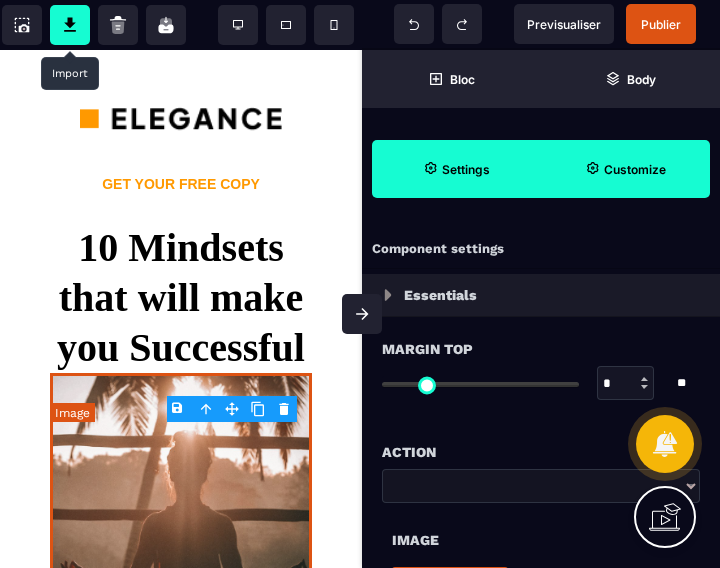 click at bounding box center (181, 563) 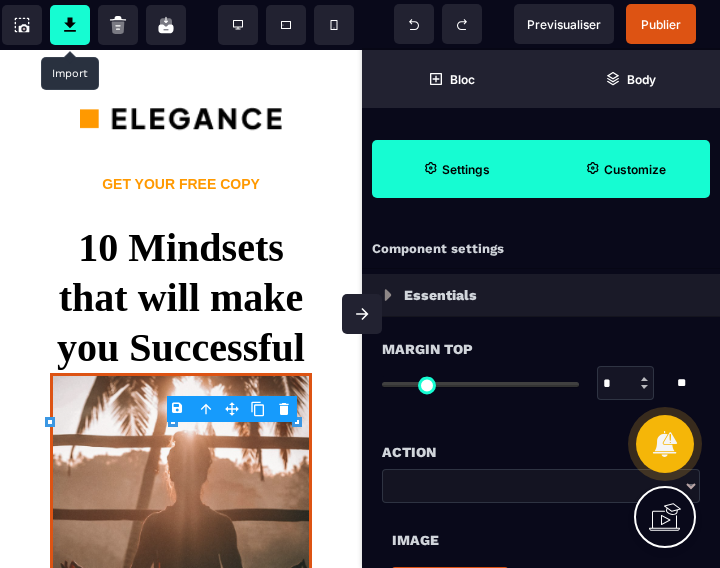 click on "B I U S
A *******
Image
SEO
Tracking
Popup" at bounding box center [360, 284] 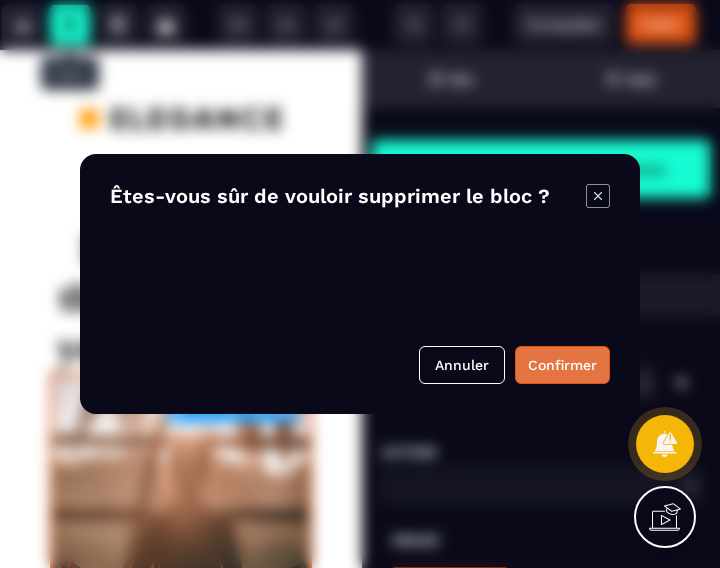 click on "Confirmer" at bounding box center (562, 365) 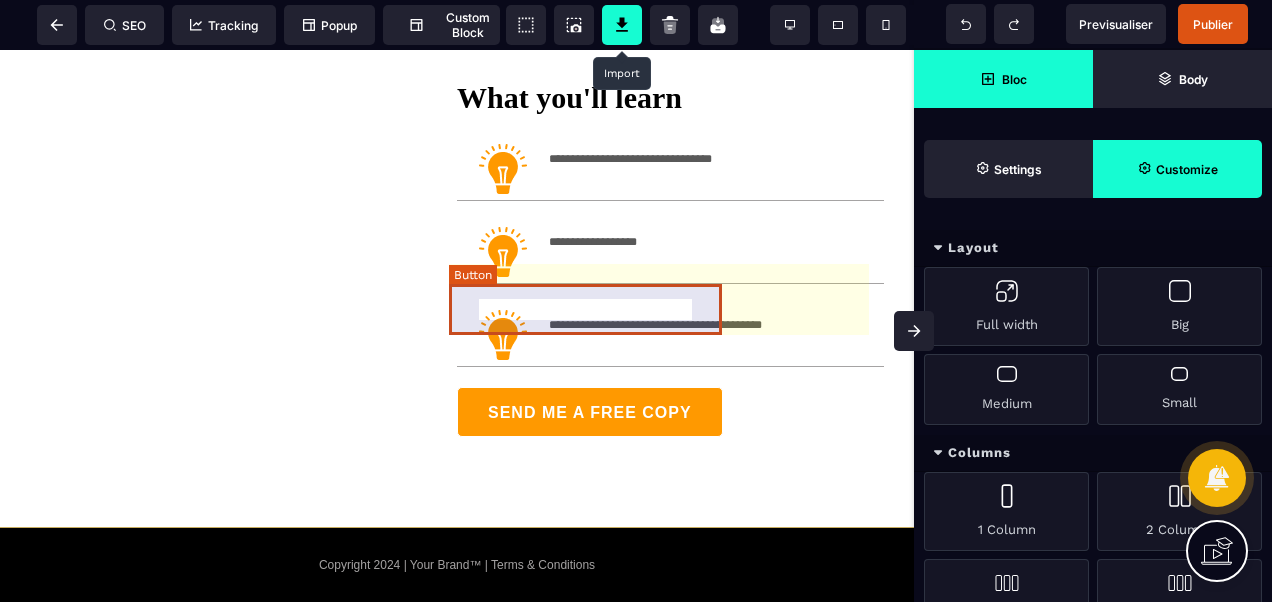 scroll, scrollTop: 600, scrollLeft: 0, axis: vertical 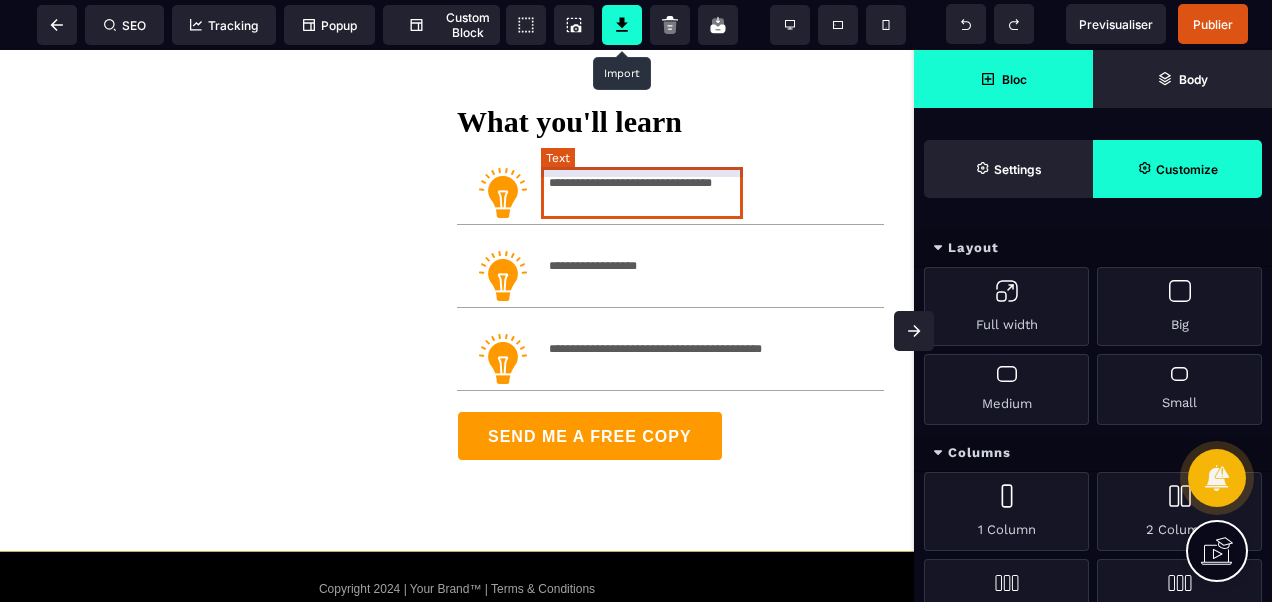 click on "**********" at bounding box center (650, 193) 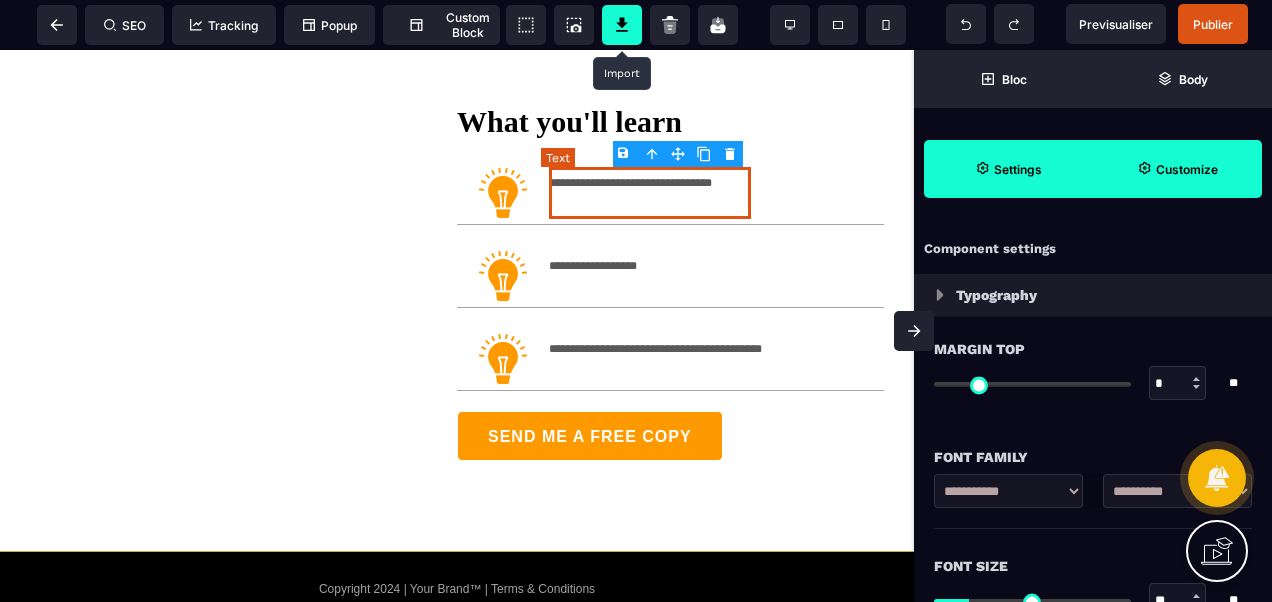 click on "**********" at bounding box center [650, 193] 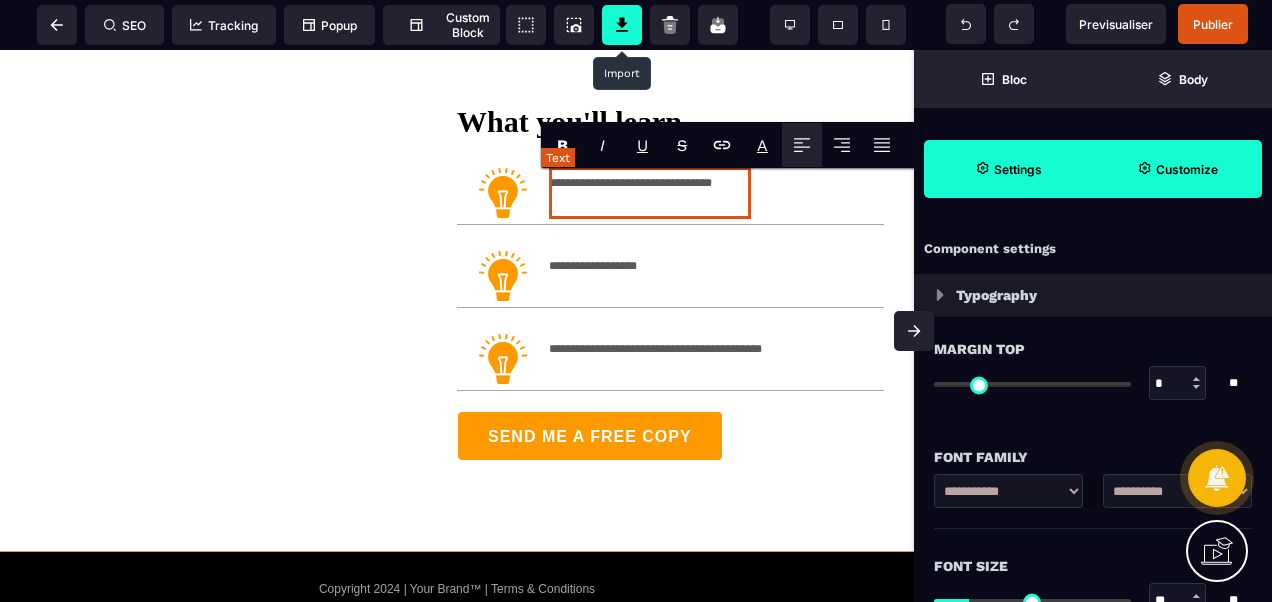 click on "**********" at bounding box center [650, 193] 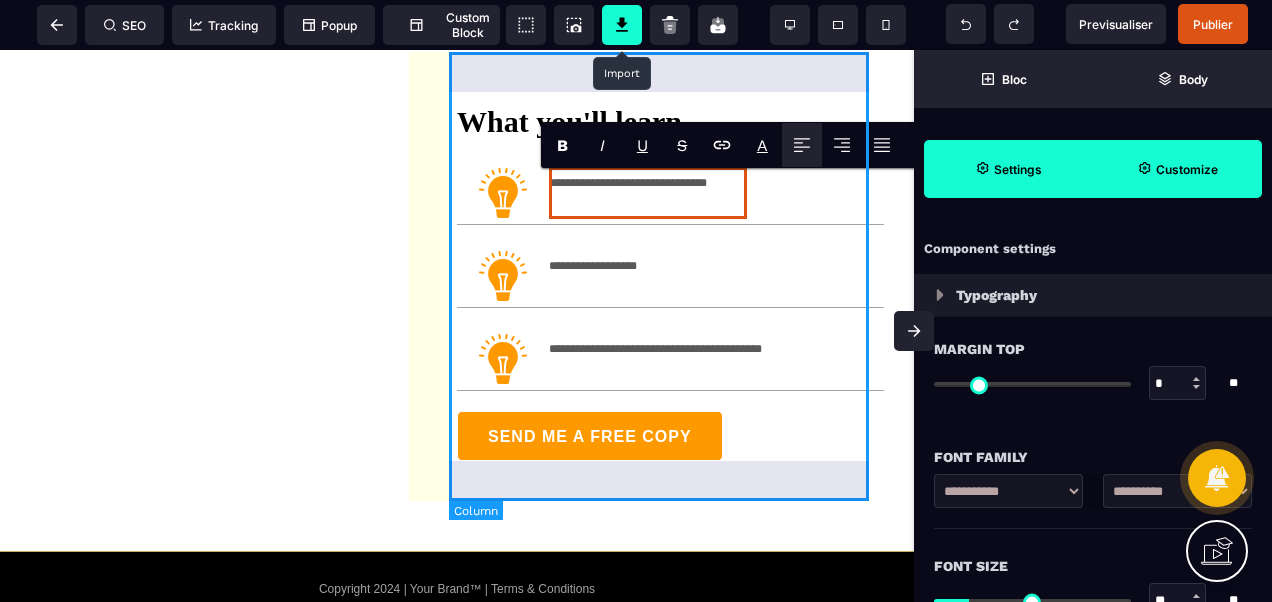 click on "**********" at bounding box center (457, 276) 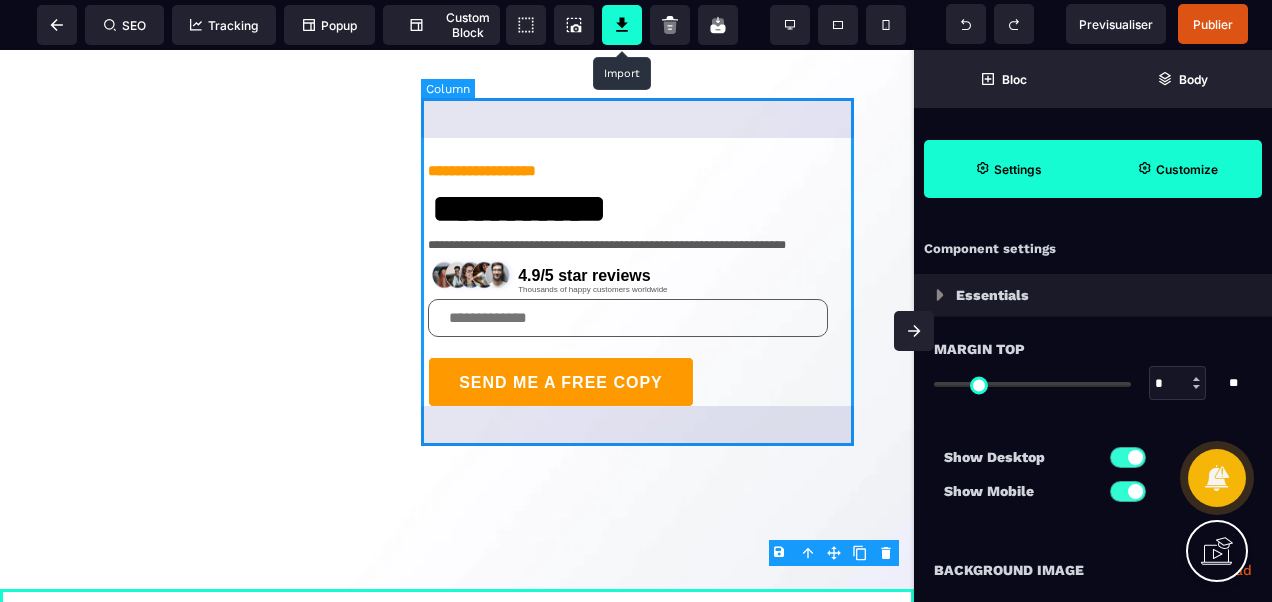 scroll, scrollTop: 0, scrollLeft: 0, axis: both 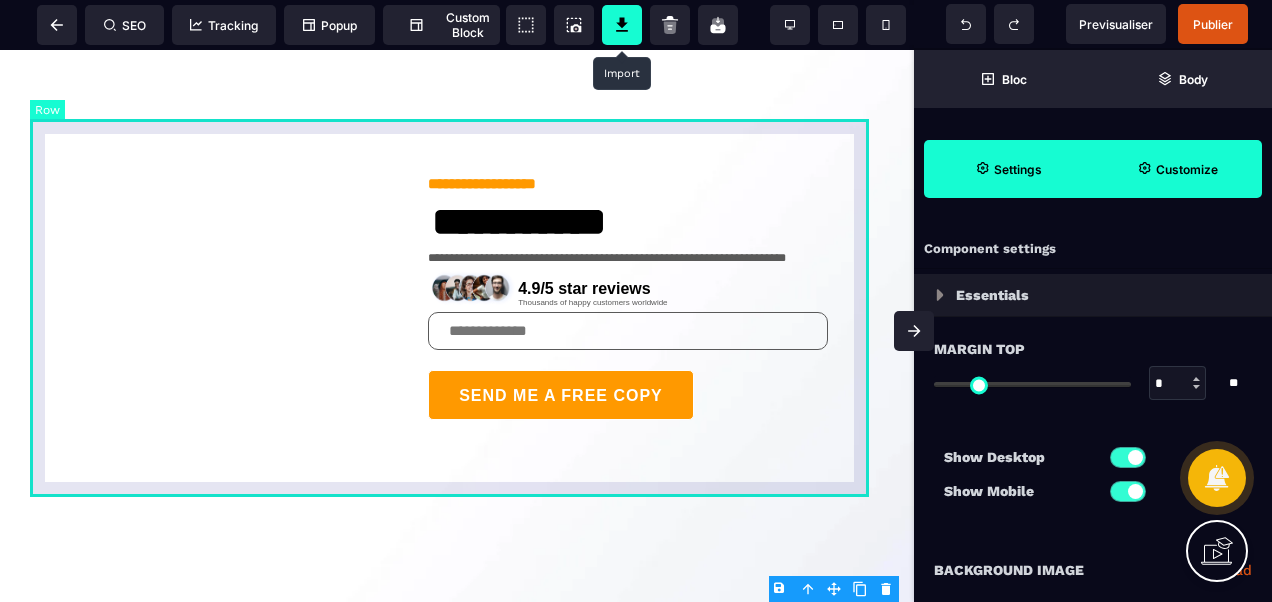 click on "**********" at bounding box center [457, 297] 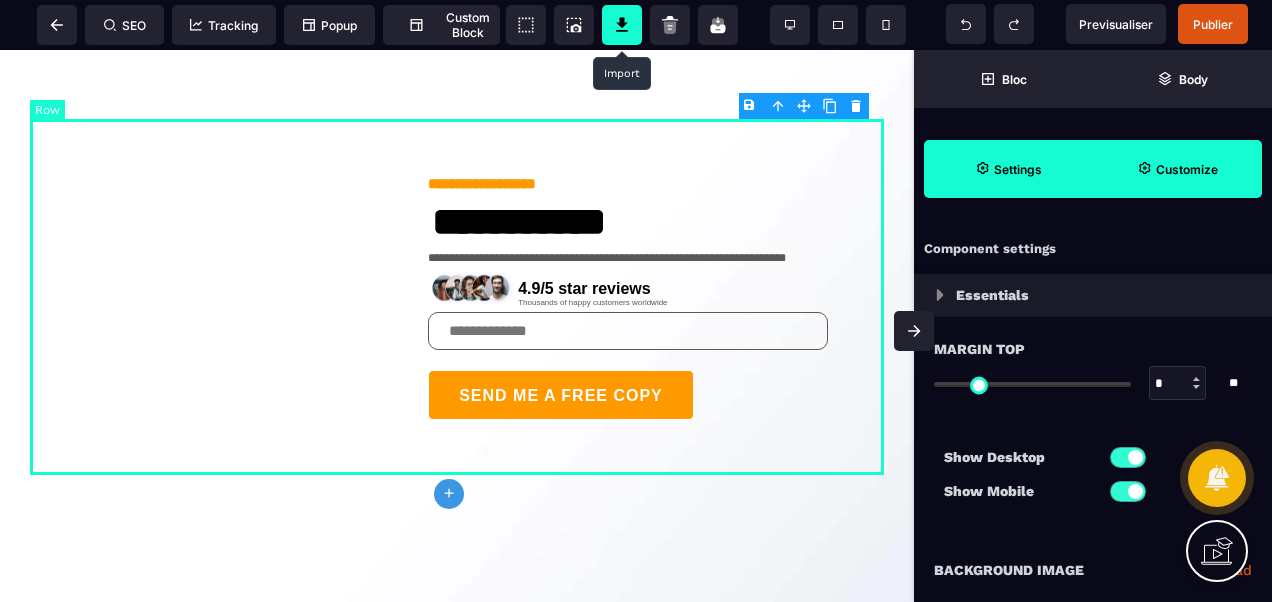 click on "**********" at bounding box center (457, 297) 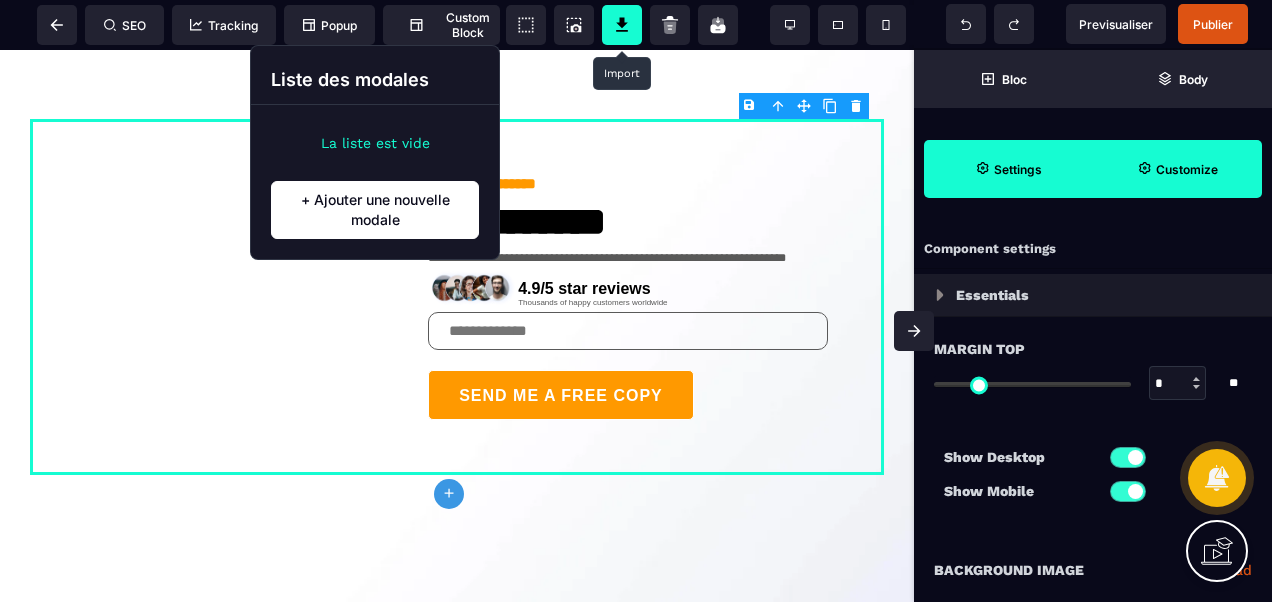 click on "+ Ajouter une nouvelle modale" at bounding box center (375, 210) 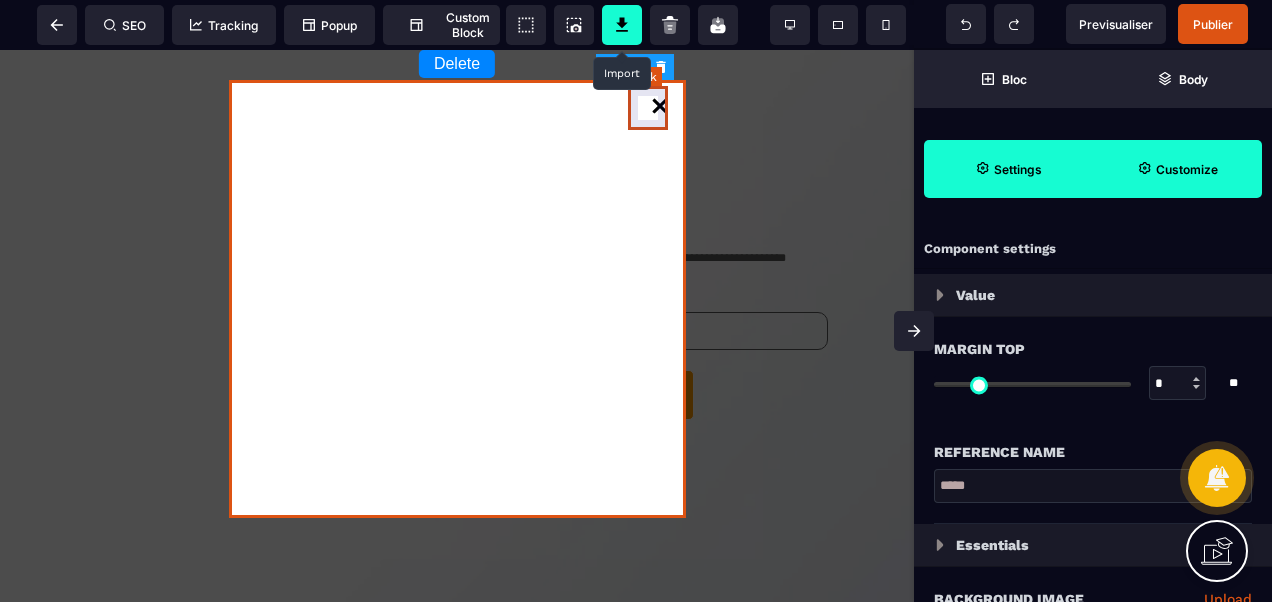 click at bounding box center [660, 108] 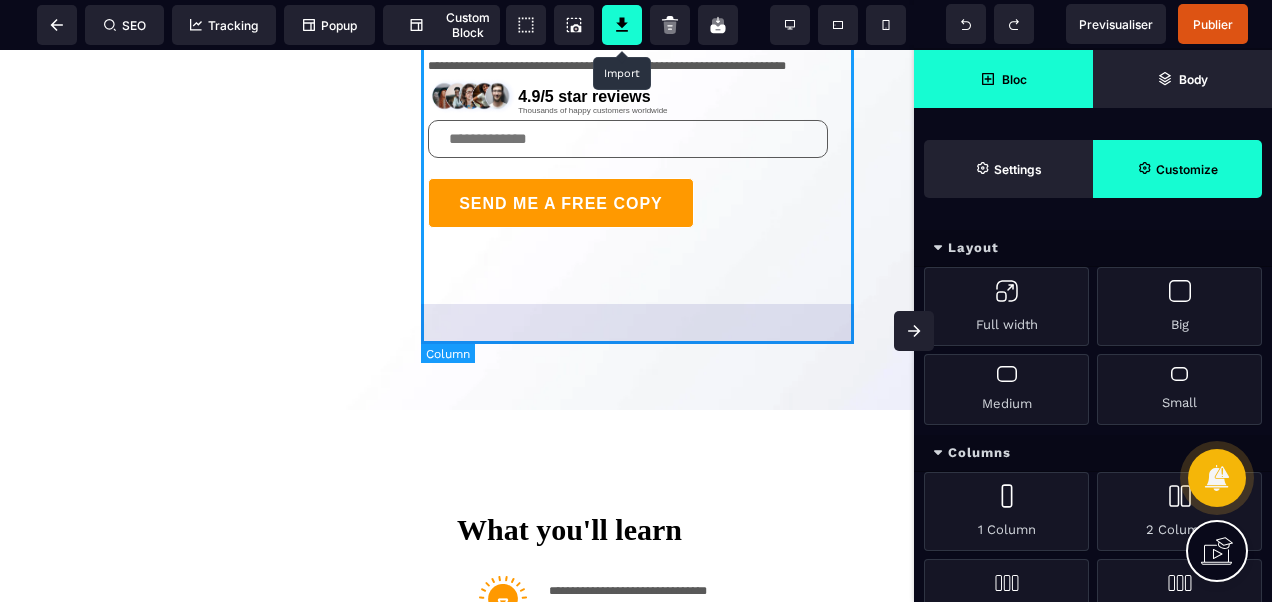 scroll, scrollTop: 100, scrollLeft: 0, axis: vertical 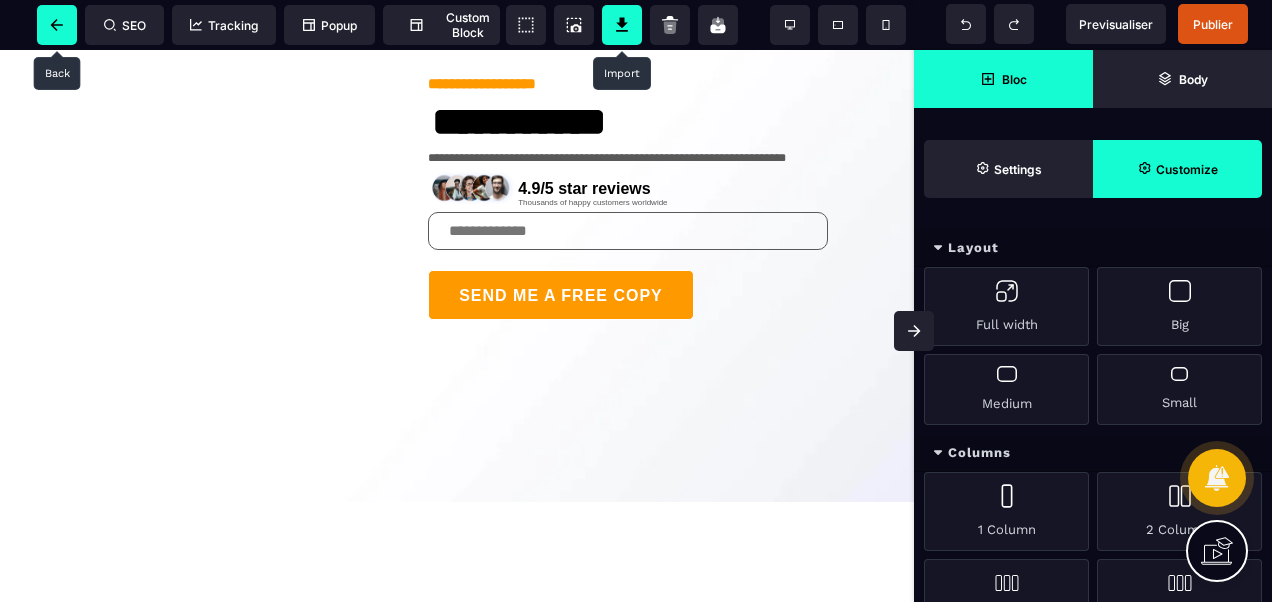 click at bounding box center (57, 25) 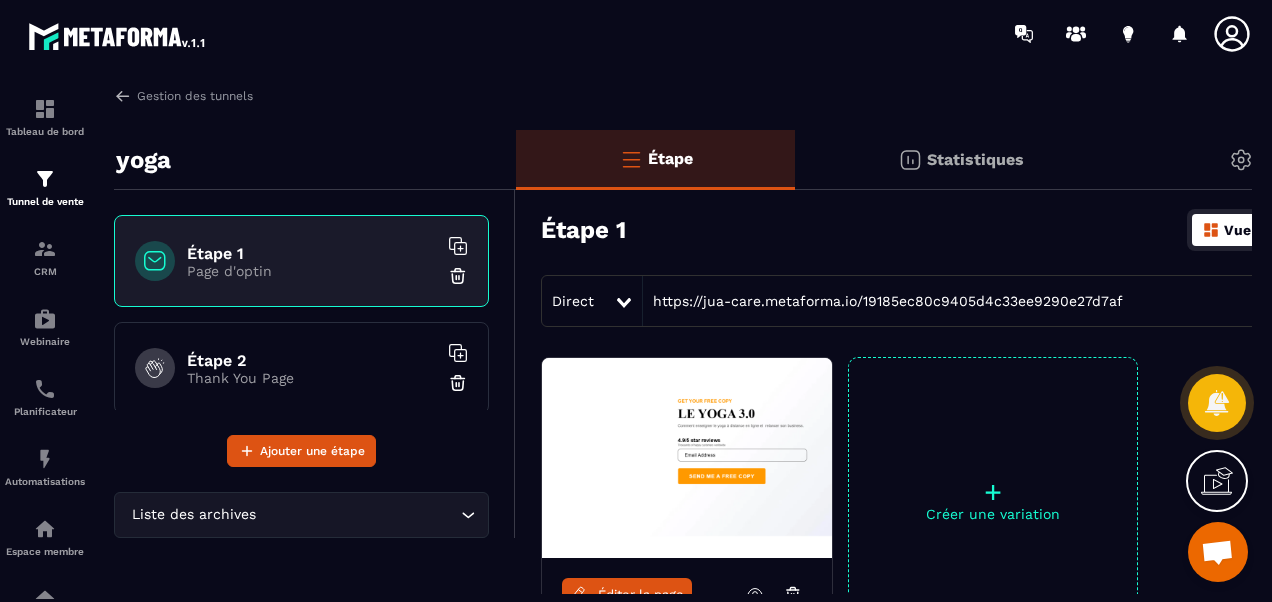 scroll, scrollTop: 100, scrollLeft: 0, axis: vertical 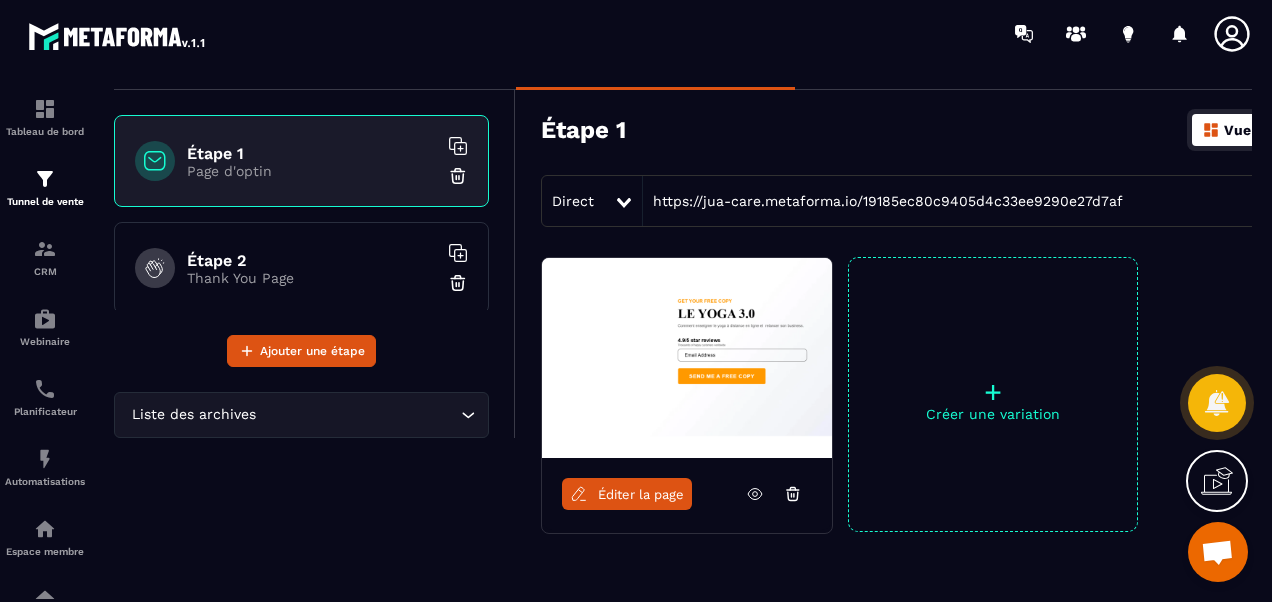 click on "Éditer la page" at bounding box center (641, 494) 